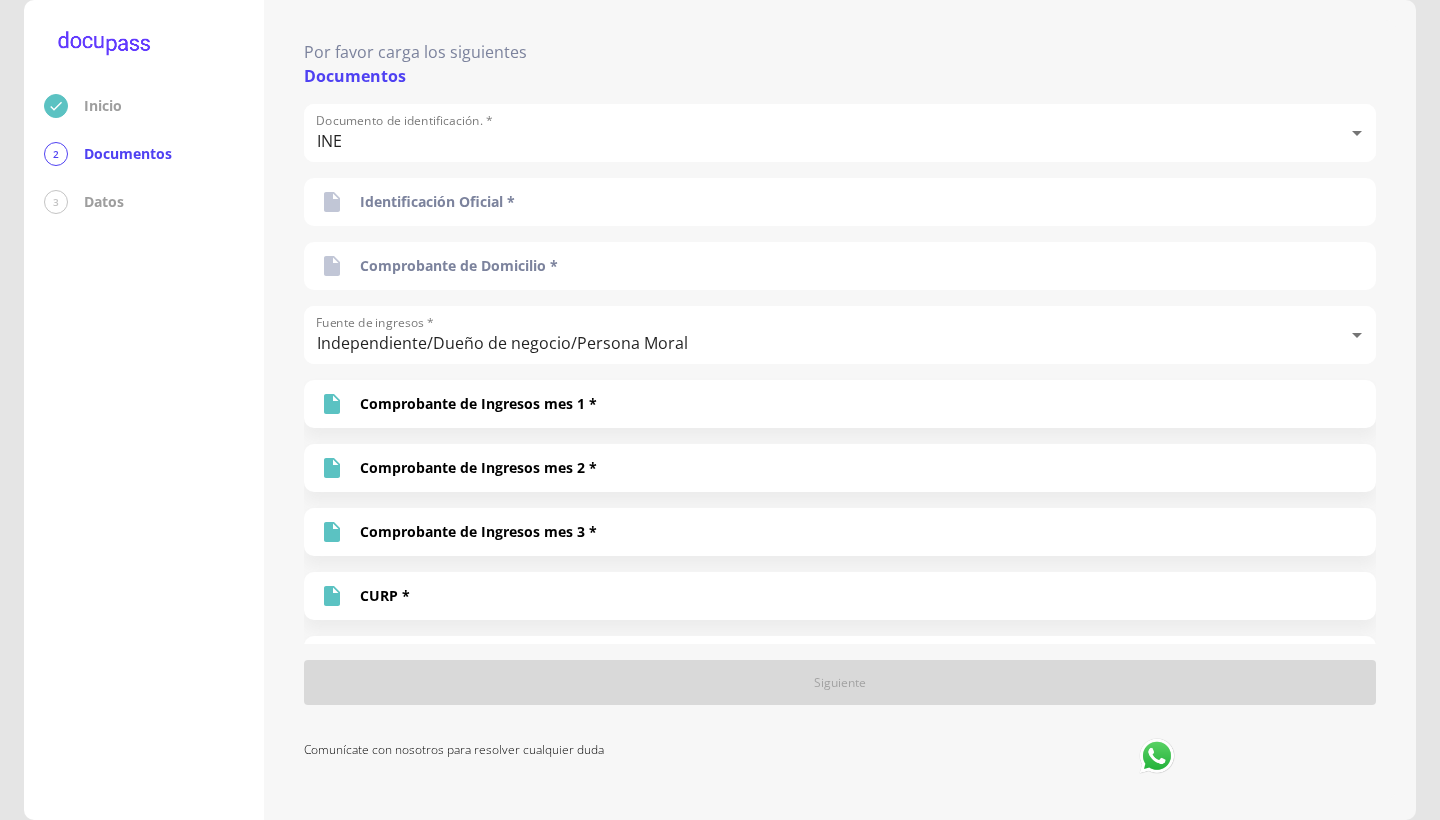 scroll, scrollTop: 0, scrollLeft: 0, axis: both 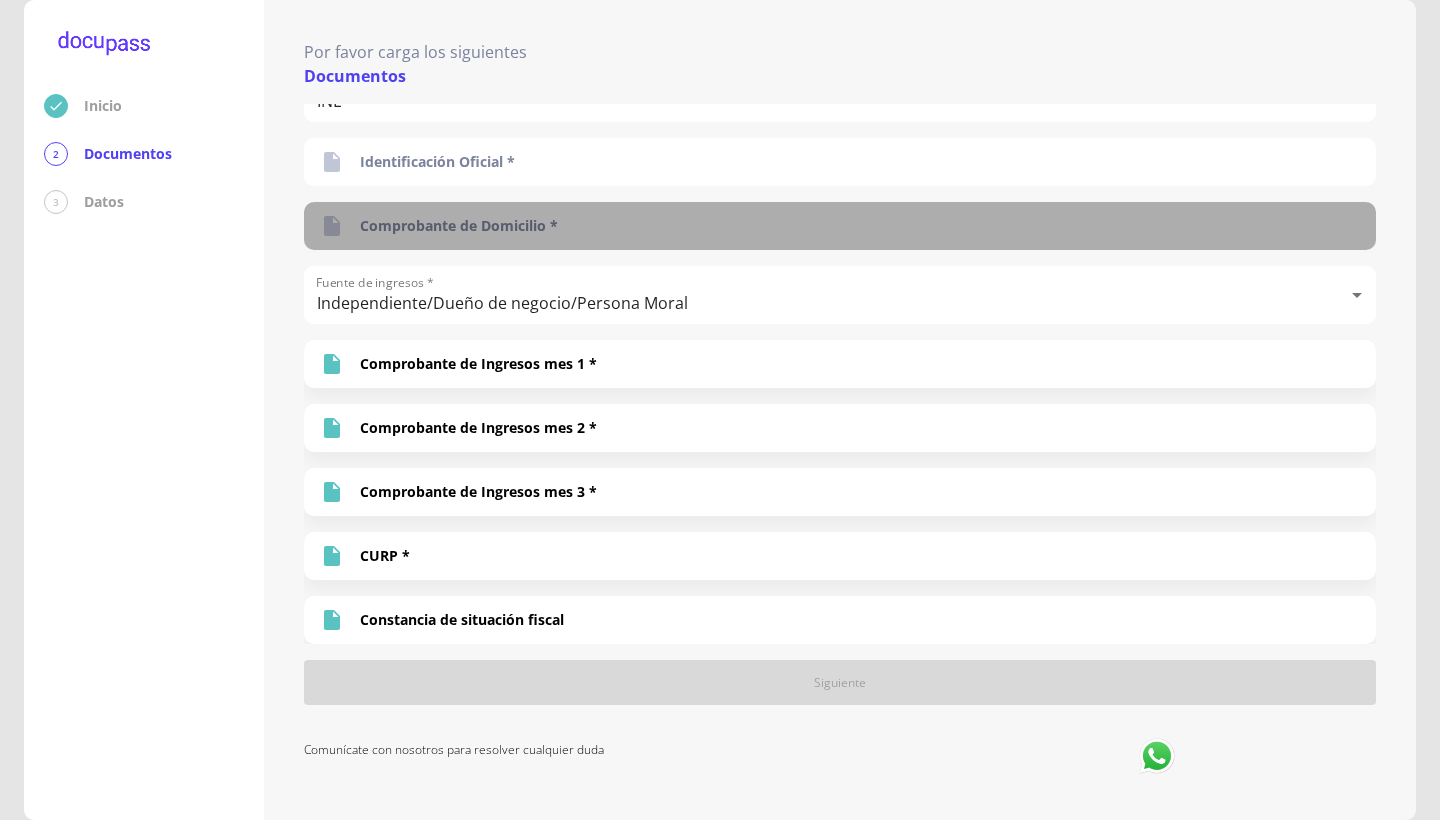 click on "Comprobante de Domicilio *" at bounding box center (459, 226) 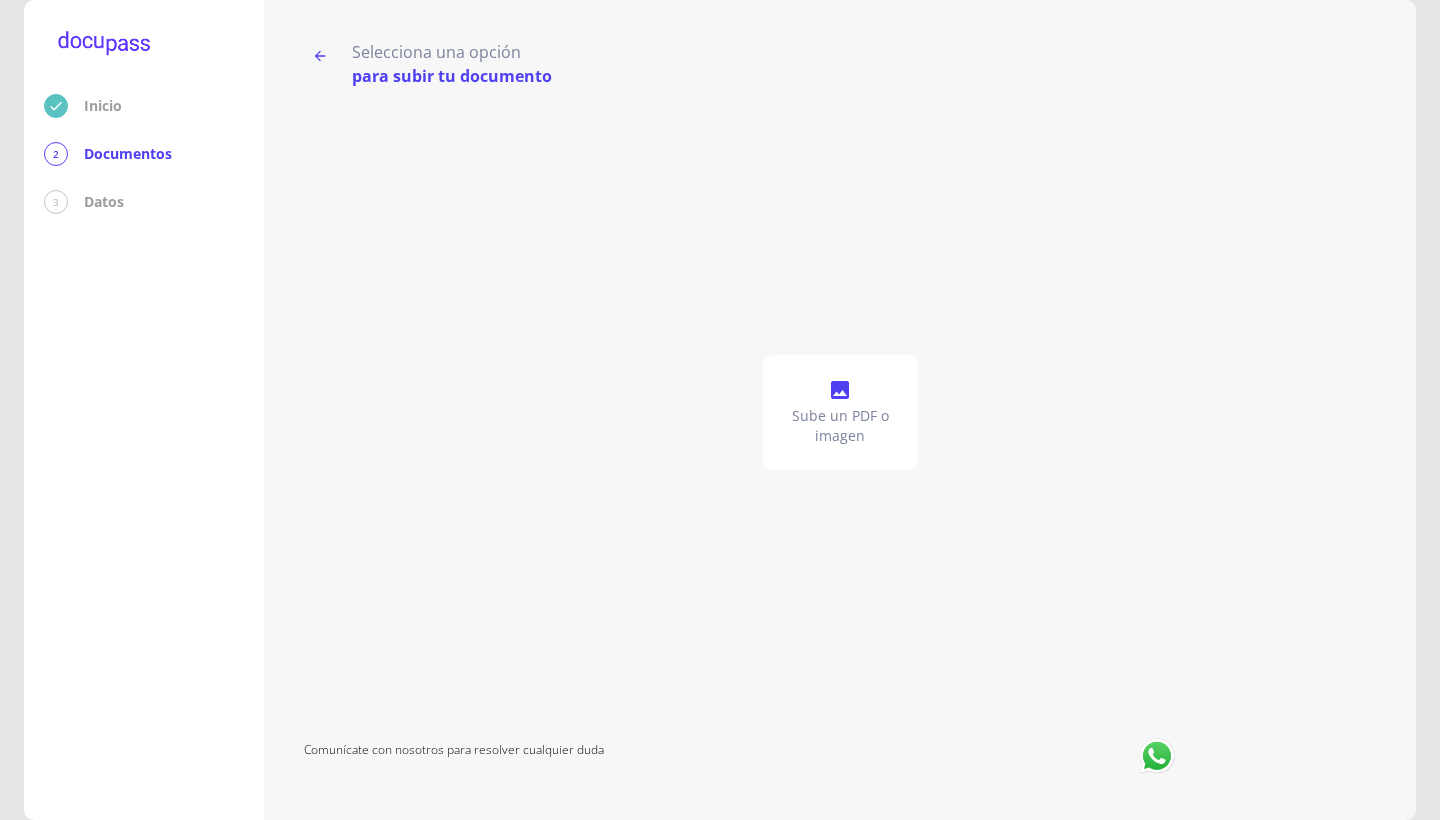 click on "Sube un PDF o imagen" at bounding box center [840, 426] 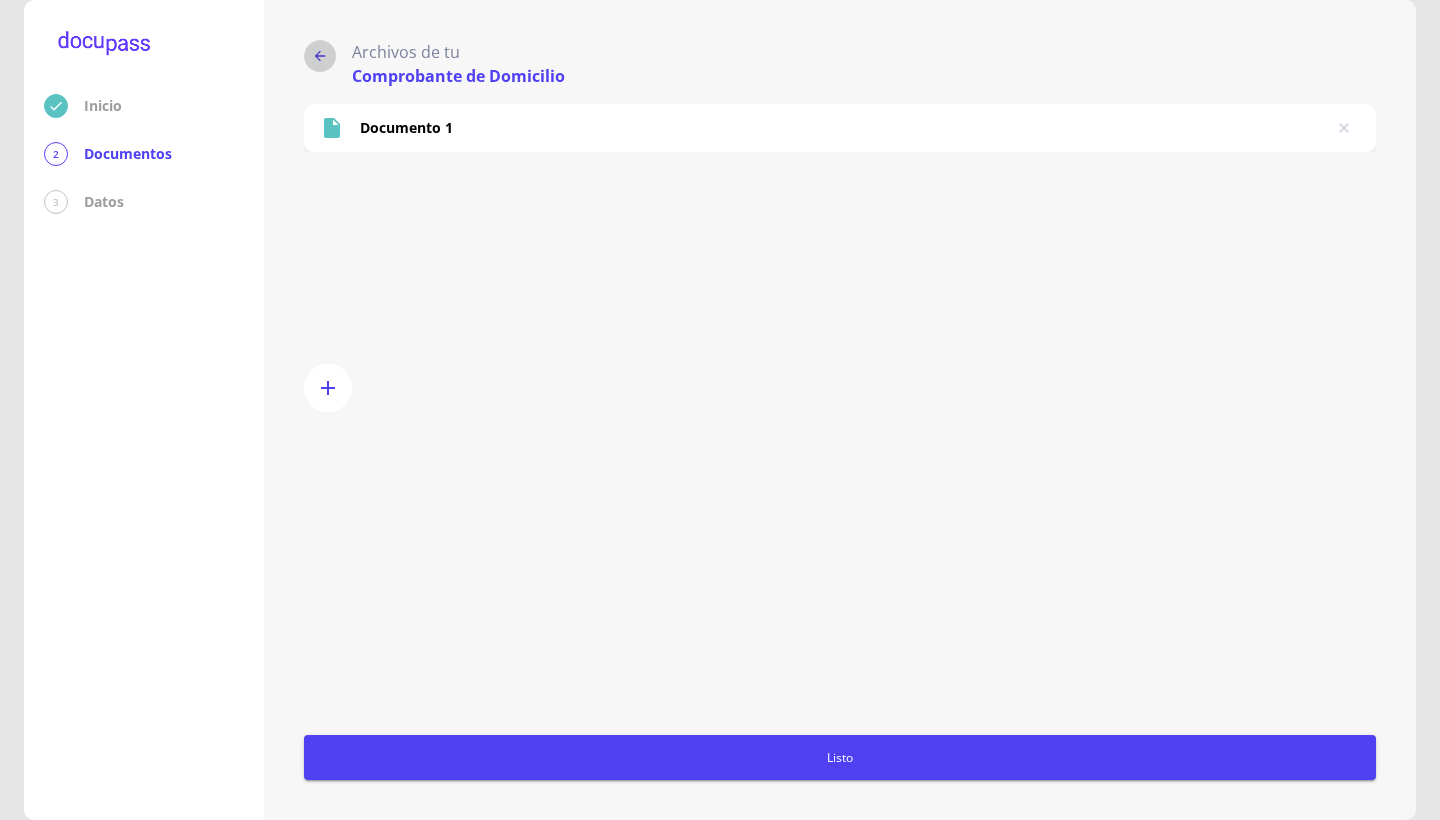 click 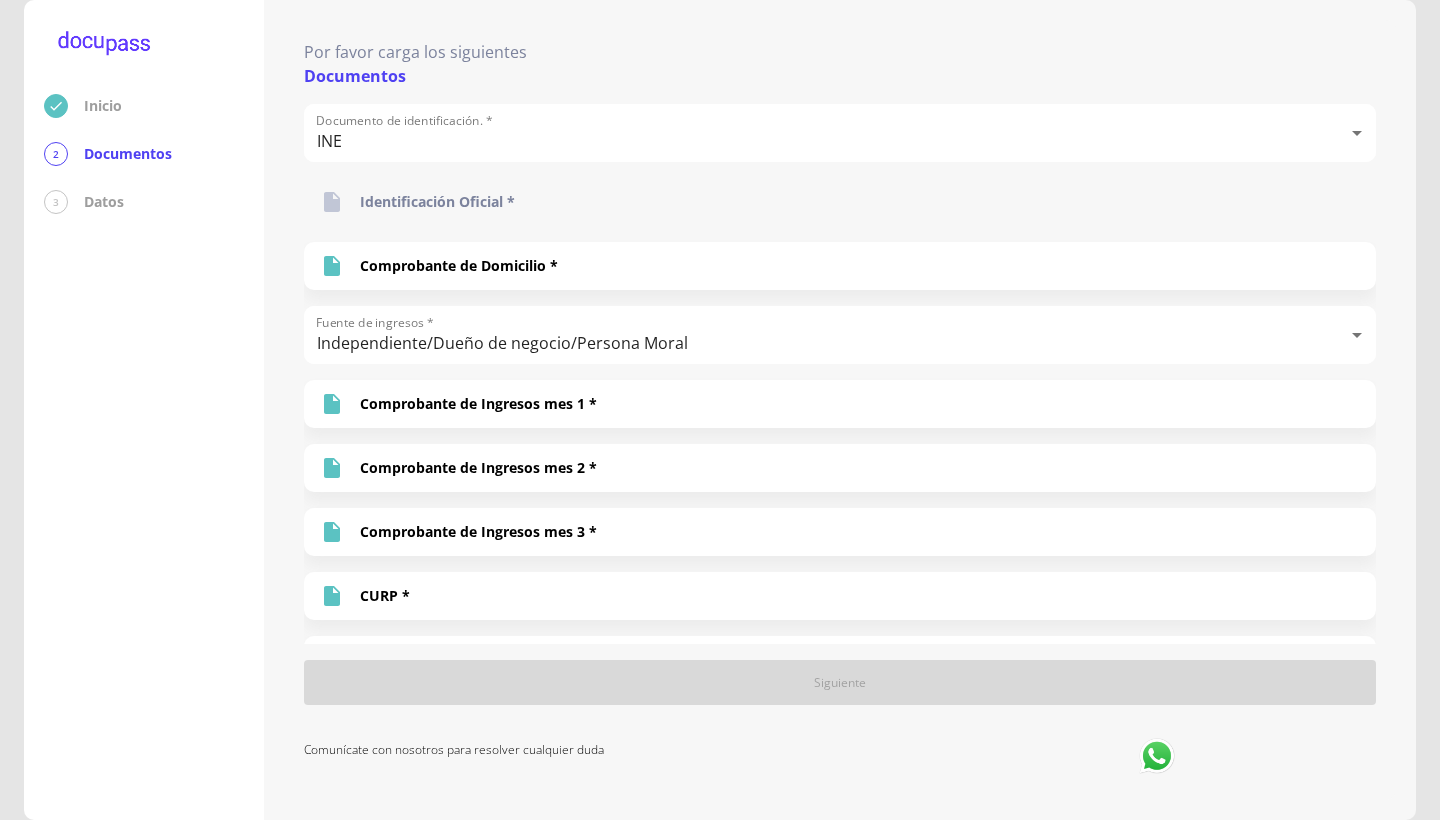 scroll, scrollTop: 0, scrollLeft: 0, axis: both 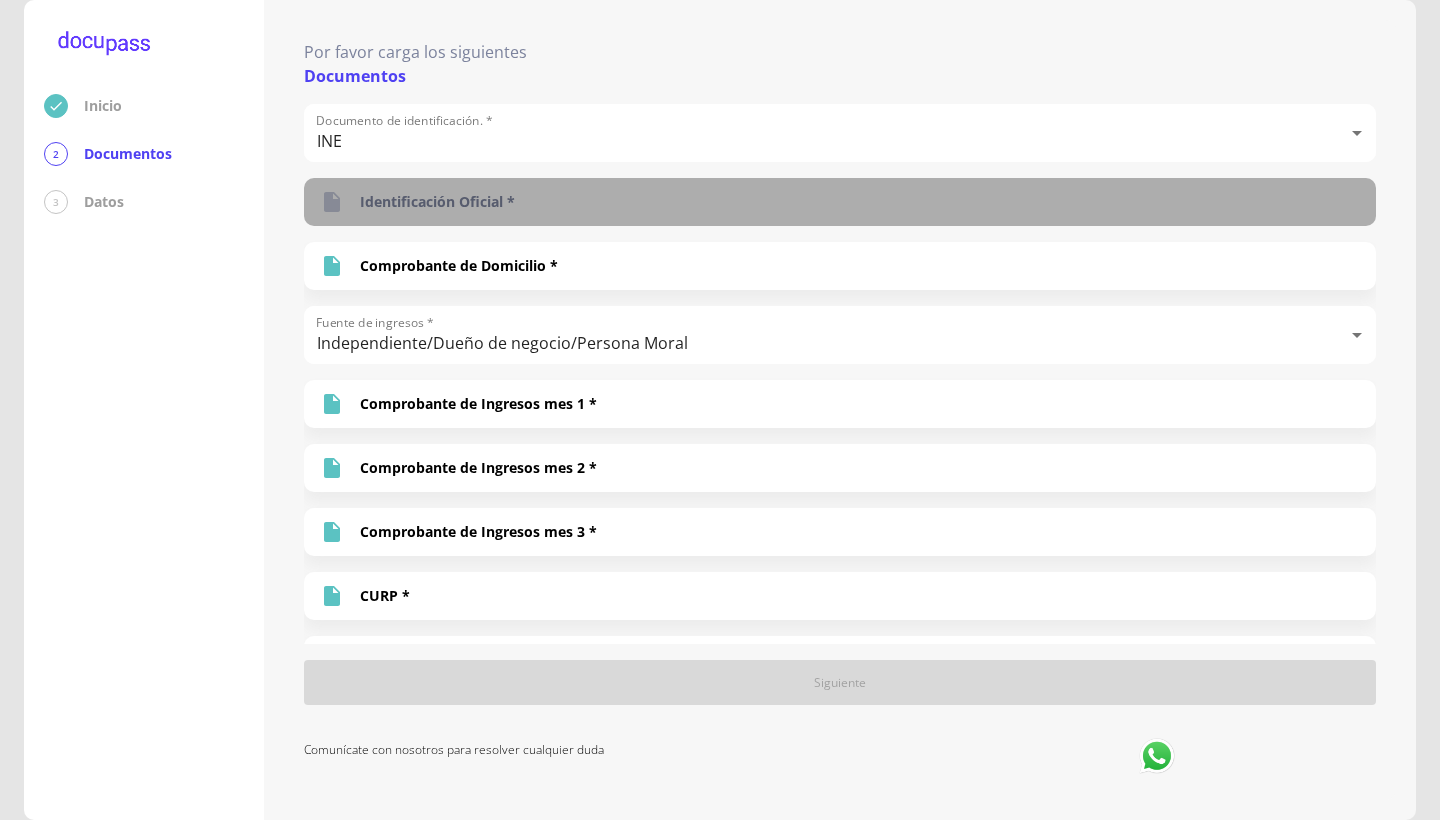 click on "Identificación Oficial *" at bounding box center [437, 202] 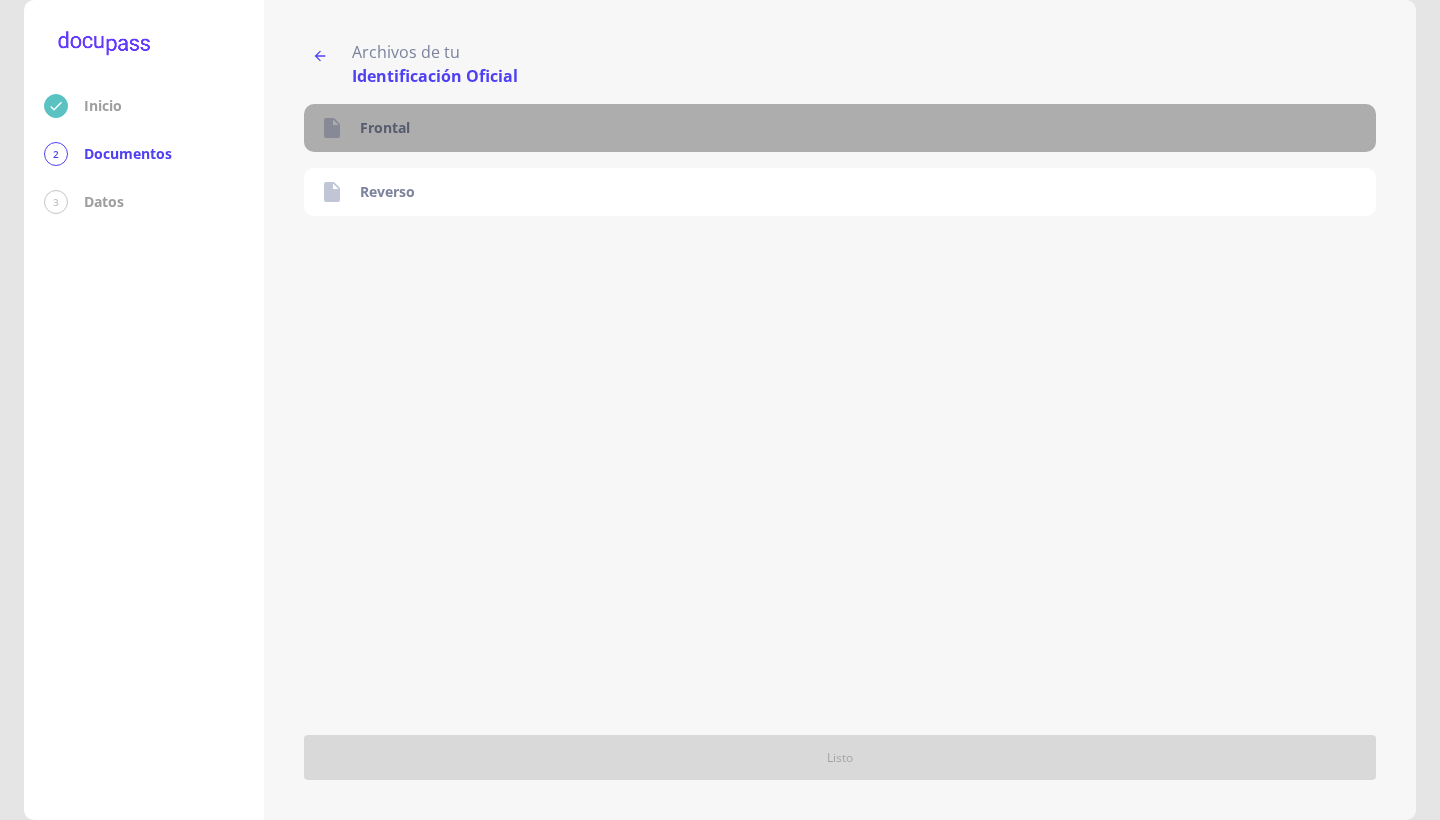 click on "Frontal" at bounding box center [385, 128] 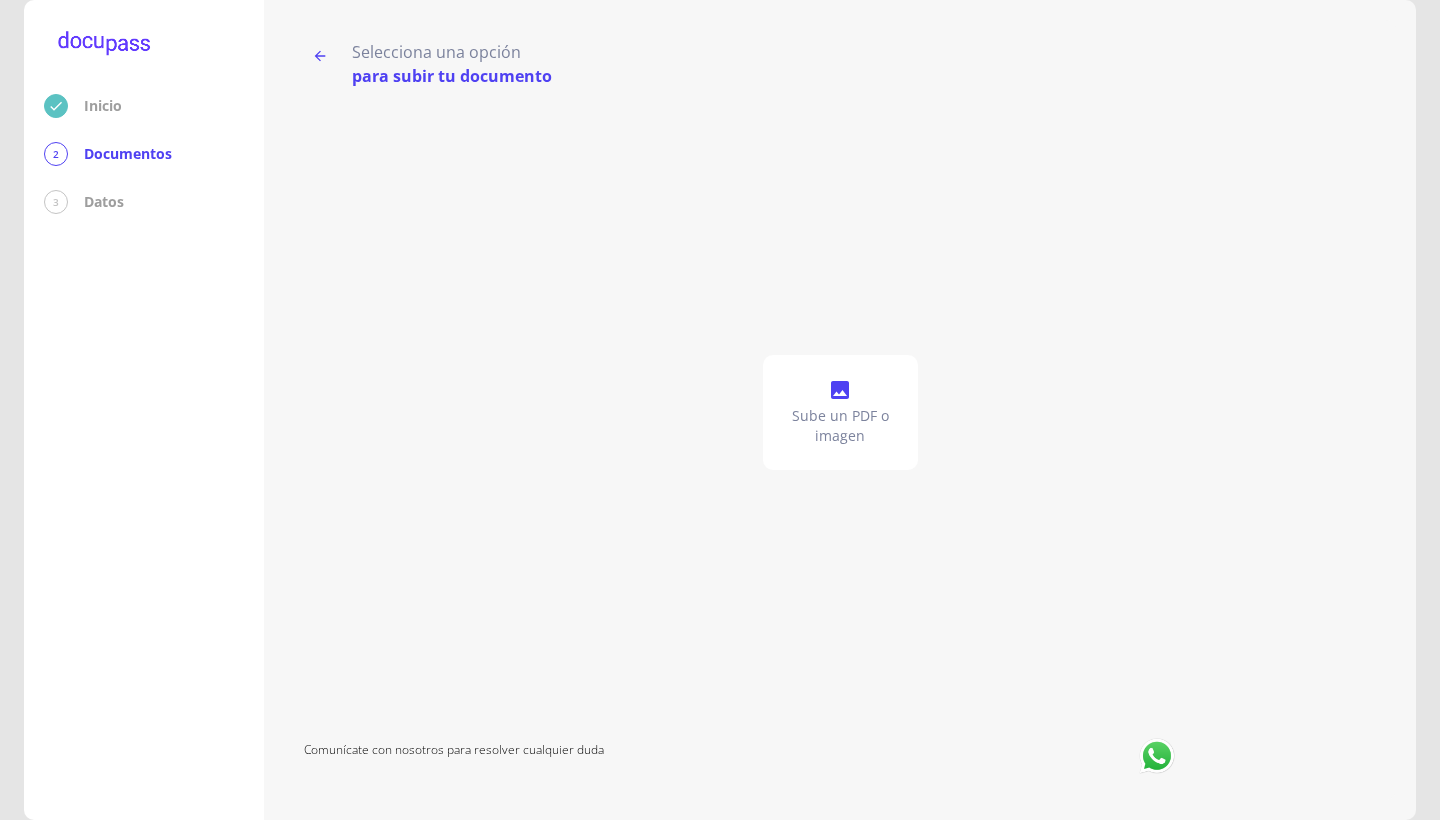 click on "Sube un PDF o imagen" at bounding box center (840, 426) 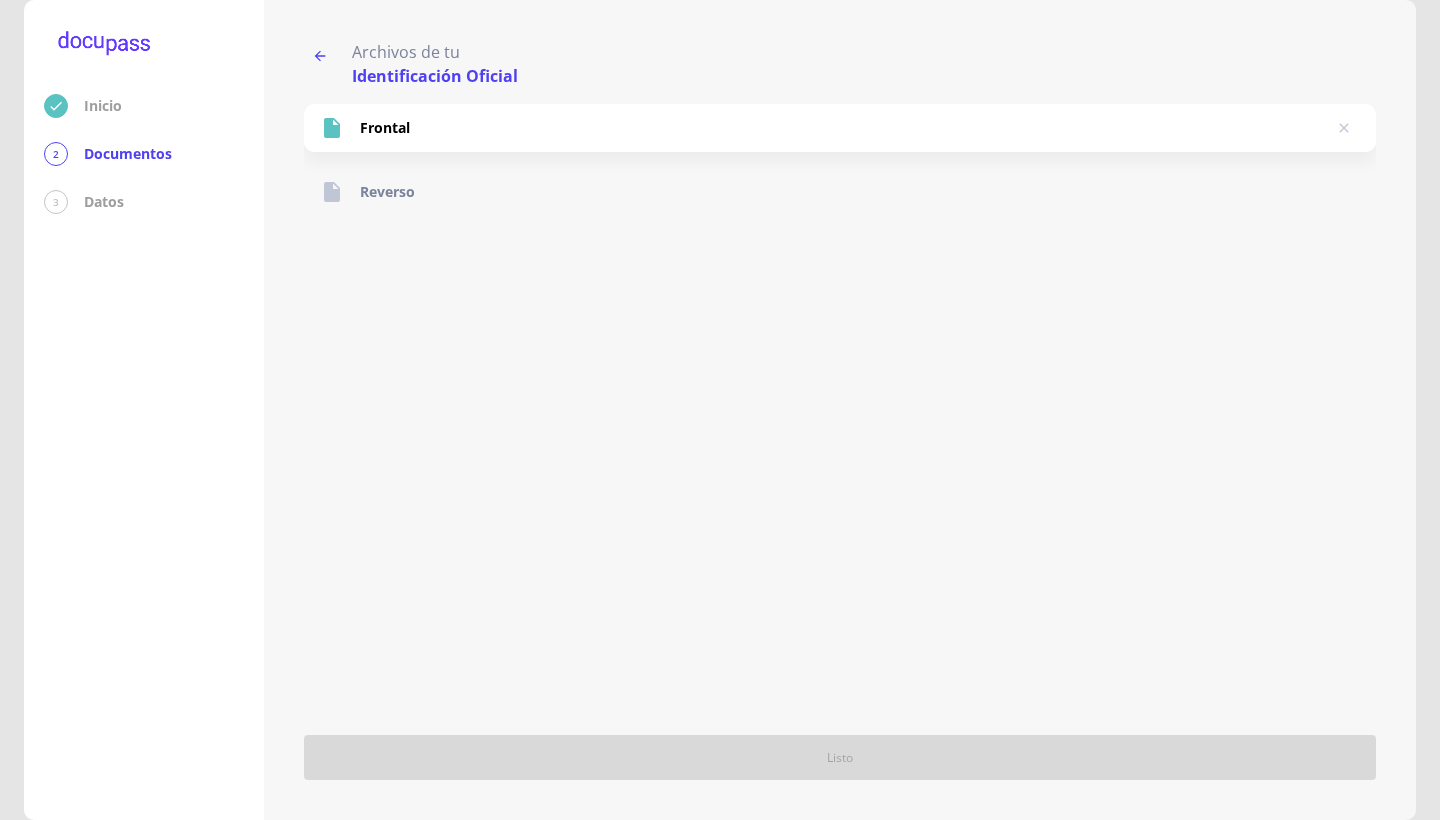 click on "Reverso" at bounding box center [387, 192] 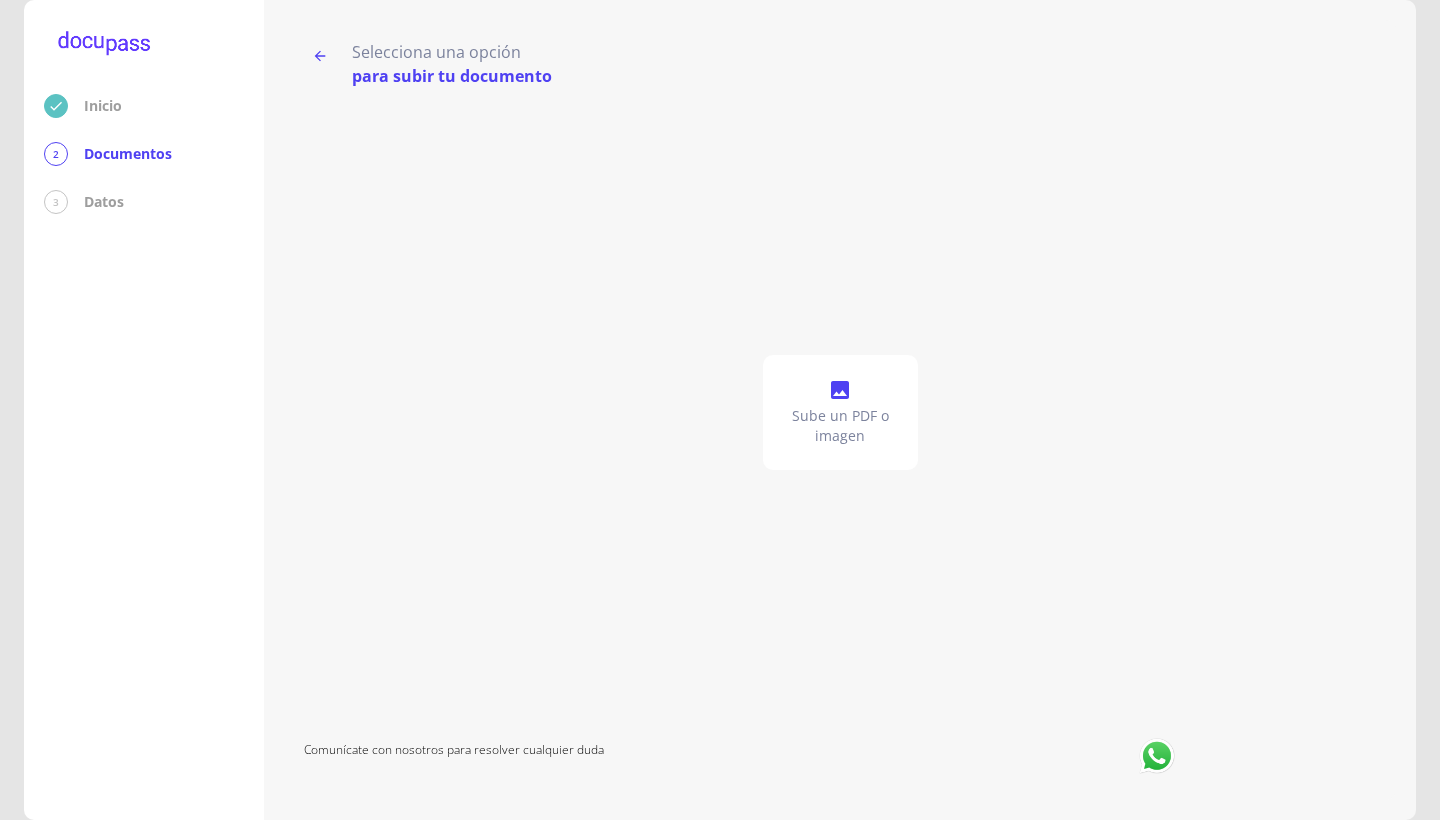 click 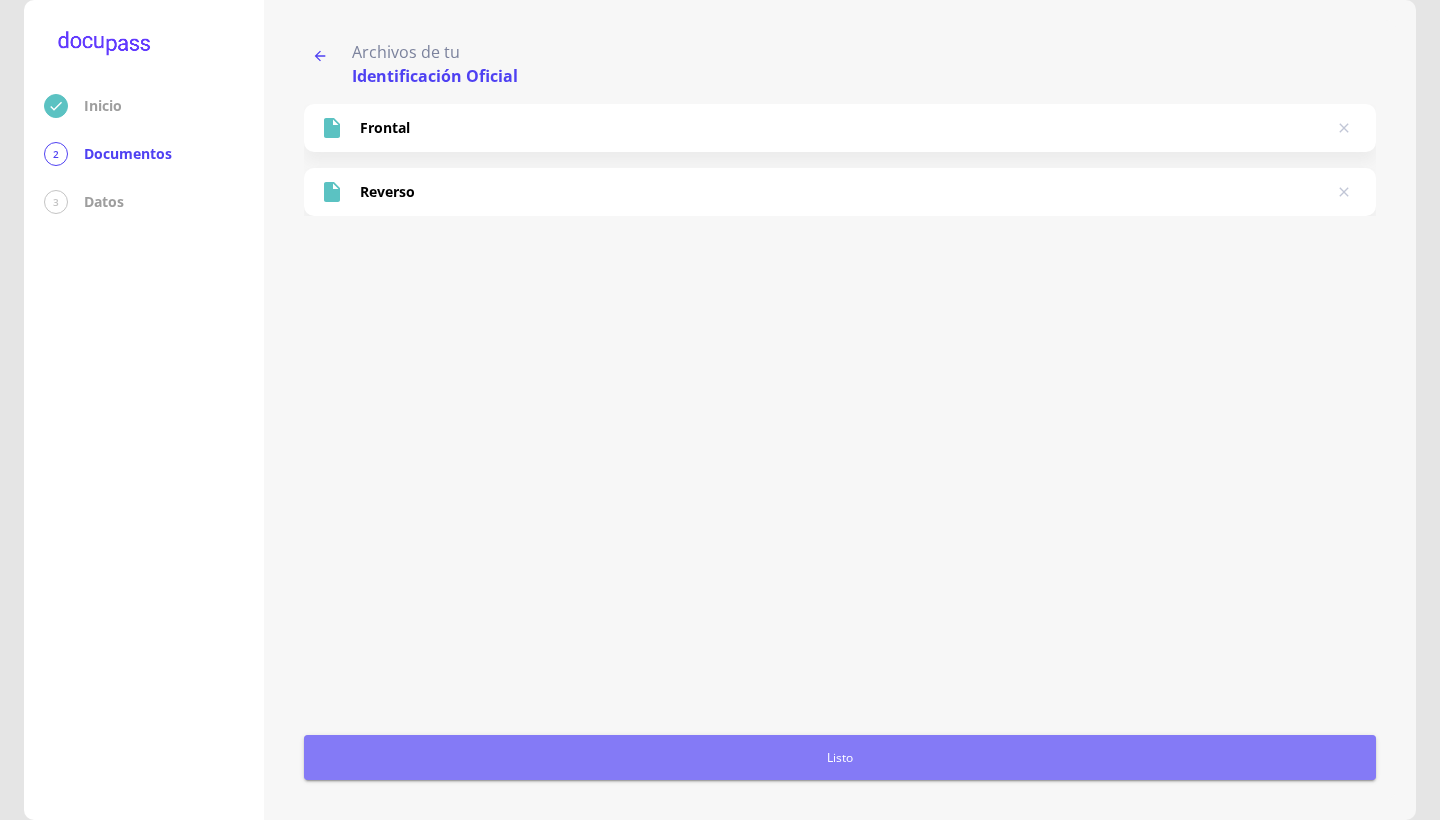 click on "Listo" at bounding box center (840, 757) 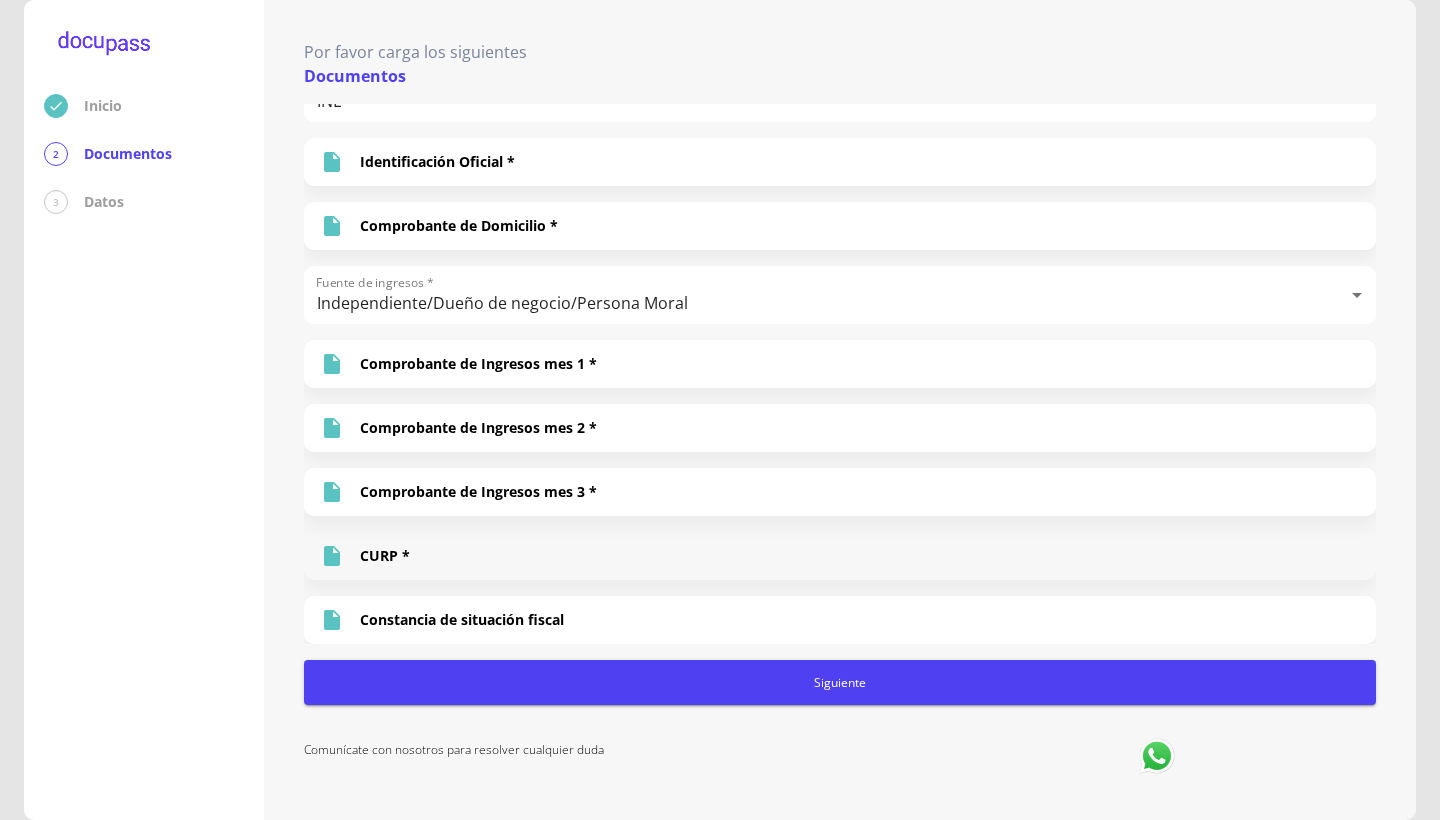 scroll, scrollTop: 40, scrollLeft: 0, axis: vertical 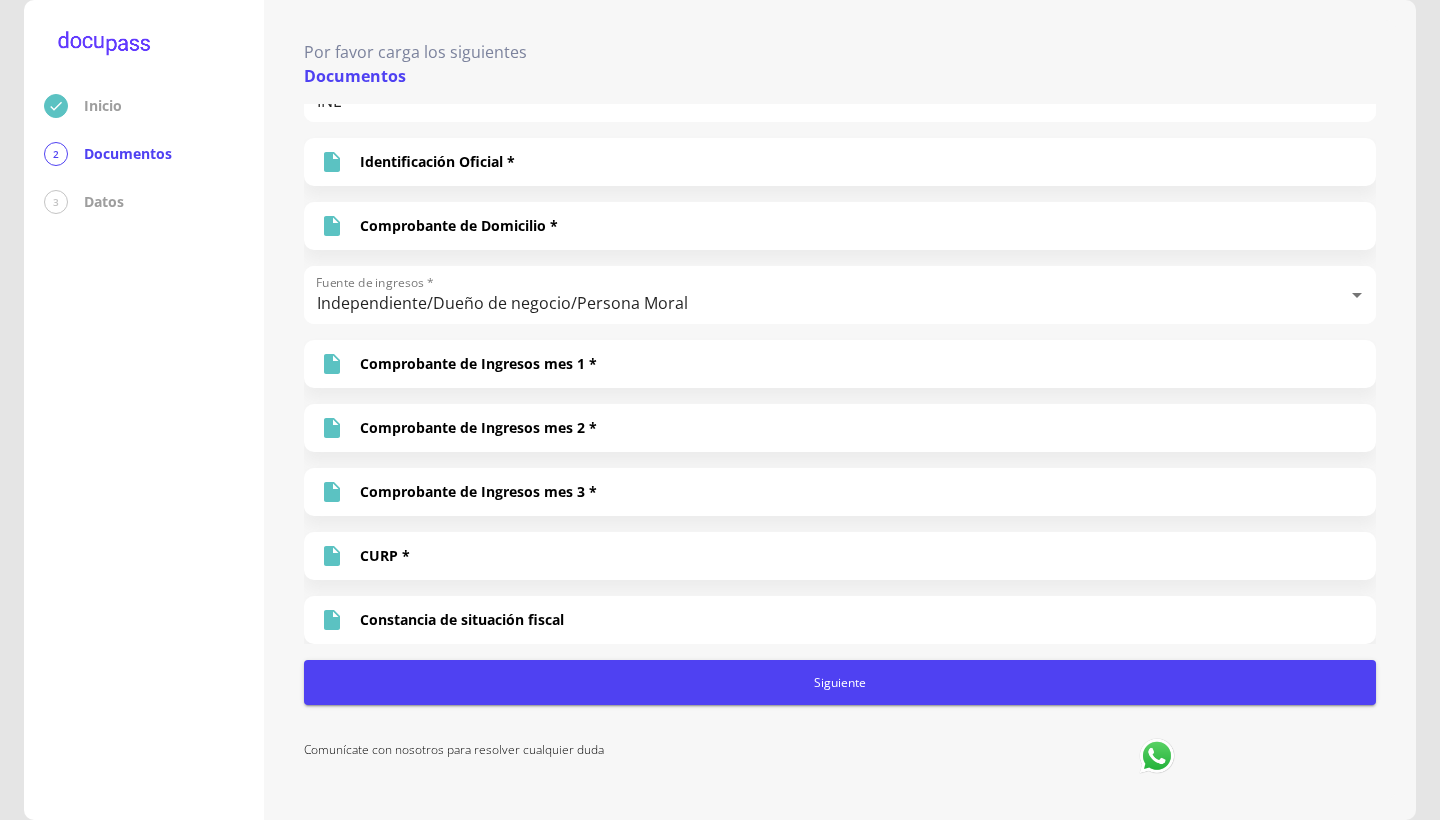 click on "Siguiente" at bounding box center (840, 682) 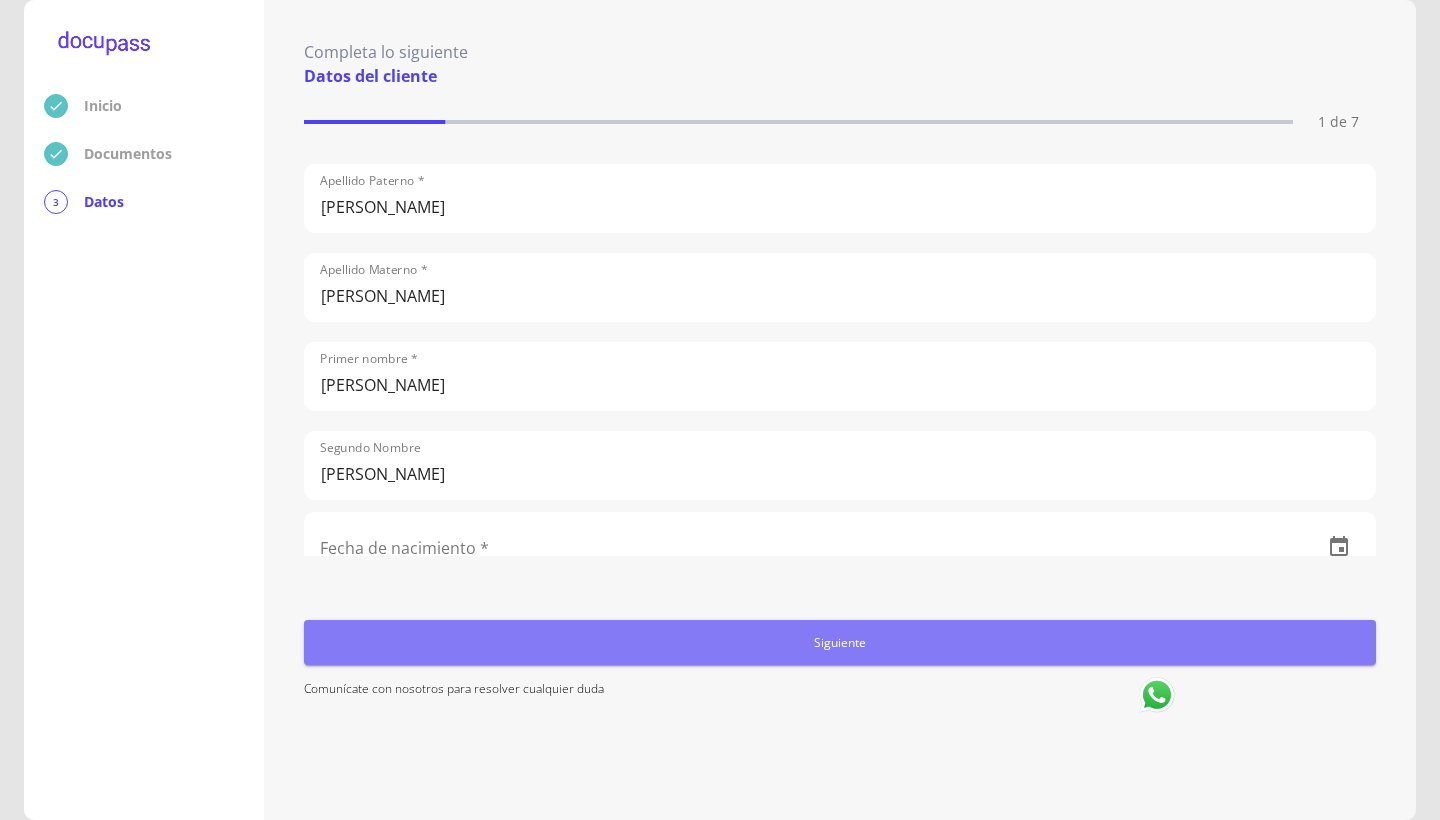 click on "Siguiente" at bounding box center [840, 642] 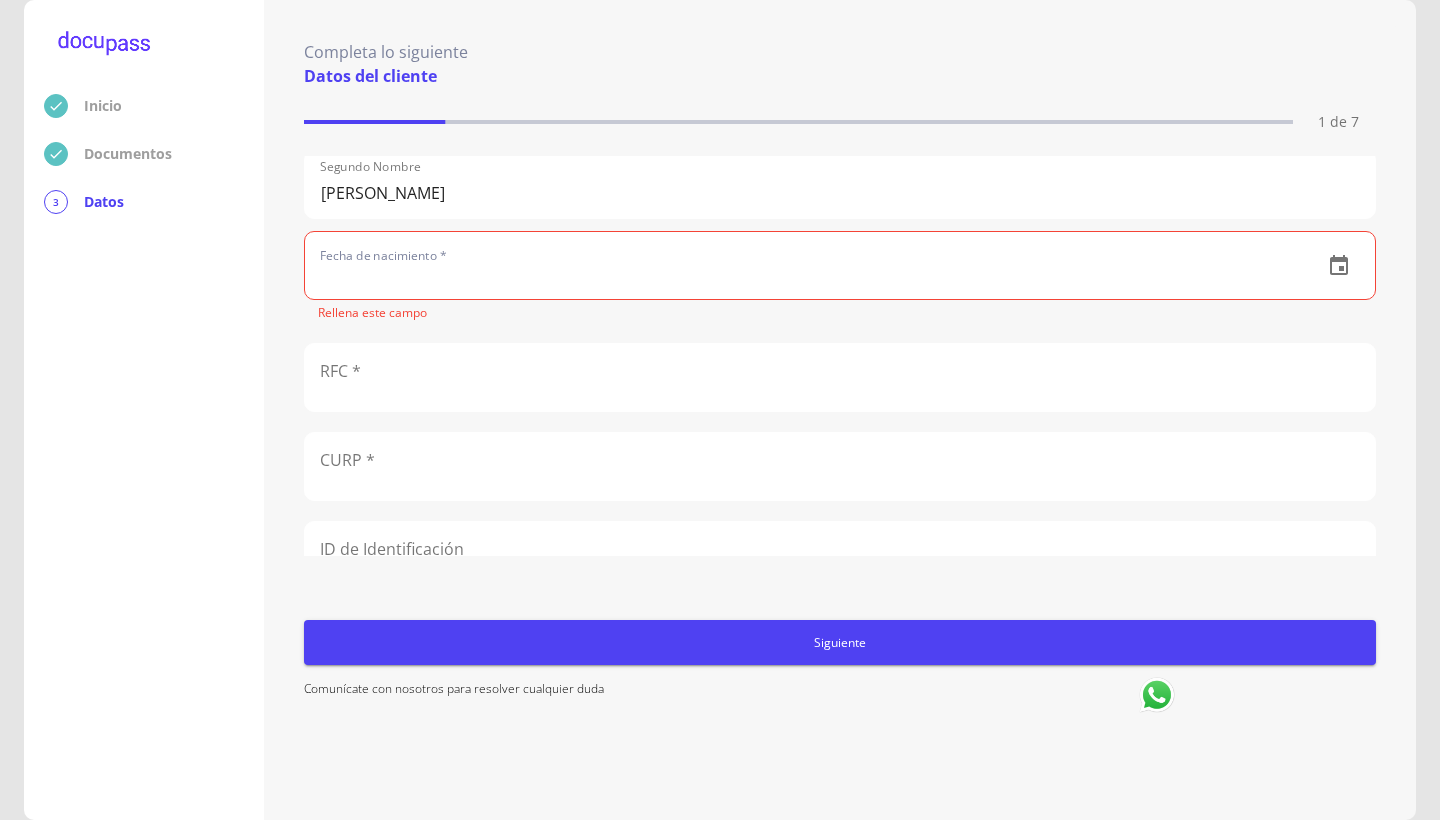 scroll, scrollTop: 286, scrollLeft: 0, axis: vertical 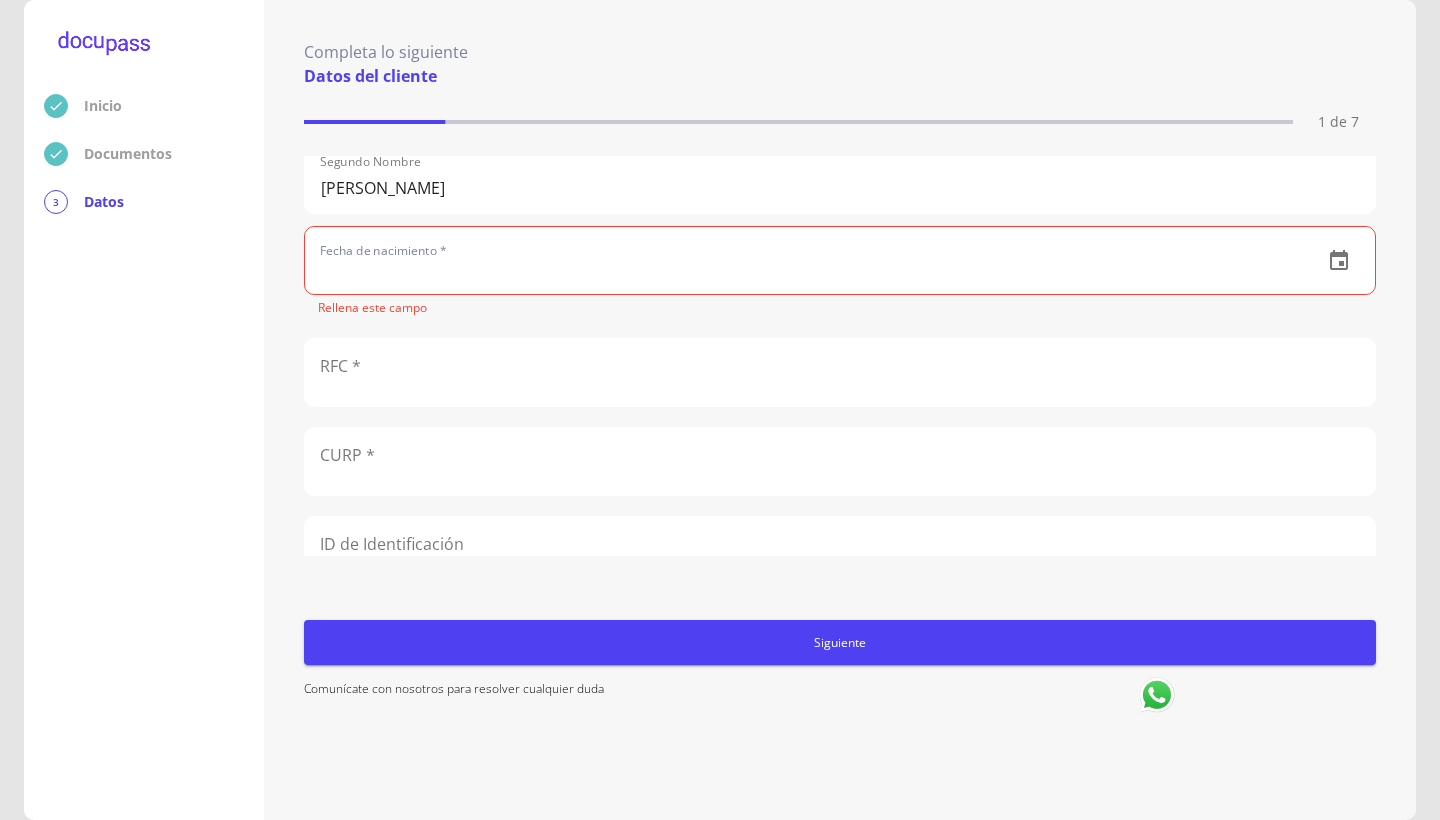click 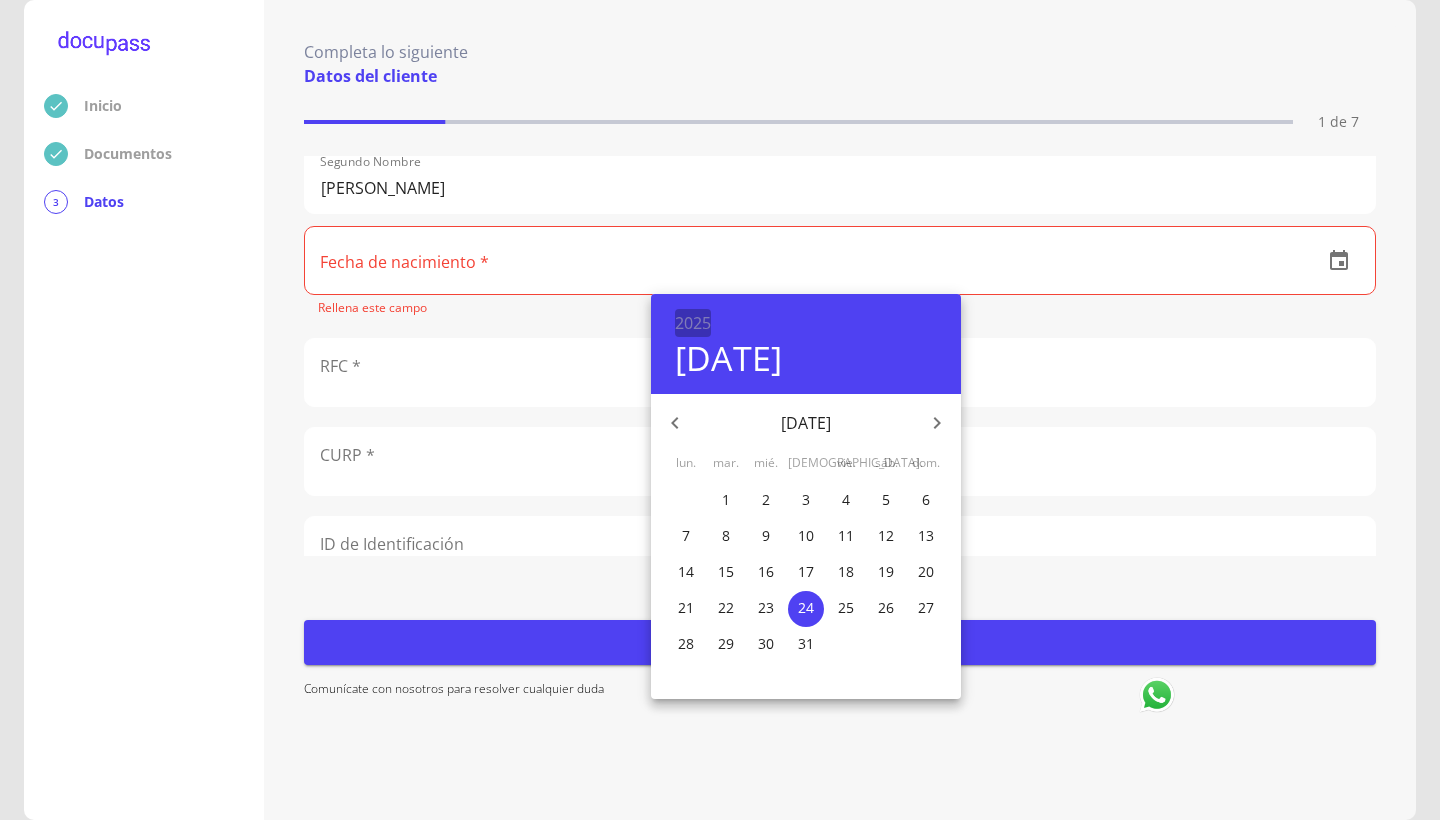 click on "2025" at bounding box center (693, 323) 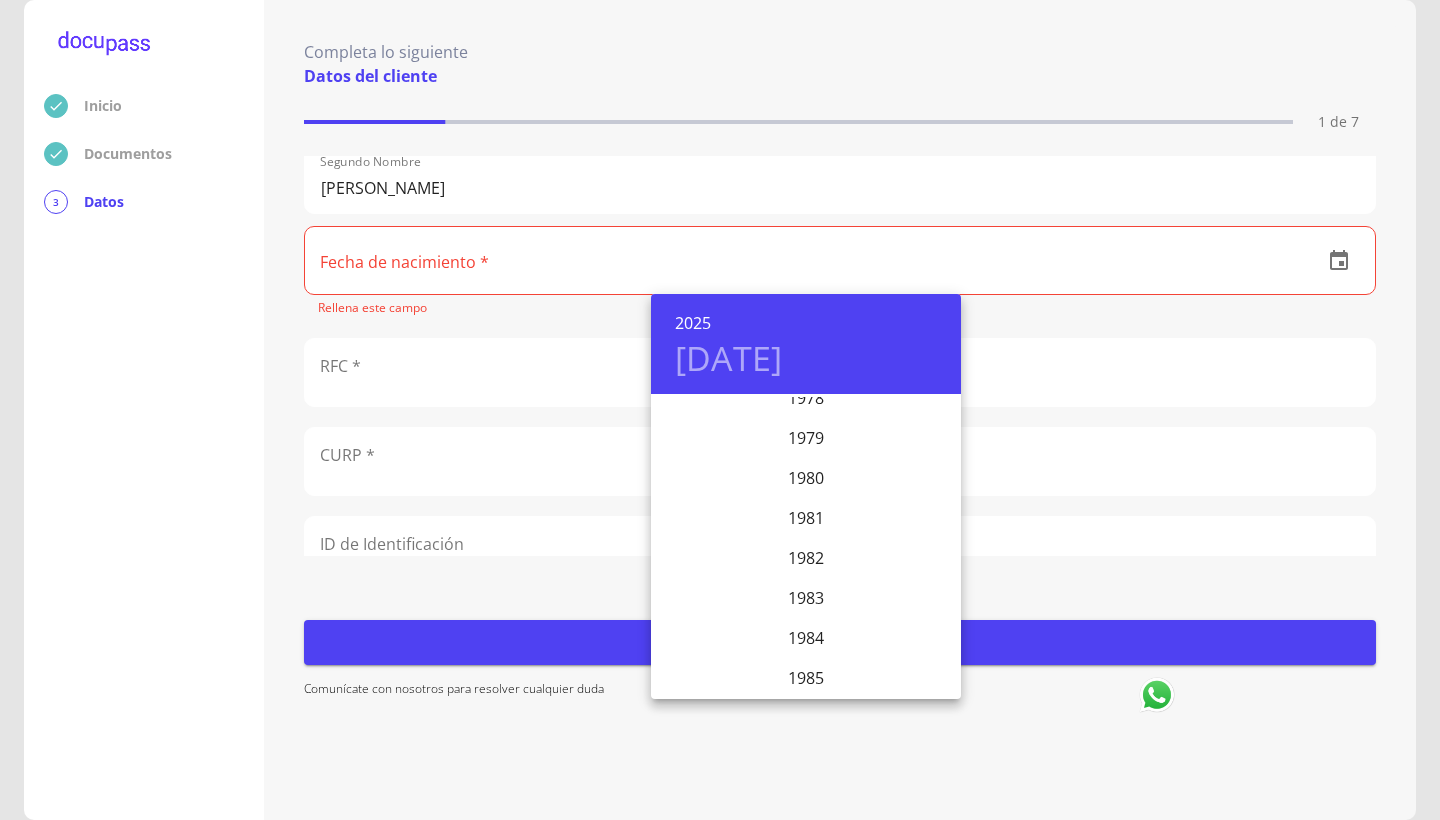 scroll, scrollTop: 3178, scrollLeft: 0, axis: vertical 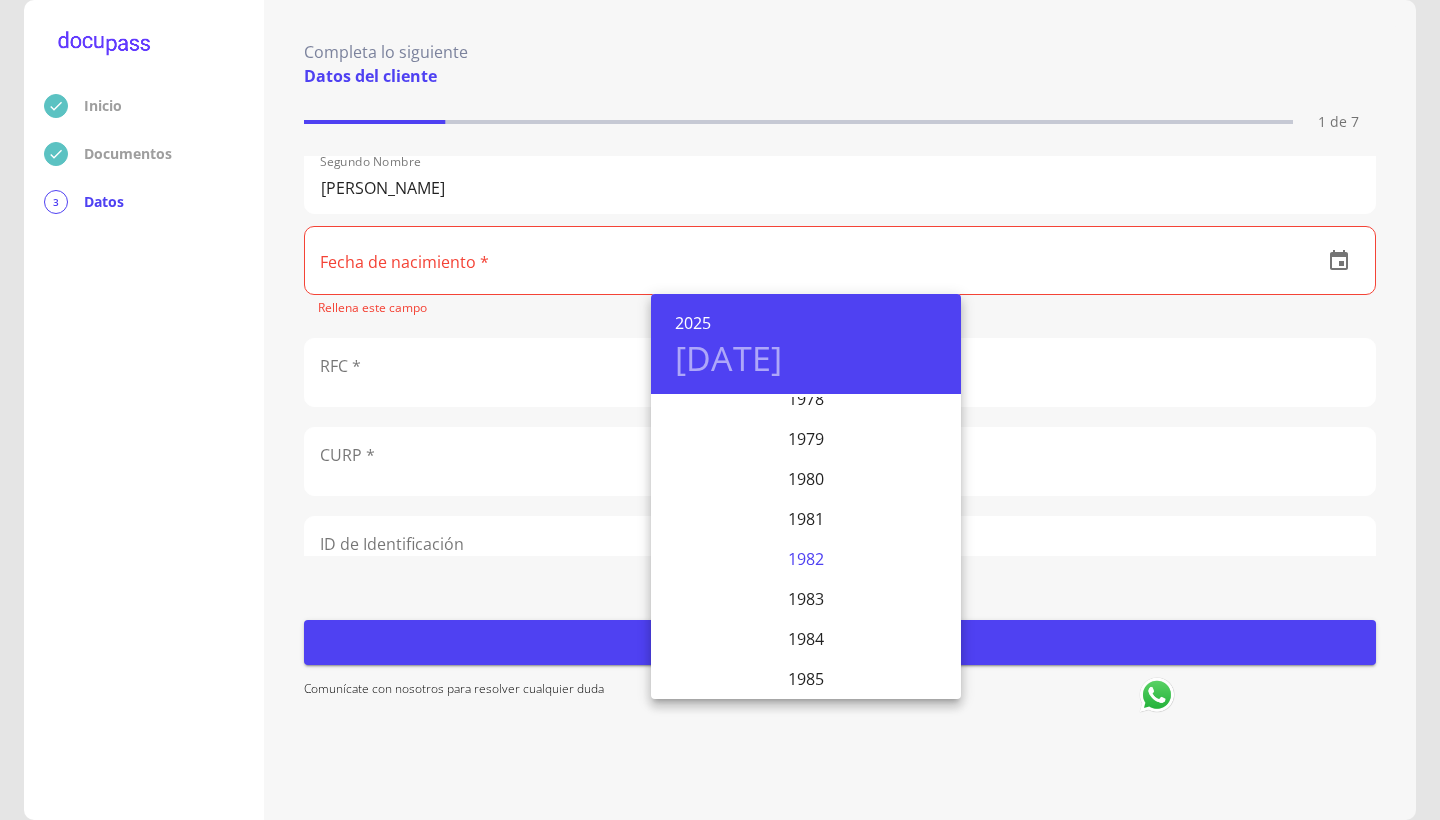 click on "1982" at bounding box center [806, 559] 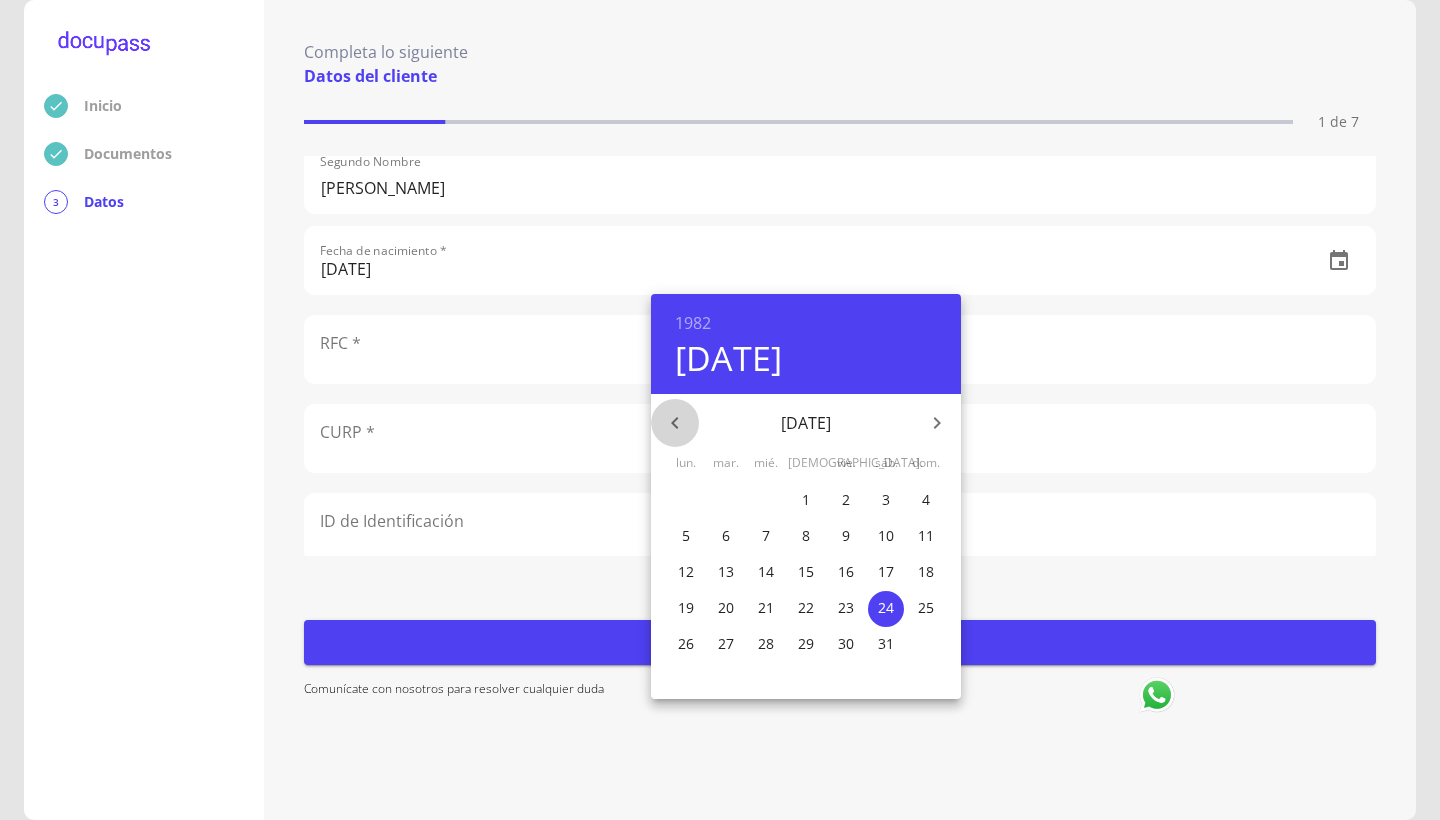 click 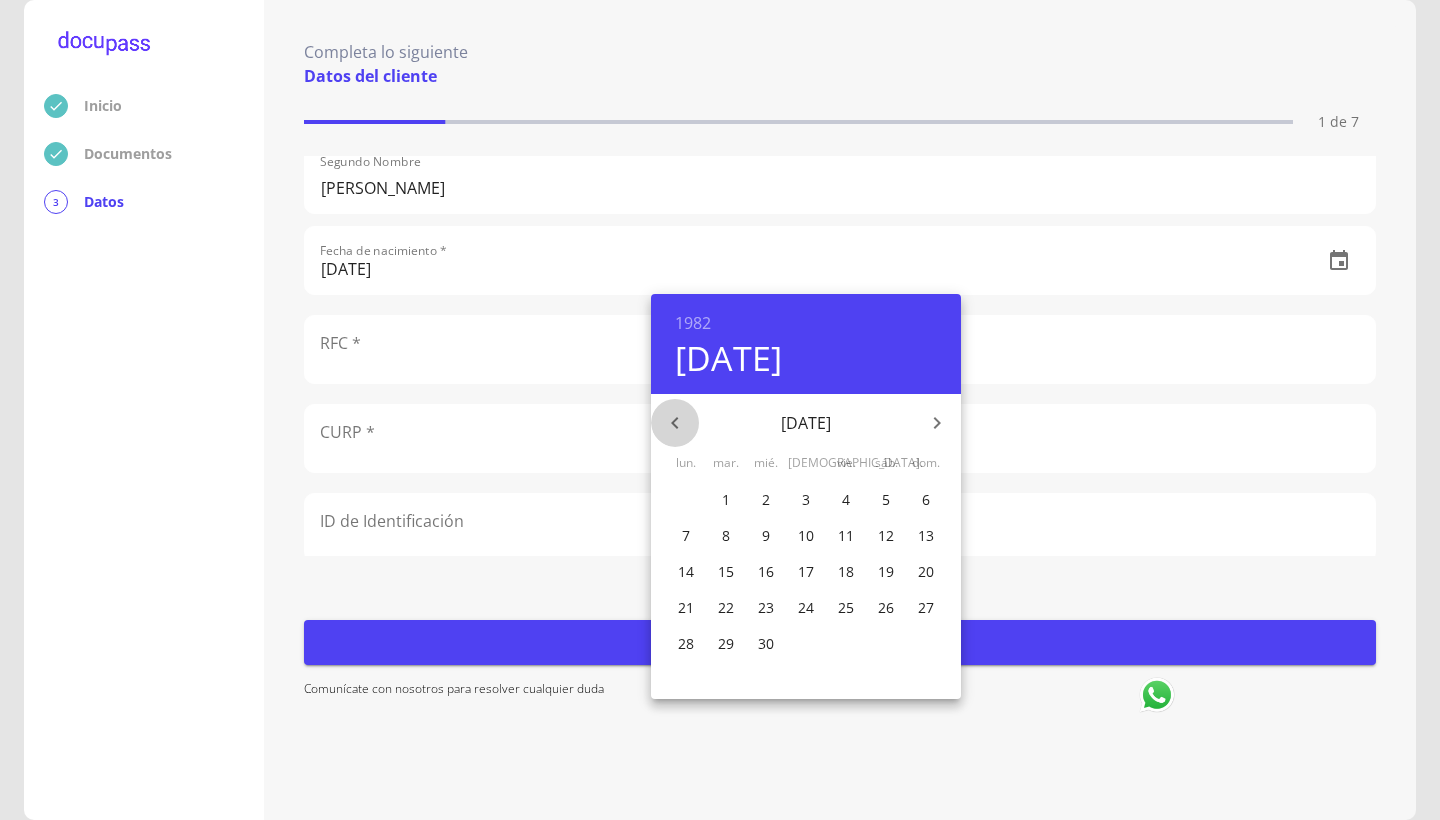 click 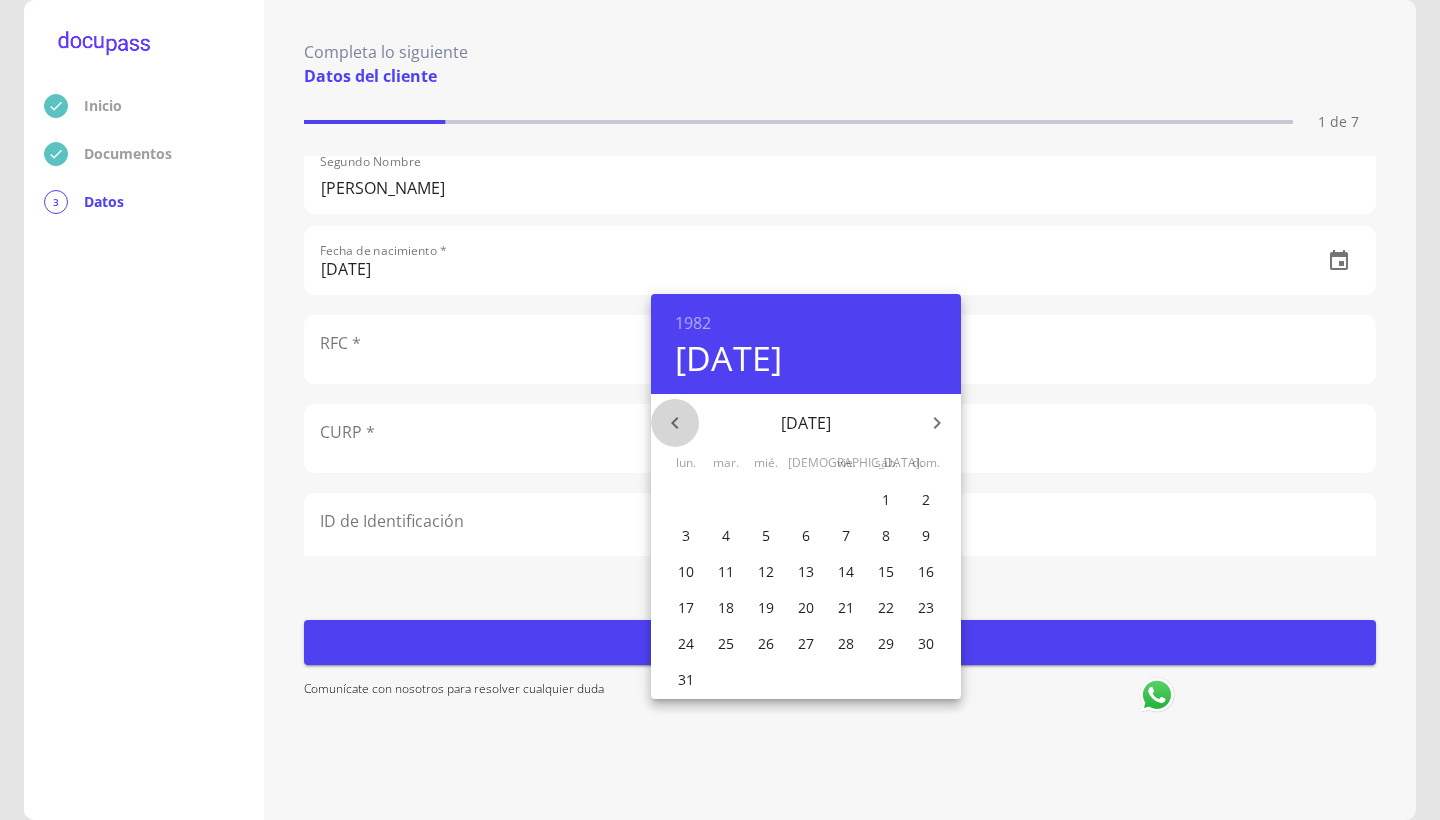 click 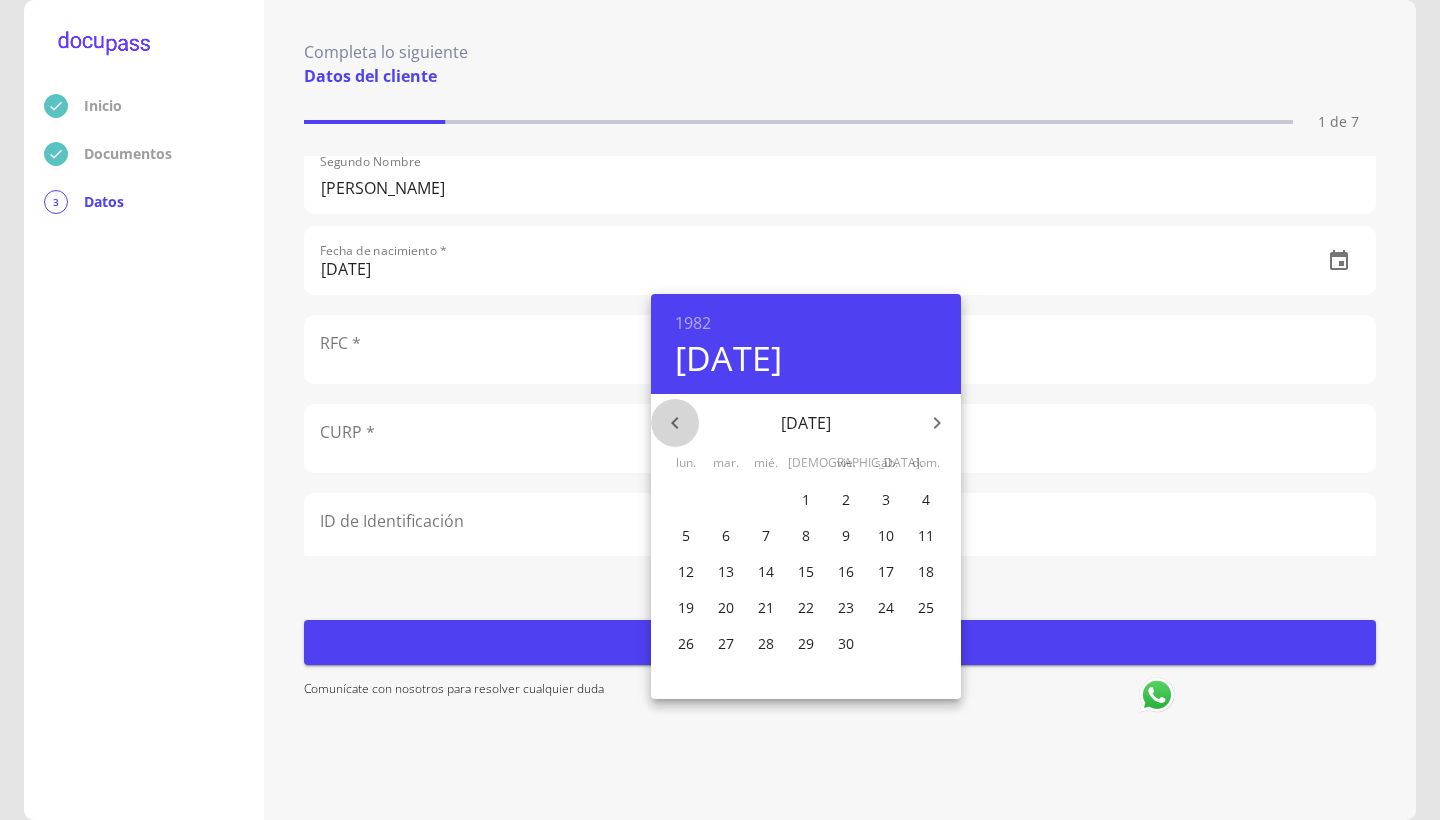 click 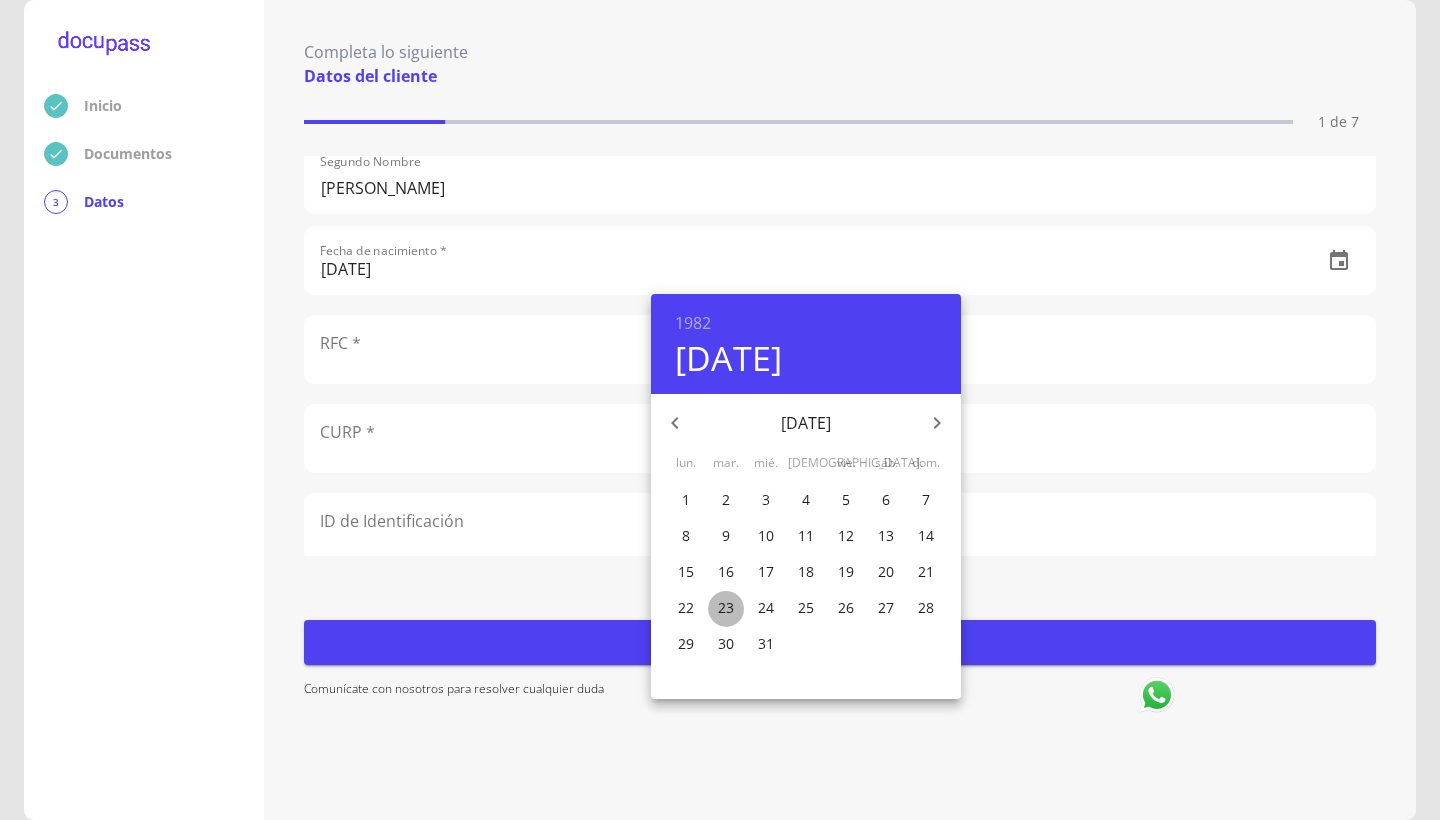 click on "23" at bounding box center [726, 608] 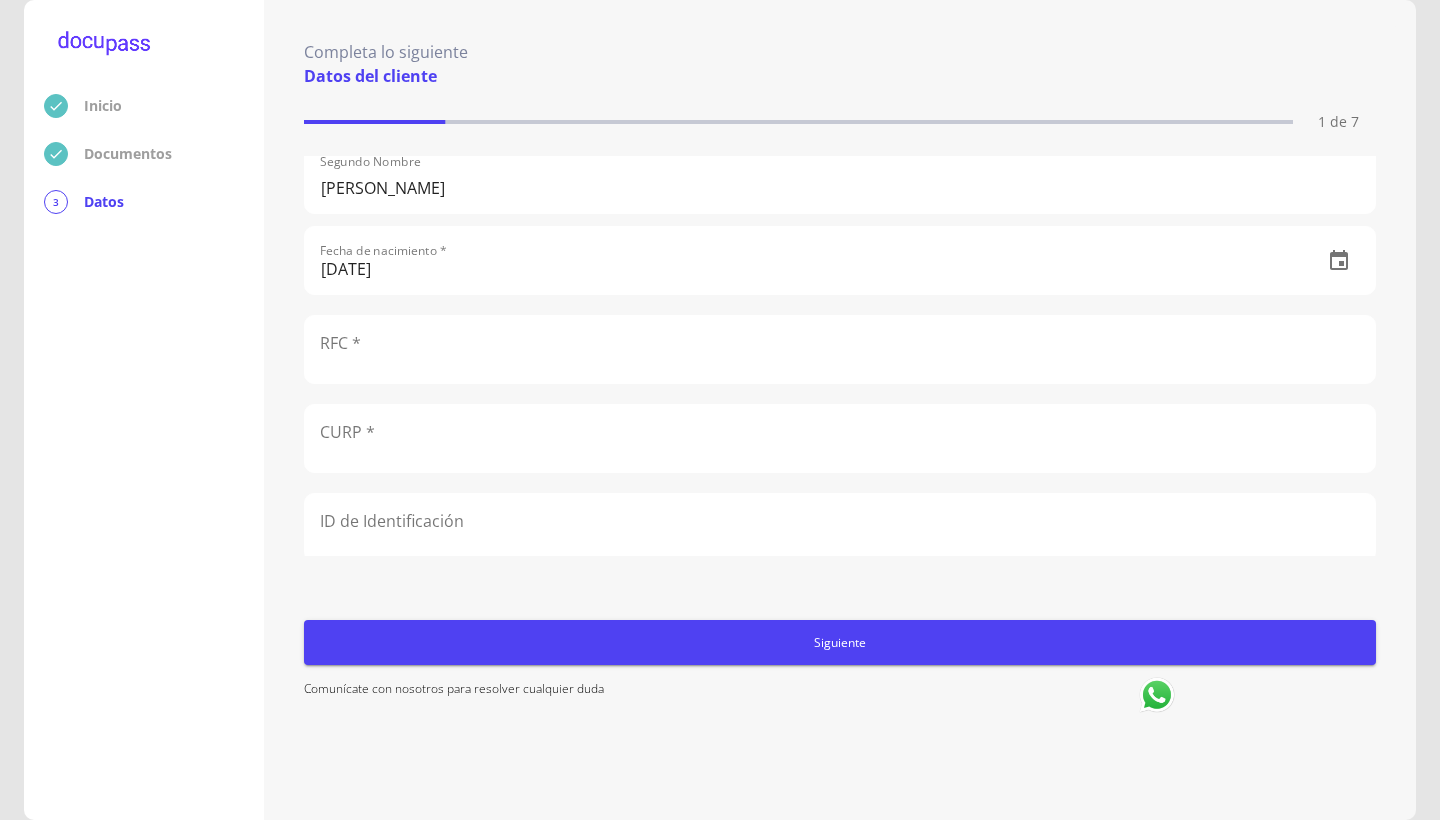 click 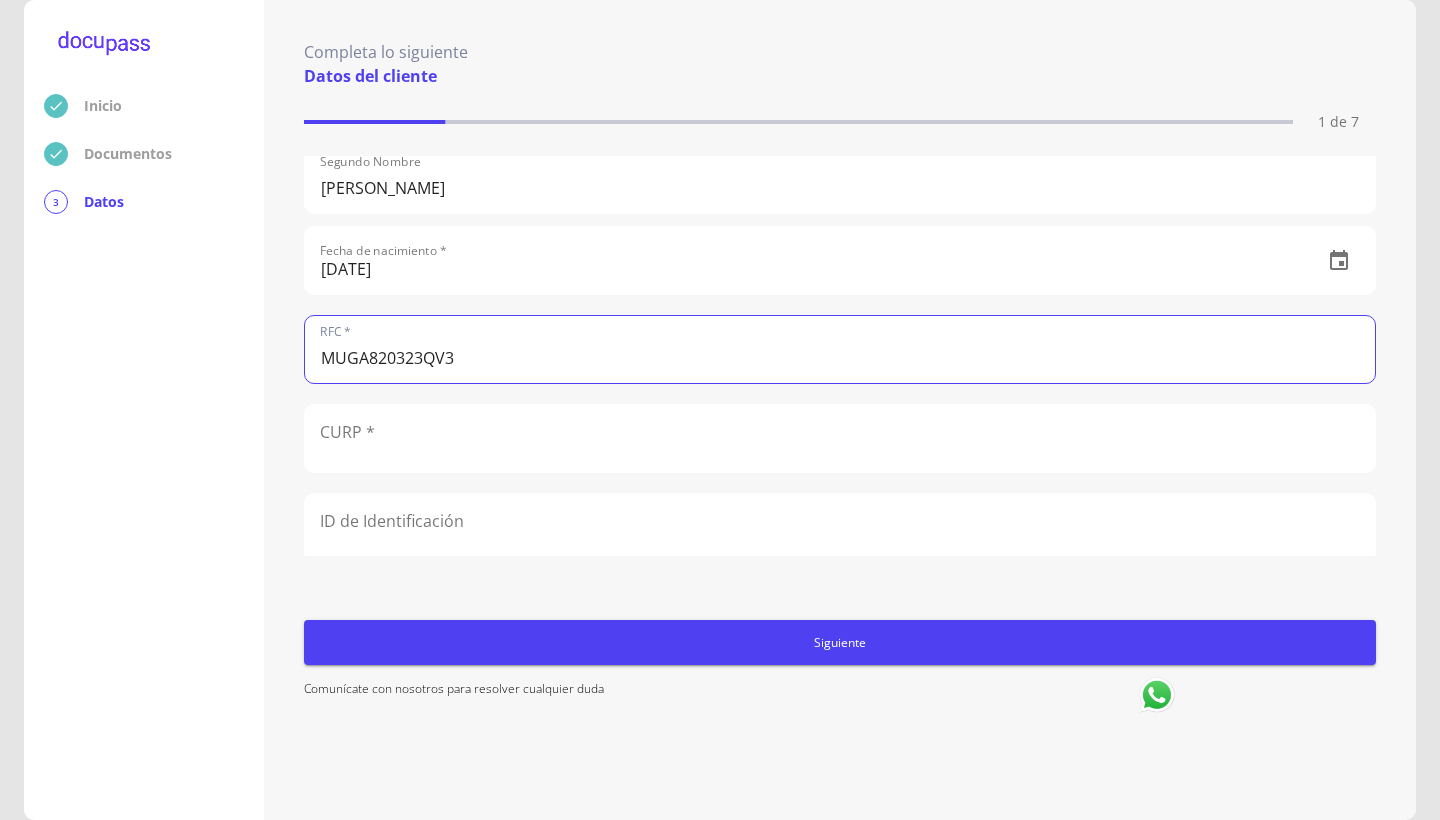 type on "MUGA820323QV3" 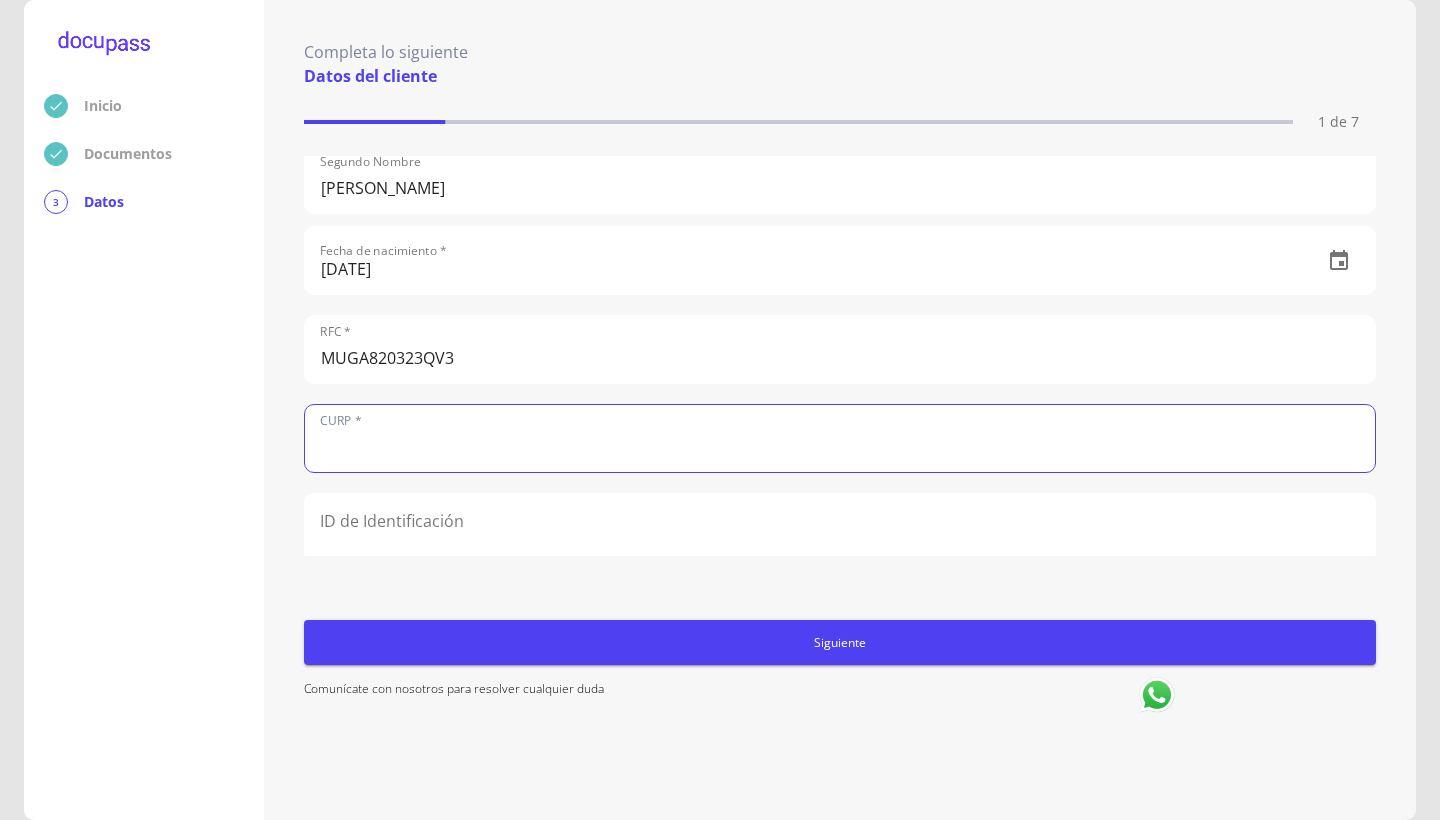 paste on "MUGA820323HDFNNN18" 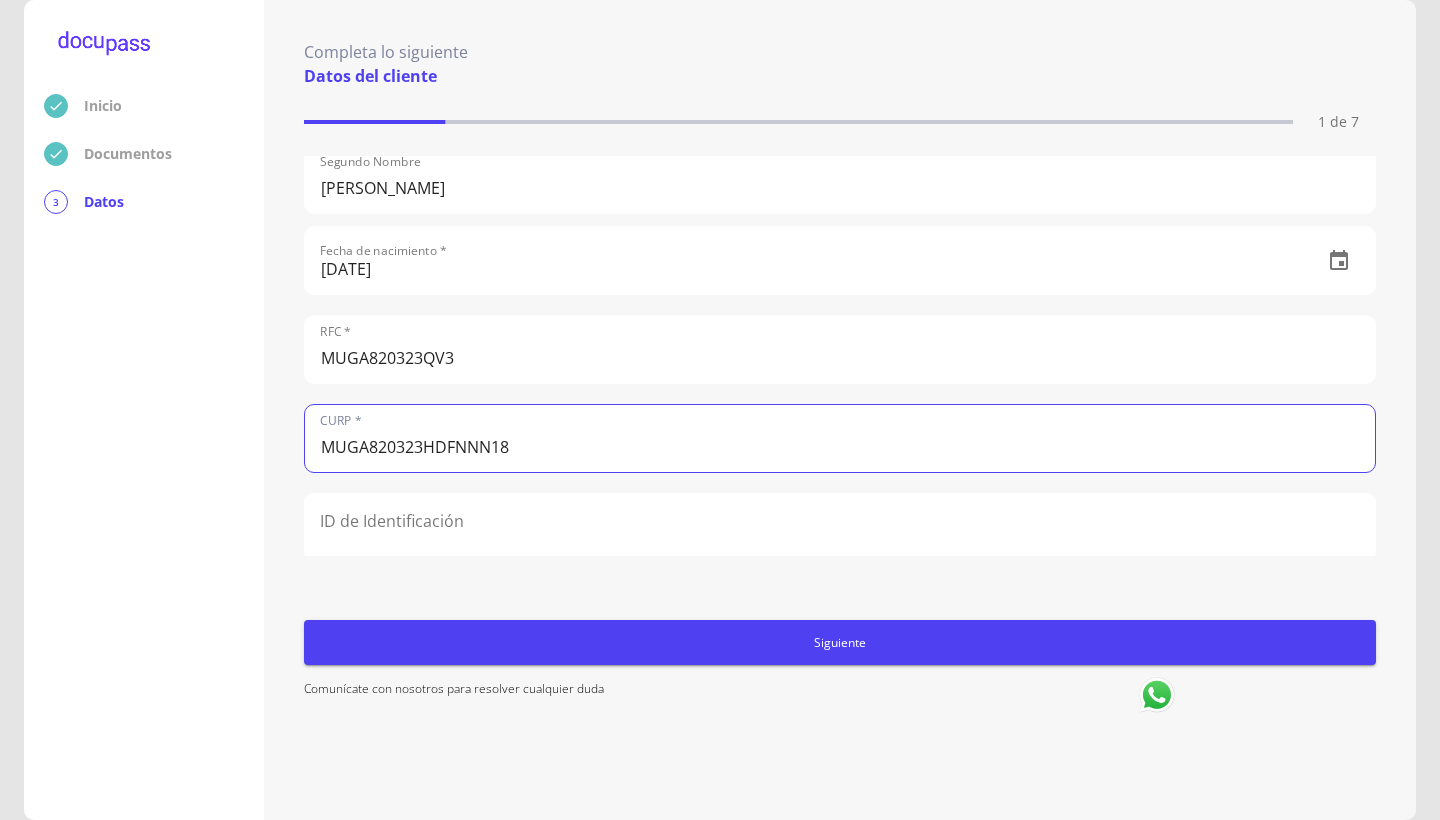 type on "MUGA820323HDFNNN18" 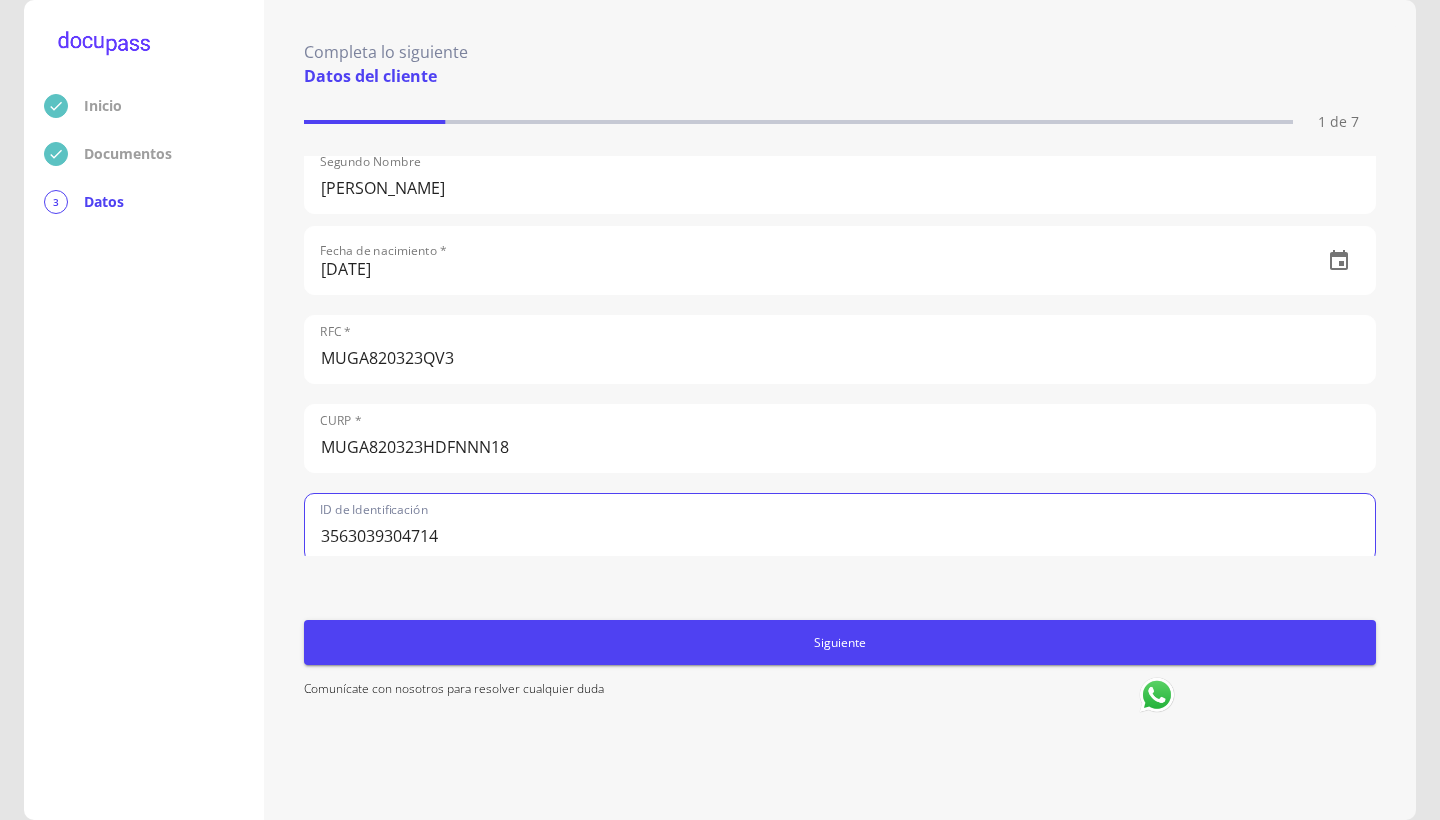 type on "3563039304714" 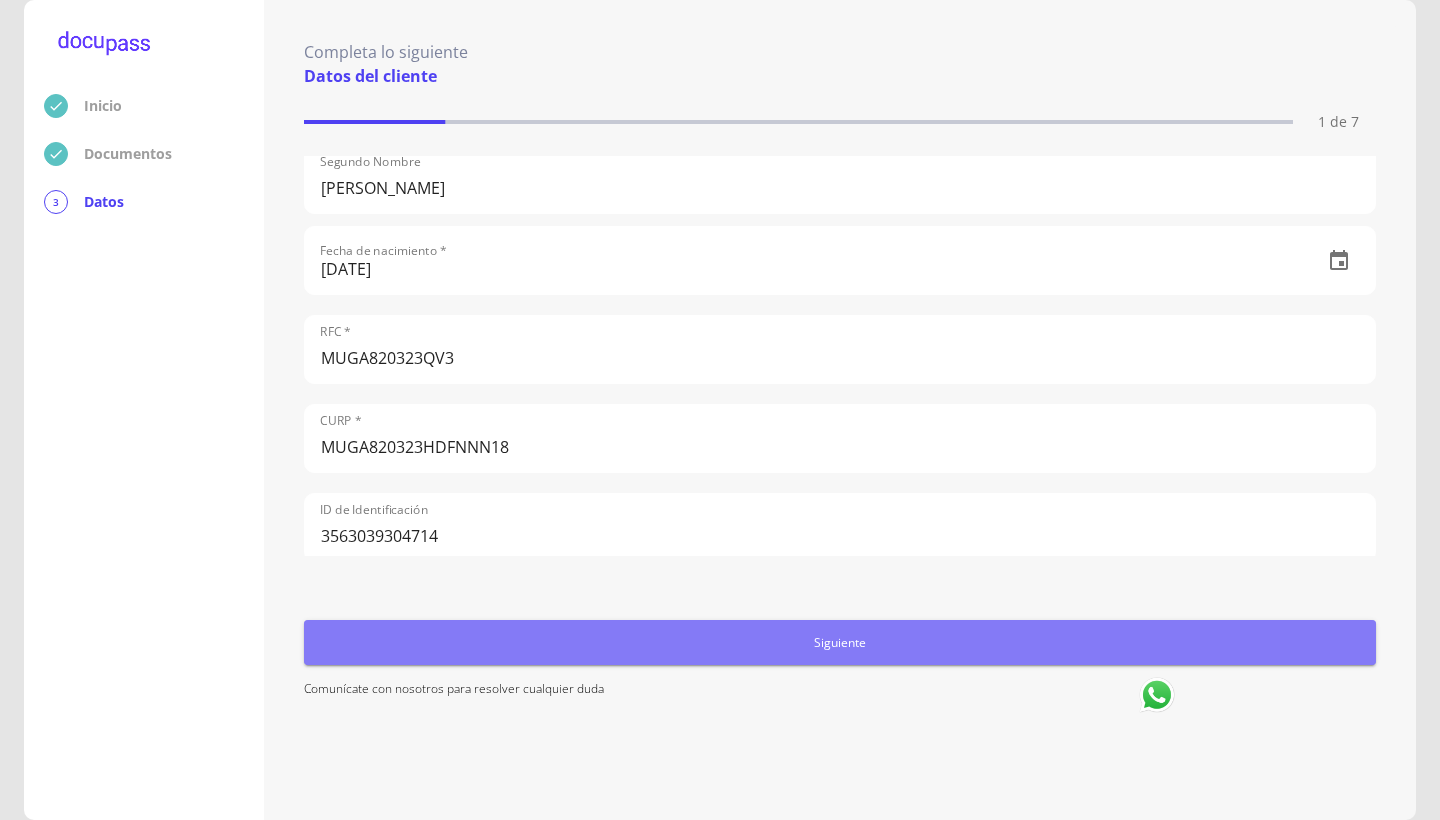 click on "Siguiente" at bounding box center (840, 642) 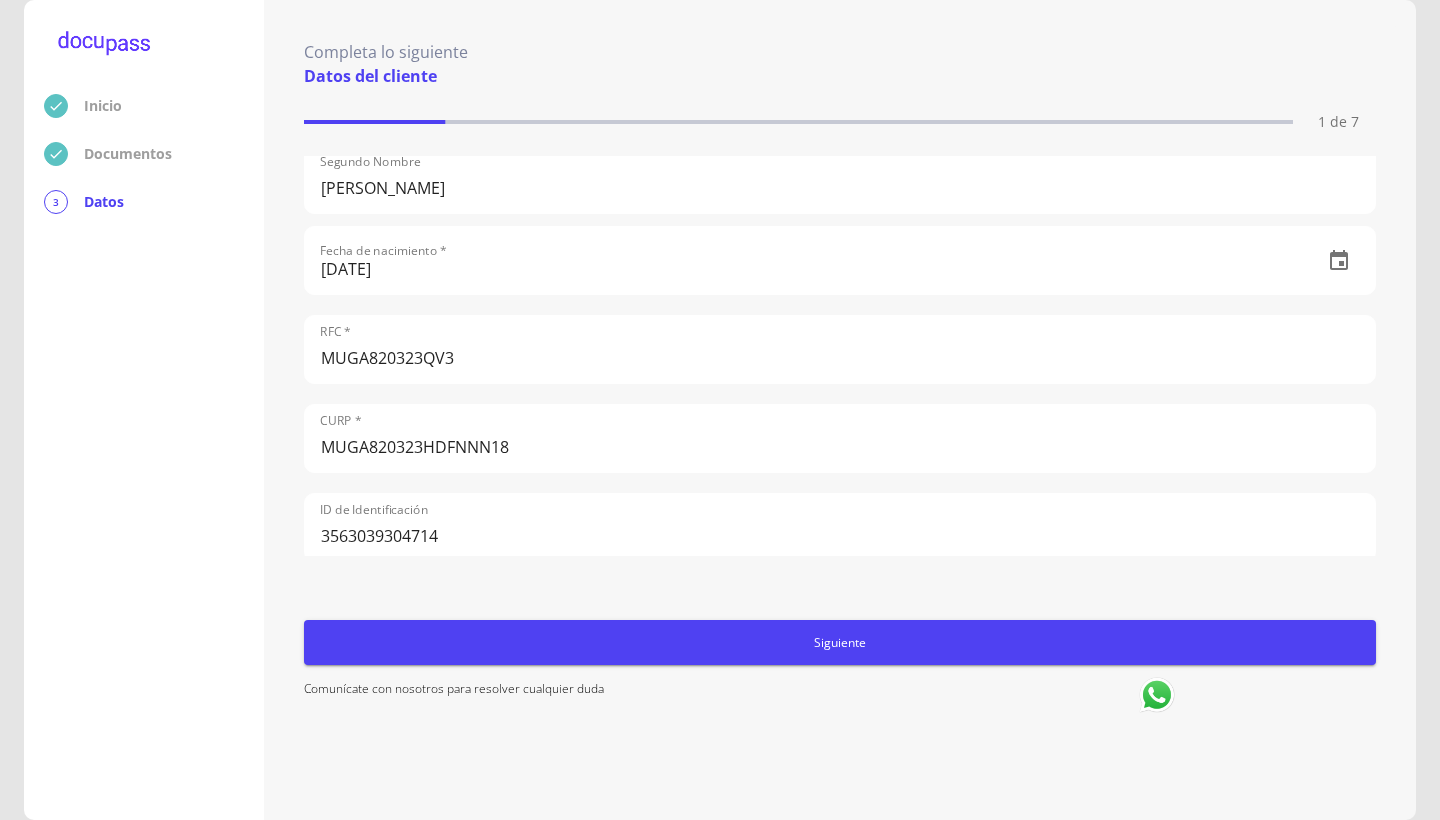 scroll, scrollTop: 554, scrollLeft: 0, axis: vertical 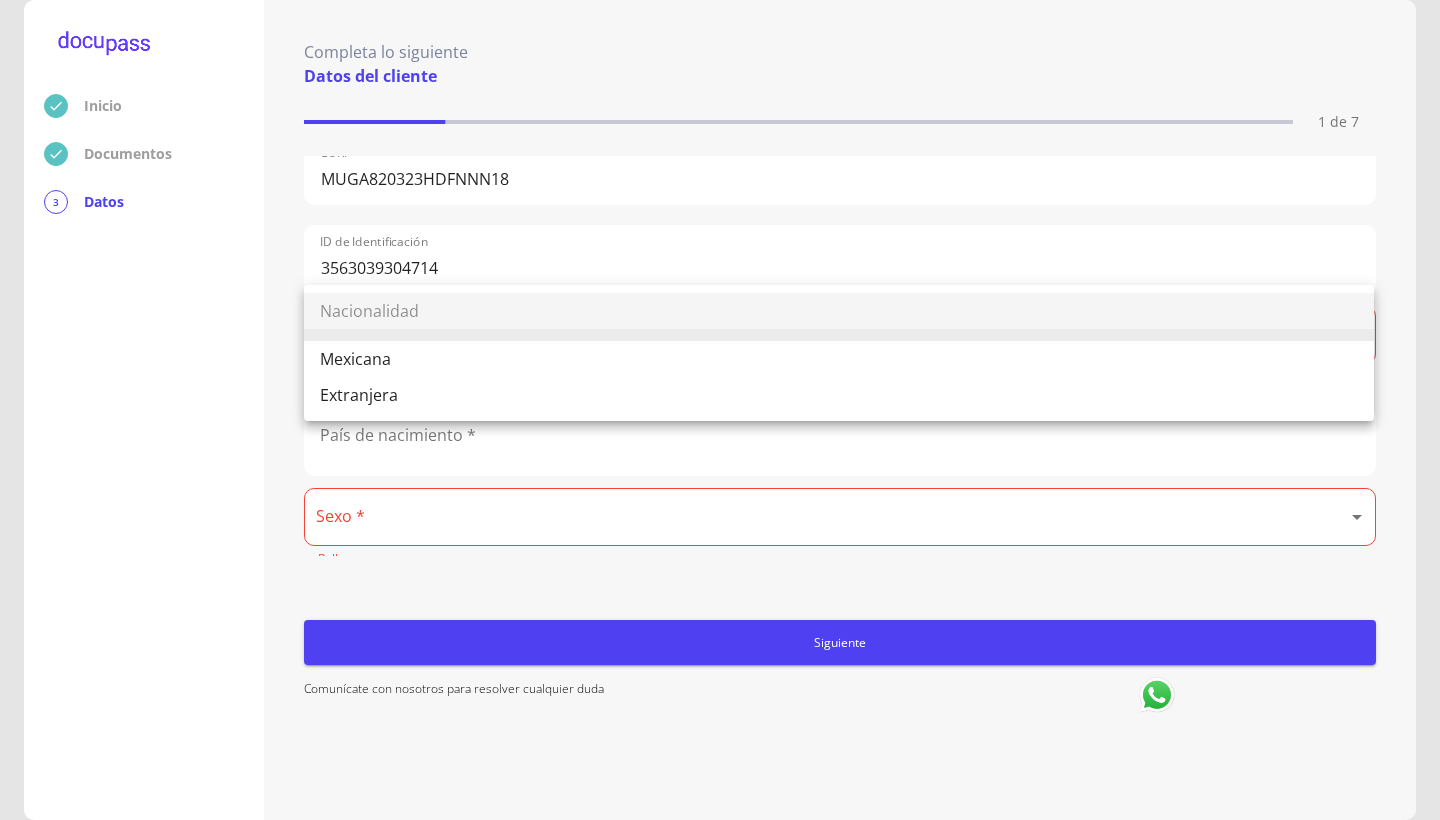 click on "Inicio Documentos 3 Datos   Completa lo siguiente Datos del cliente 1 de 7 Apellido Paterno * [PERSON_NAME] Apellido Materno * [PERSON_NAME] Primer nombre * [PERSON_NAME] Nombre [PERSON_NAME] de nacimiento * [DEMOGRAPHIC_DATA] RFC * MUGA820323QV3 CURP * MUGA820323HDFNNN18 ID de Identificación 3563039304714 Nacionalidad * ​ Rellena este campo País de nacimiento * Sexo * ​ Rellena este campo Celular * [PHONE_NUMBER] Siguiente Comunícate con nosotros para resolver cualquier duda   Nacionalidad Mexicana Extranjera" at bounding box center (720, 410) 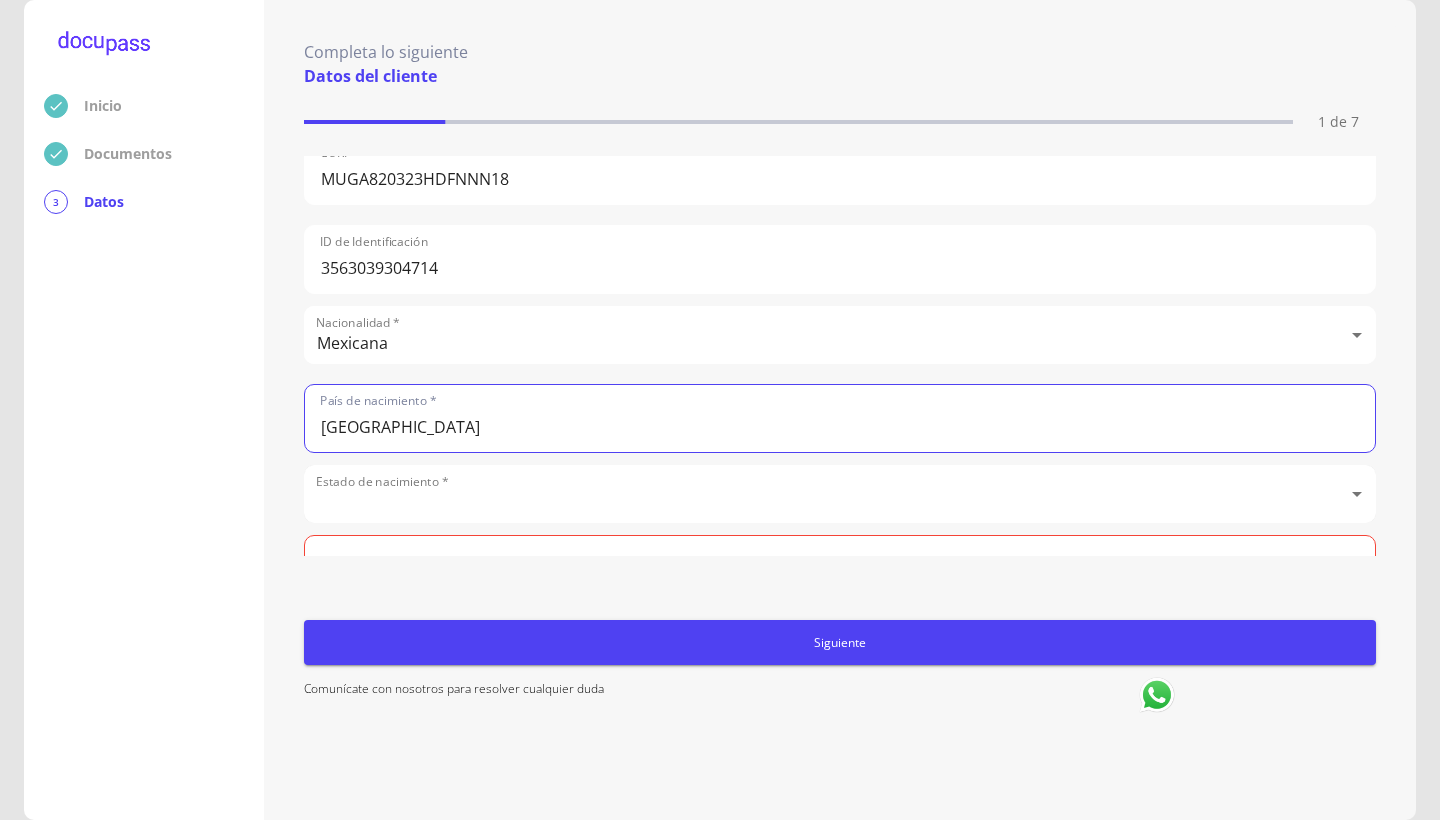 type on "[GEOGRAPHIC_DATA]" 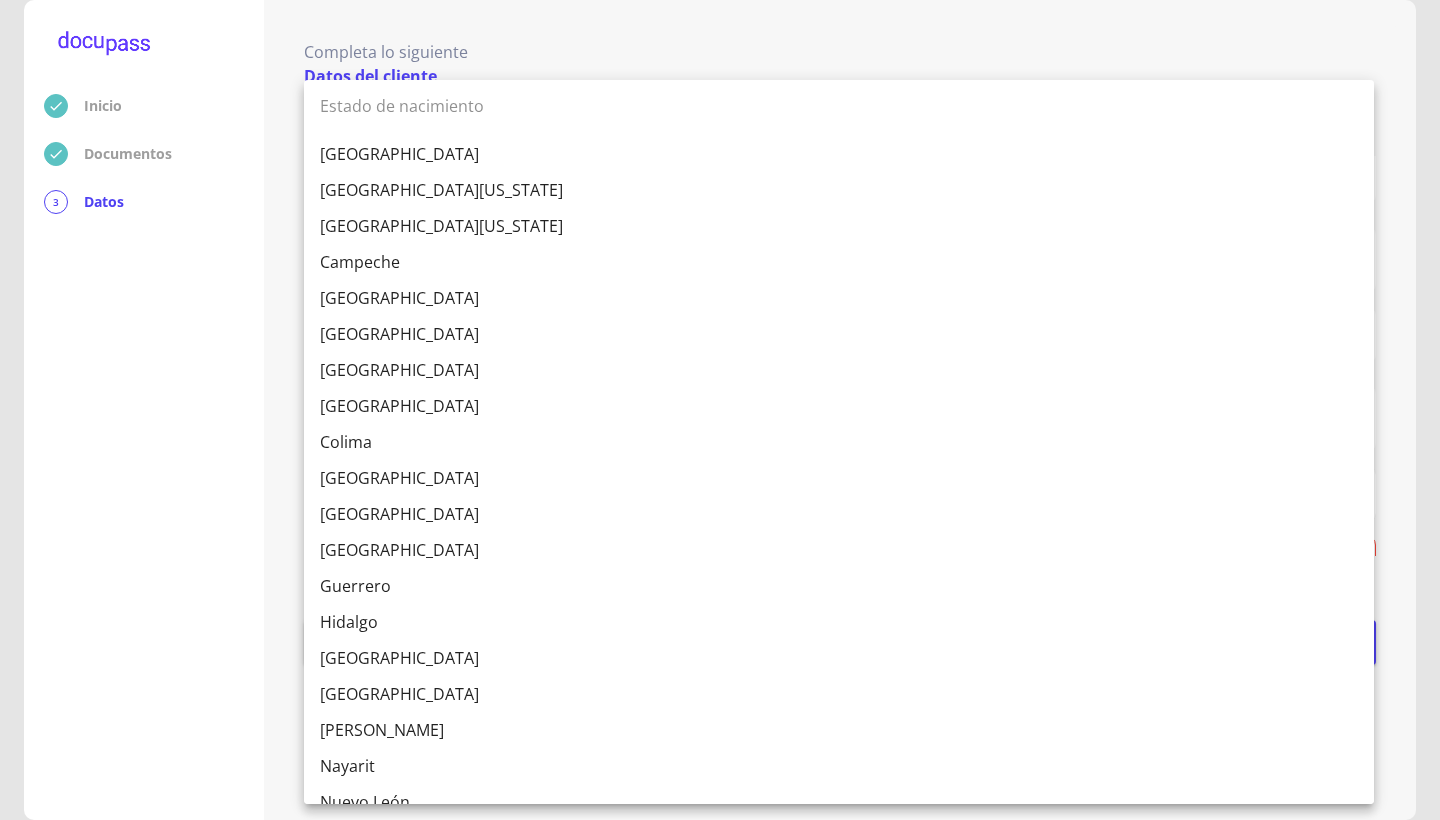 scroll, scrollTop: 0, scrollLeft: 0, axis: both 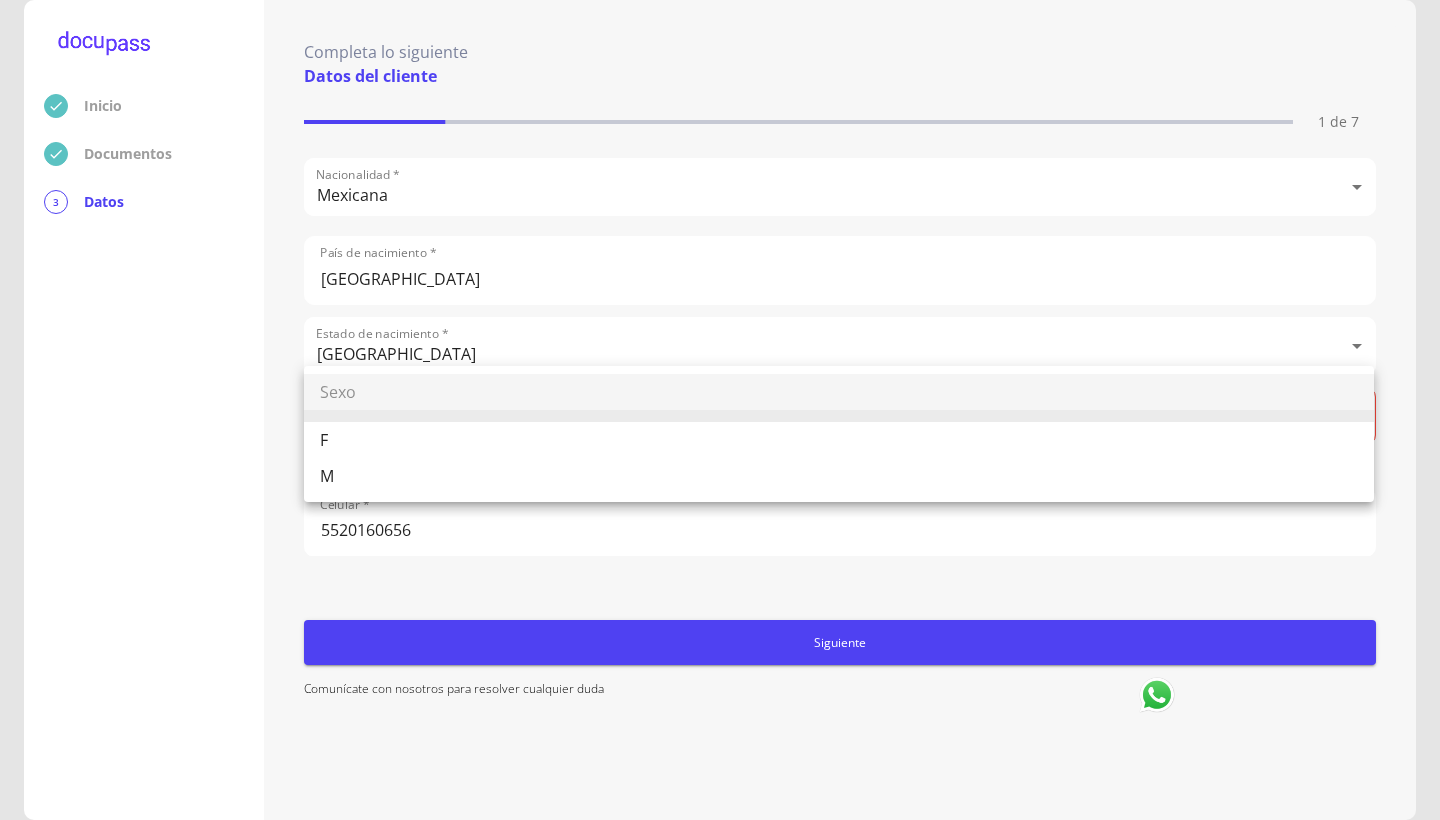 click on "Inicio Documentos 3 Datos   Completa lo siguiente Datos del cliente 1 de 7 Apellido Paterno * [PERSON_NAME] Apellido Materno * [PERSON_NAME] Primer nombre * [PERSON_NAME] Nombre [PERSON_NAME] de nacimiento * [DEMOGRAPHIC_DATA] RFC * MUGA820323QV3 CURP * MUGA820323HDFNNN18 ID de Identificación 3563039304714 Nacionalidad * Mexicana Mexicana País de nacimiento * [DEMOGRAPHIC_DATA] Estado de nacimiento * [GEOGRAPHIC_DATA][DEMOGRAPHIC_DATA] [GEOGRAPHIC_DATA][DEMOGRAPHIC_DATA] Sexo * ​ Rellena este campo Celular * [PHONE_NUMBER] Siguiente Comunícate con nosotros para resolver cualquier duda   Sexo F M" at bounding box center [720, 410] 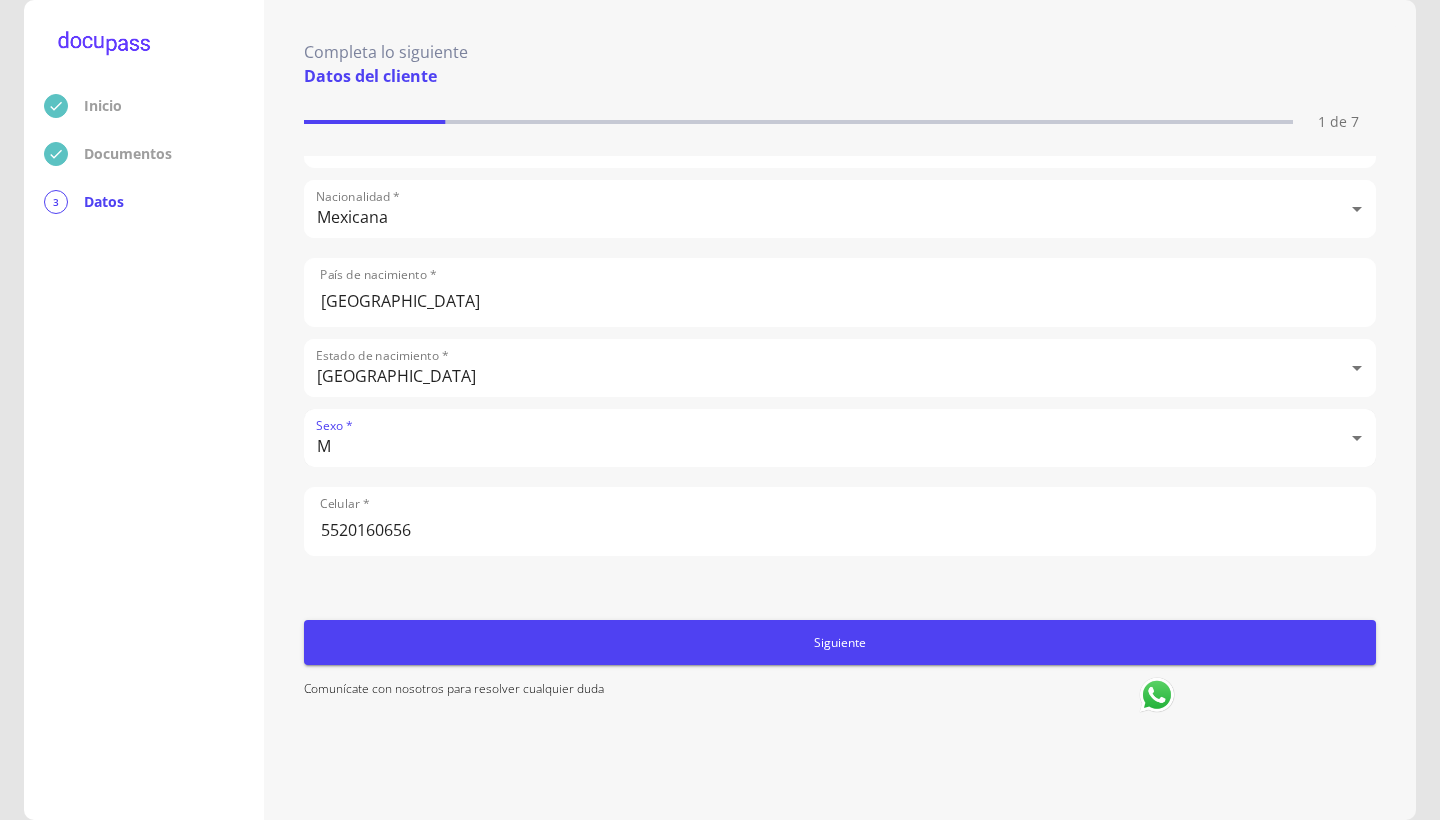 scroll, scrollTop: 680, scrollLeft: 0, axis: vertical 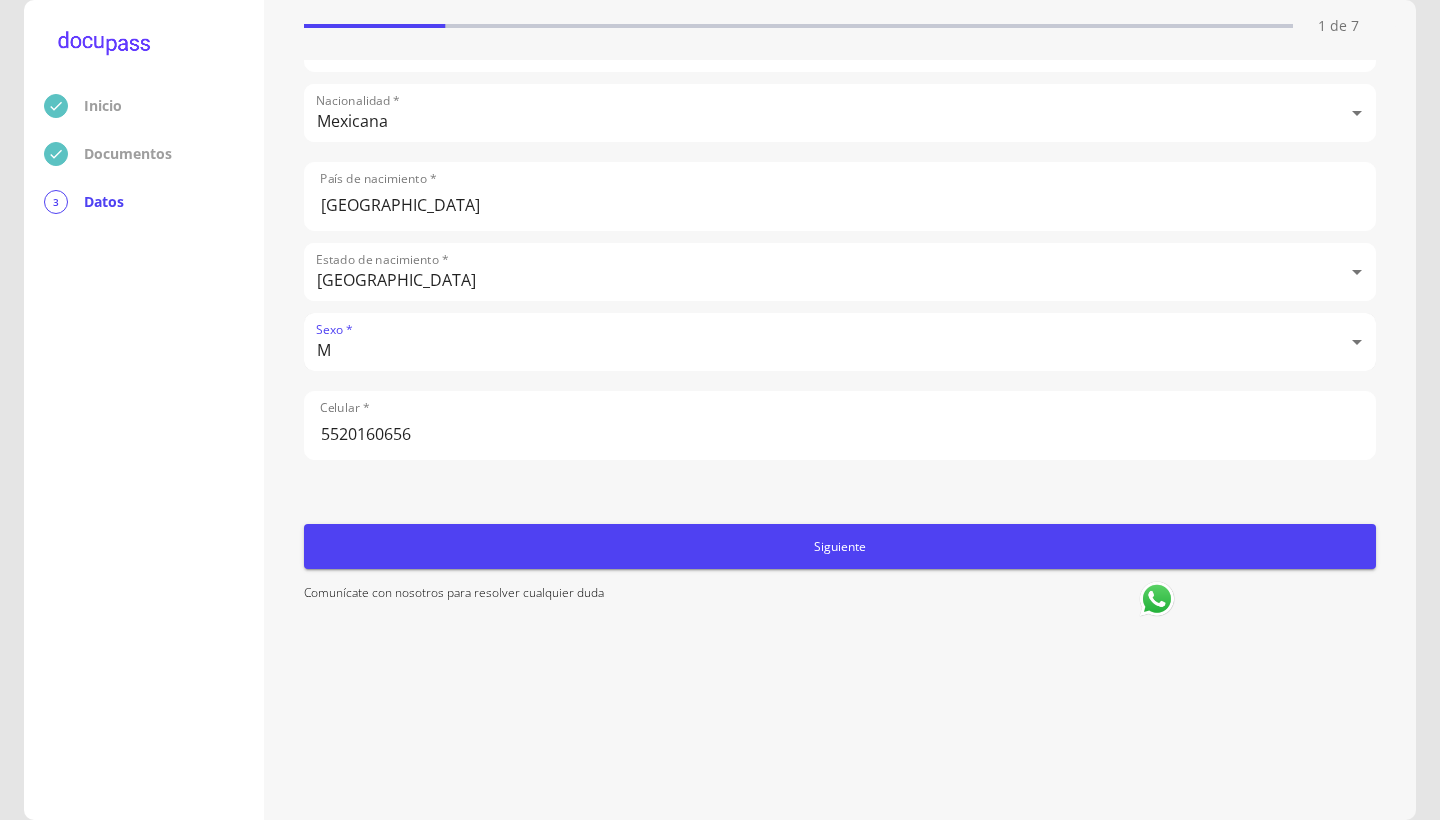 click on "Siguiente" at bounding box center (840, 546) 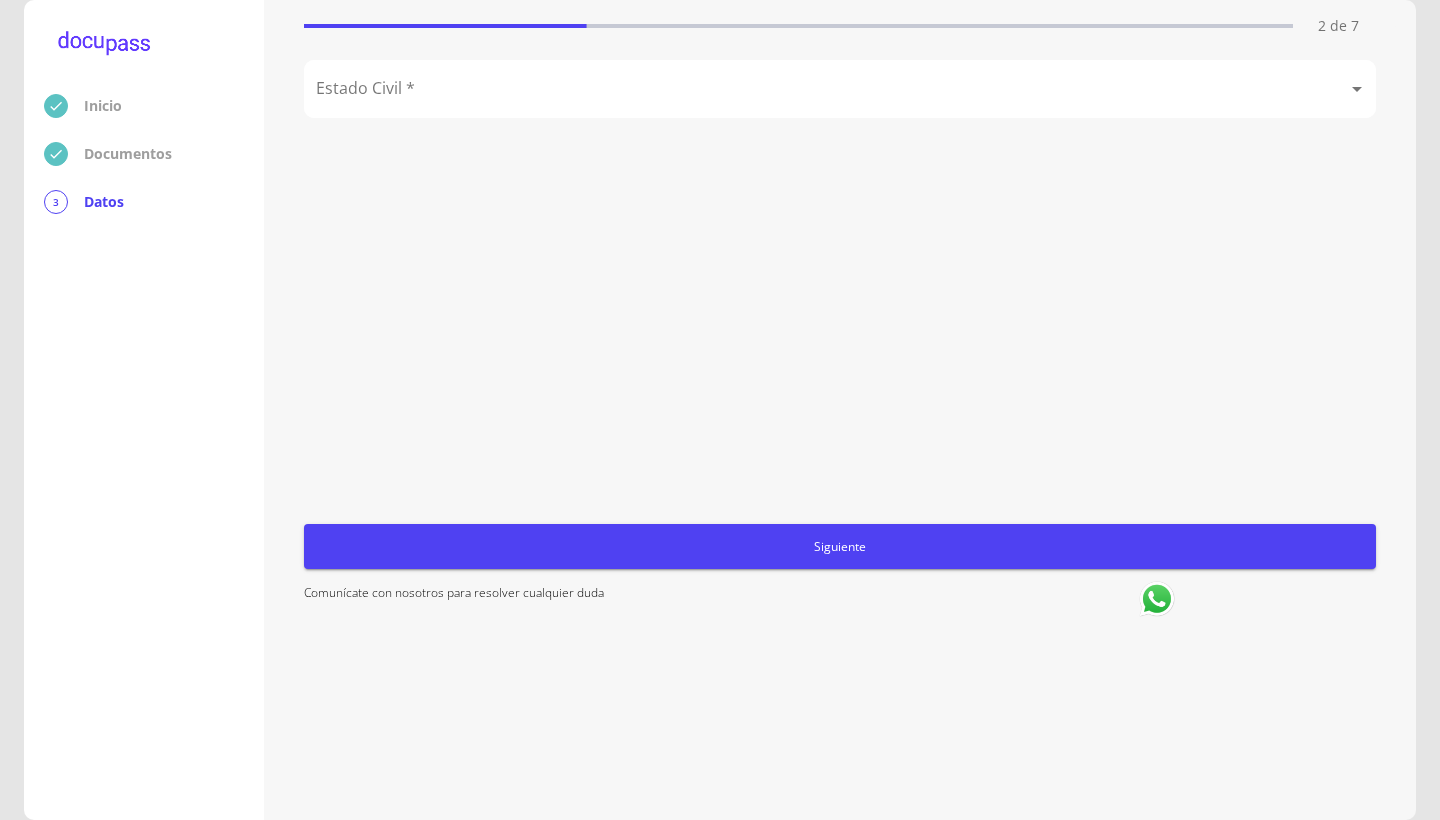 scroll, scrollTop: 0, scrollLeft: 0, axis: both 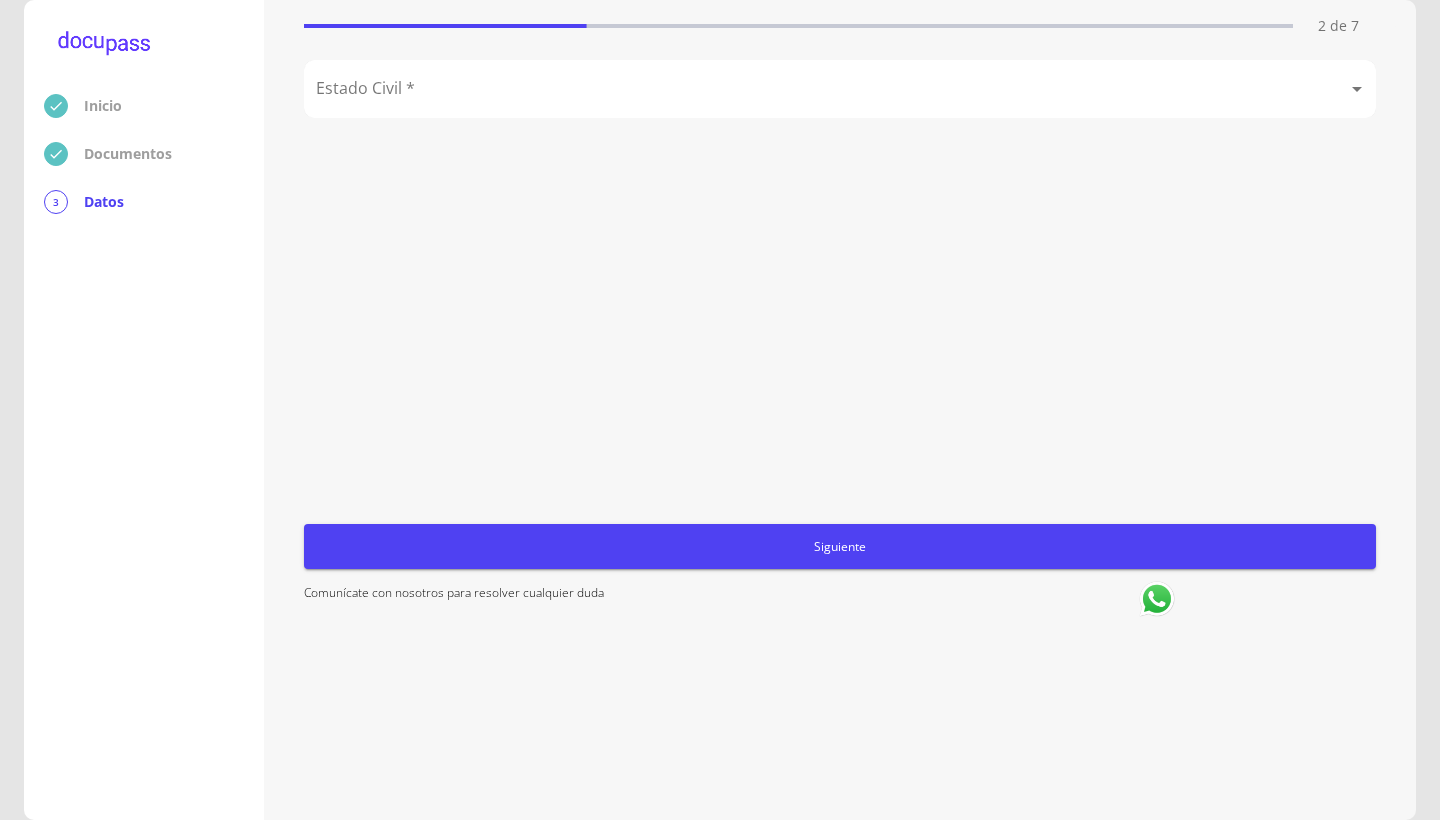 click on "Inicio Documentos 3 Datos   Completa lo siguiente Estado Civil 2 de 7 Estado Civil * ​ Siguiente Comunícate con nosotros para resolver cualquier duda" at bounding box center (720, 410) 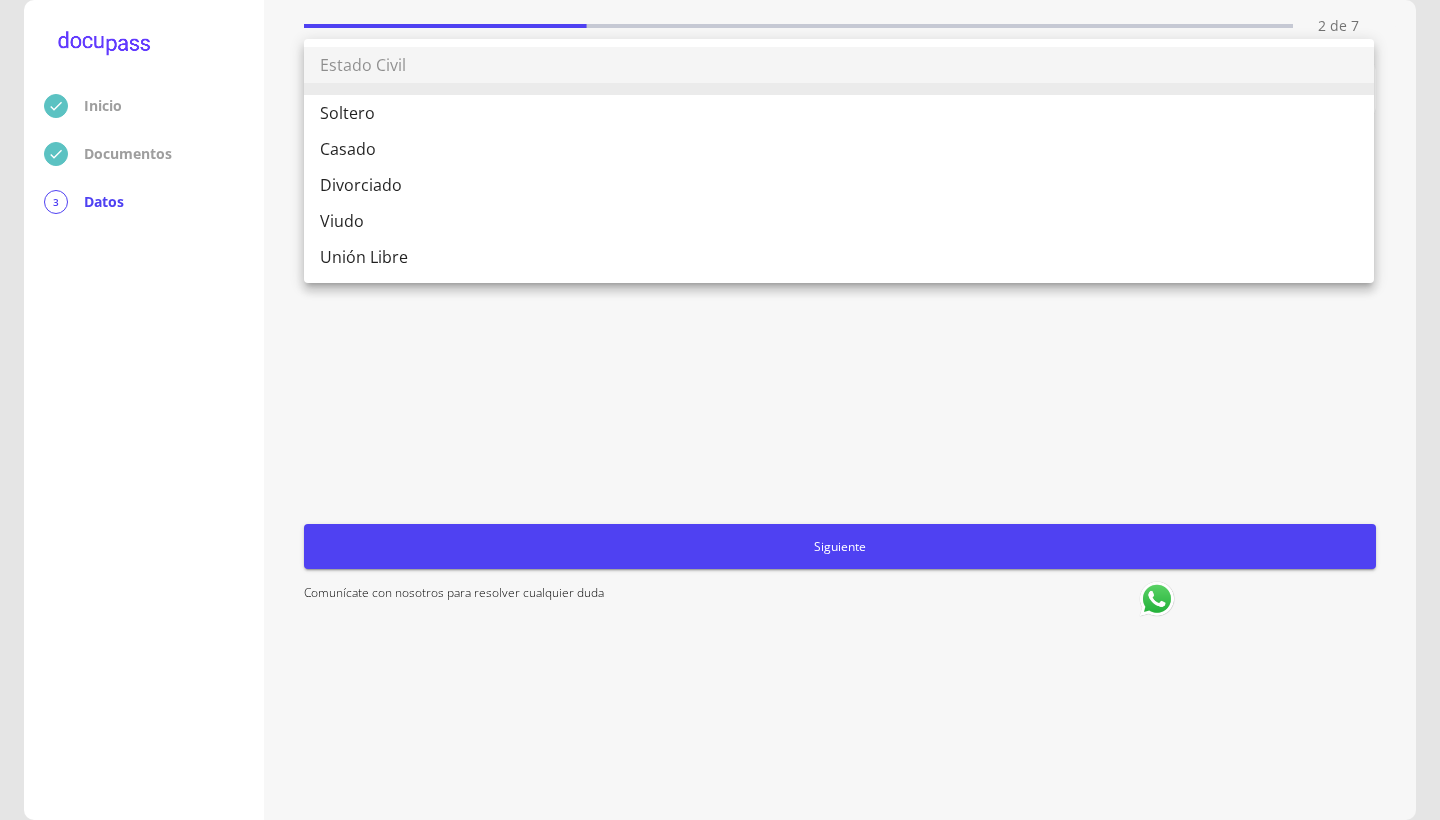 click on "Unión Libre" at bounding box center [839, 257] 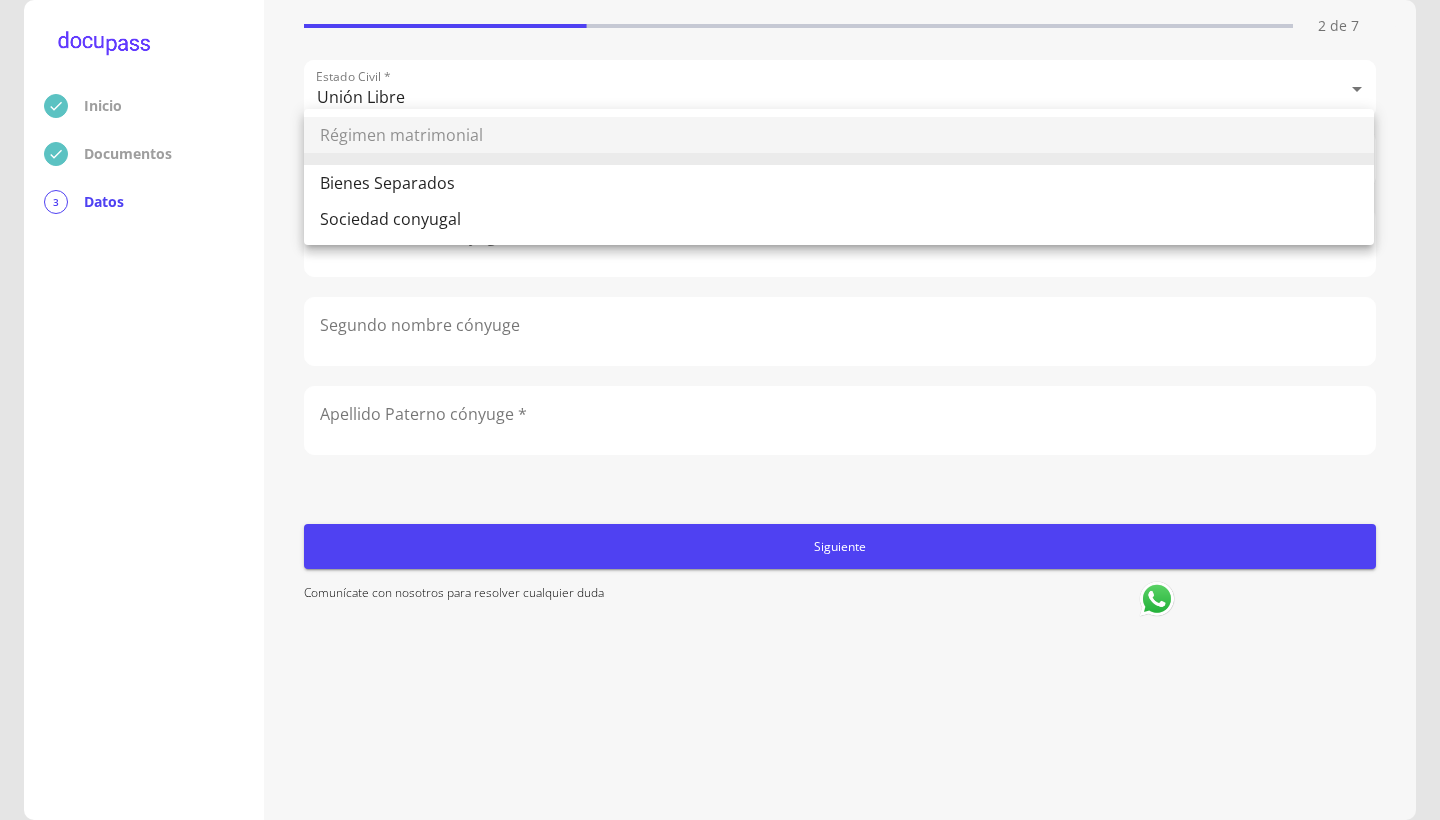 click on "Inicio Documentos 3 Datos   Completa lo siguiente Estado Civil 2 de 7 Estado Civil * Unión Libre Unión Libre Régimen matrimonial * ​ Primer nombre cónyuge * Segundo nombre cónyuge Apellido Paterno cónyuge * Apellido Materno cónyuge * Número de dependientes económicos * Edades Siguiente Comunícate con nosotros para resolver cualquier duda   Régimen matrimonial Bienes Separados Sociedad conyugal" at bounding box center [720, 410] 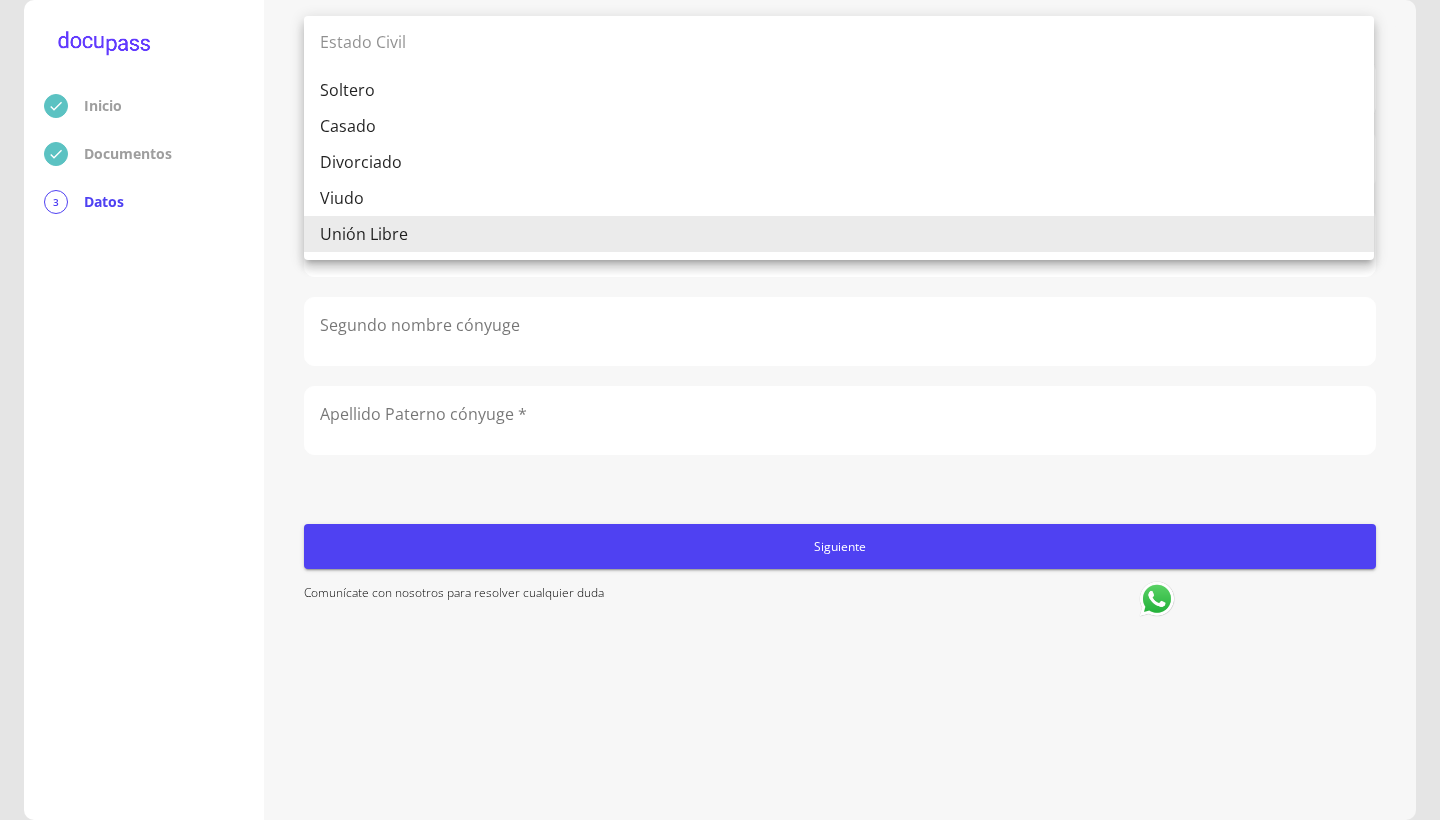 click on "Inicio Documentos 3 Datos   Completa lo siguiente Estado Civil 2 de 7 Estado Civil * Unión Libre Unión Libre Régimen matrimonial * ​ Primer nombre cónyuge * Segundo nombre cónyuge Apellido Paterno cónyuge * Apellido Materno cónyuge * Número de dependientes económicos * Edades Siguiente Comunícate con nosotros para resolver cualquier duda   Estado Civil [DEMOGRAPHIC_DATA][PERSON_NAME] [DEMOGRAPHIC_DATA] Viudo Unión Libre" at bounding box center (720, 410) 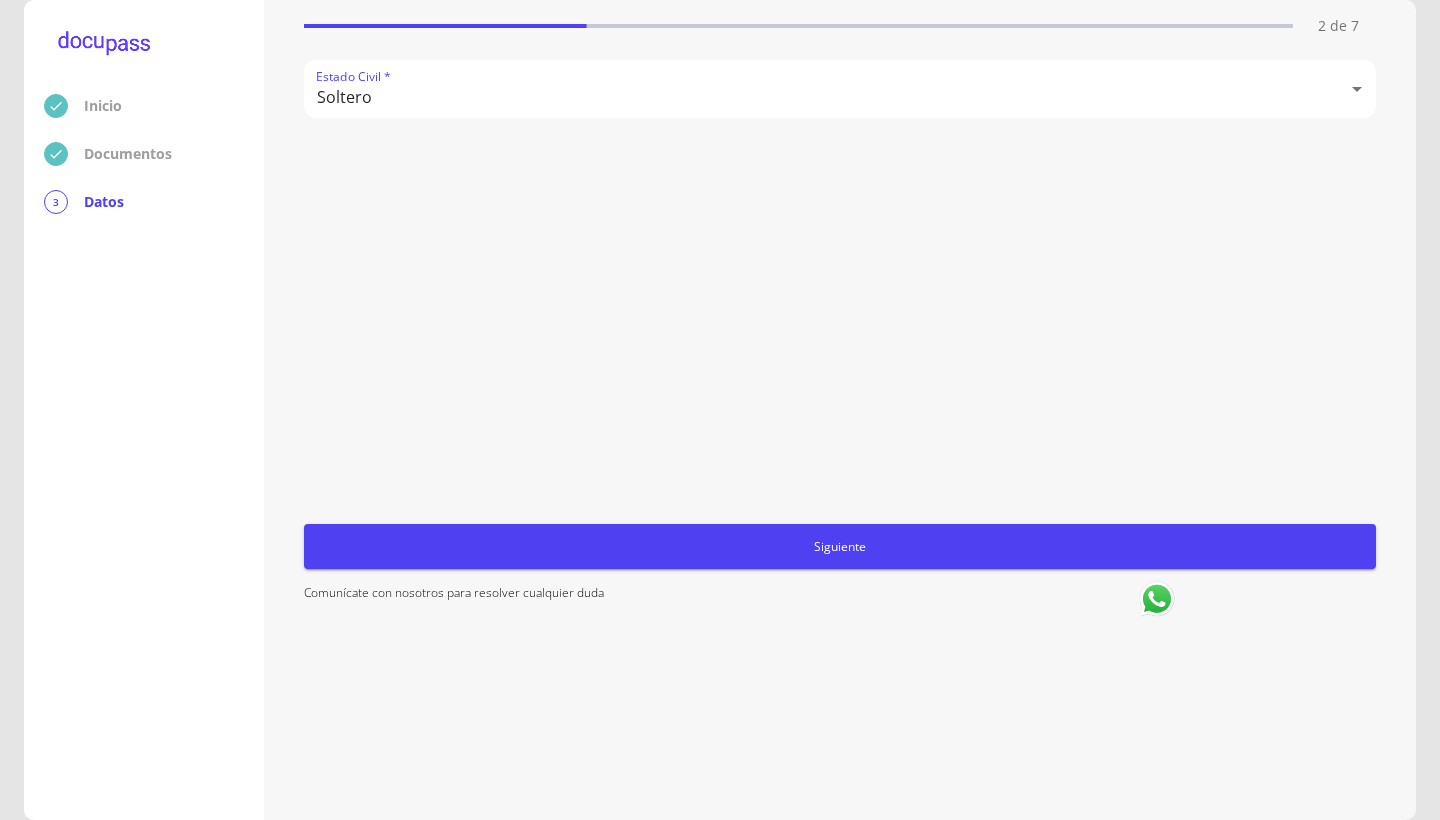 click on "Siguiente" at bounding box center [840, 546] 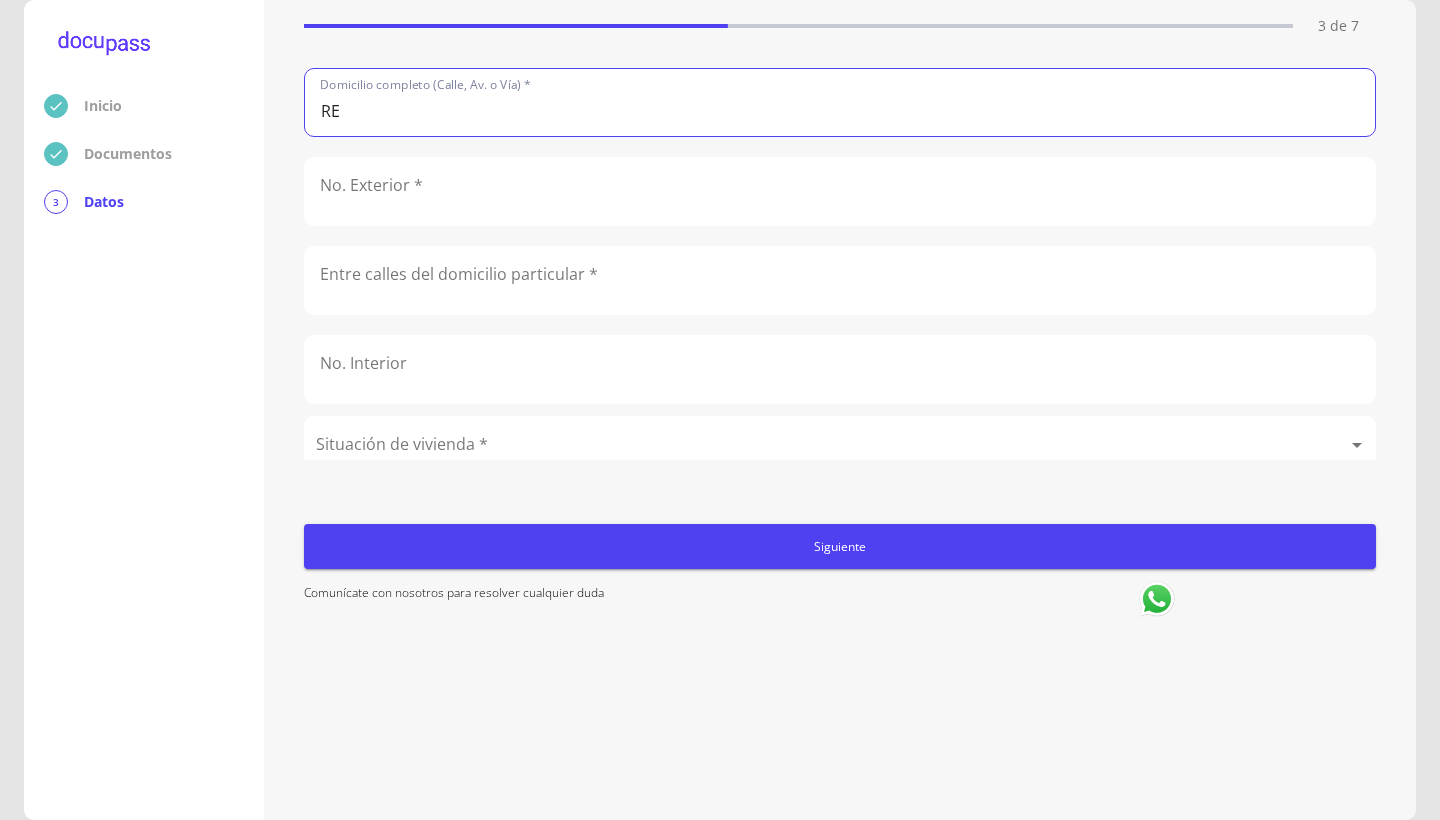 type on "R" 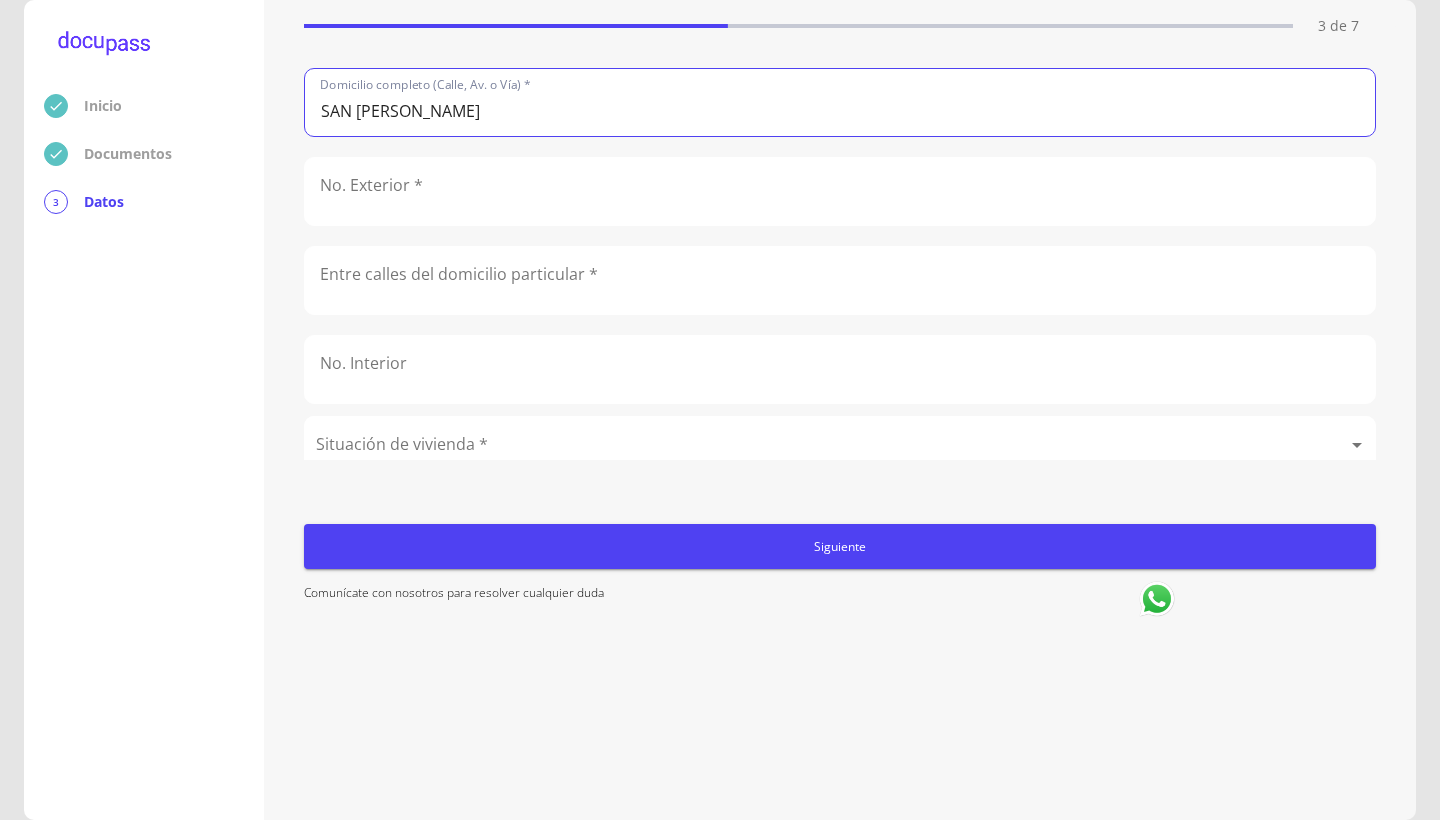 type on "SAN [PERSON_NAME]" 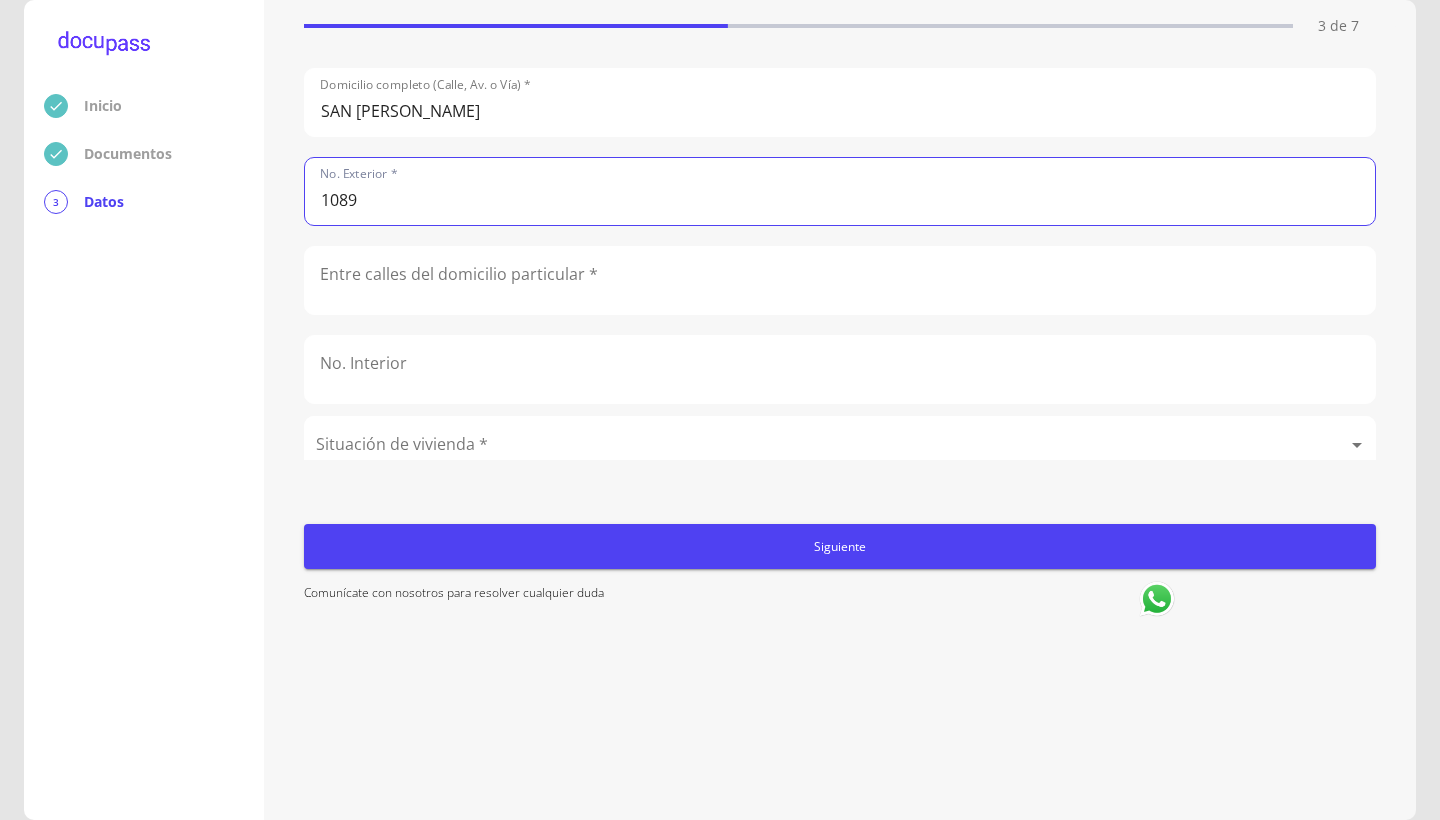 type on "1089" 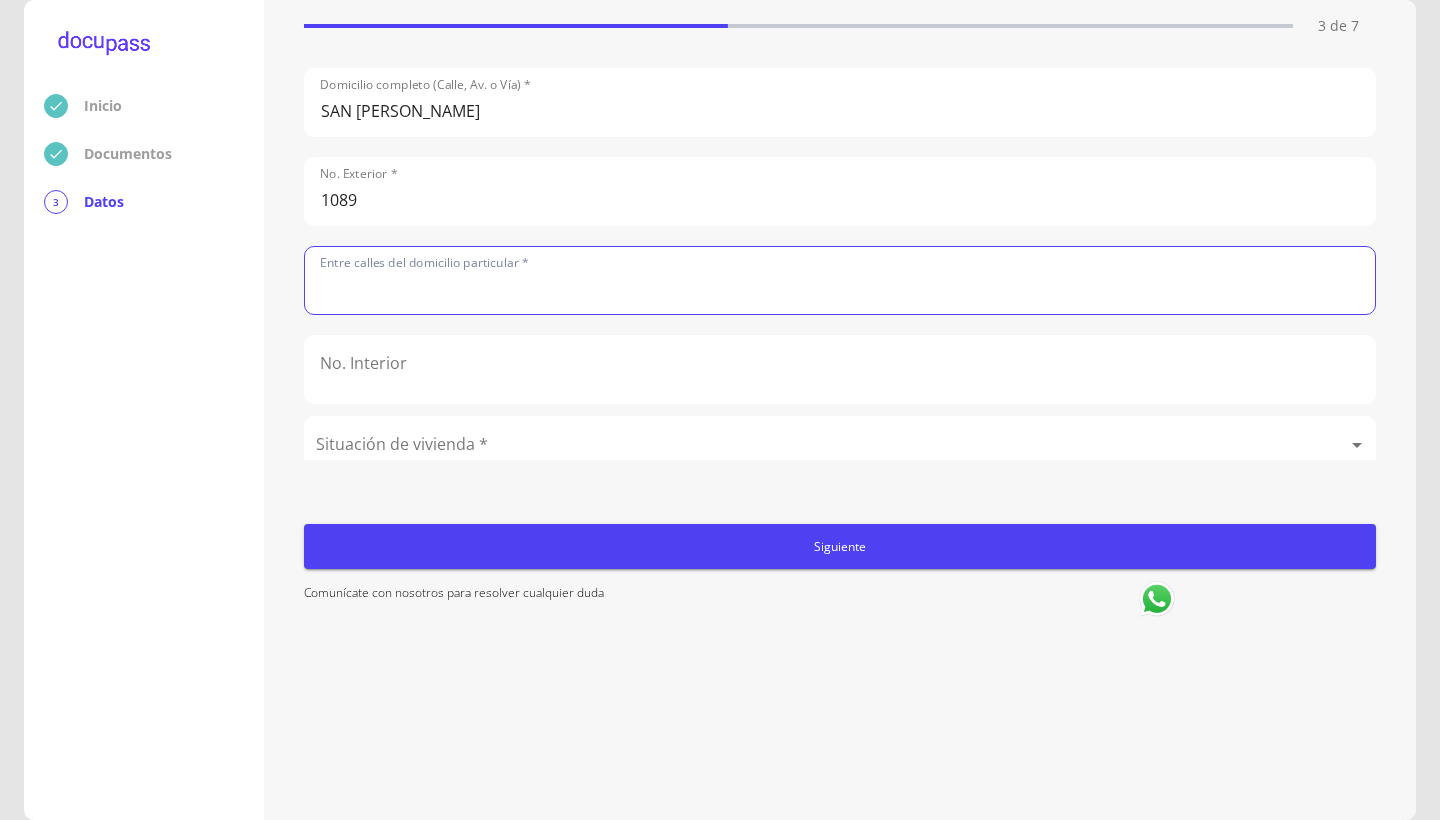 click 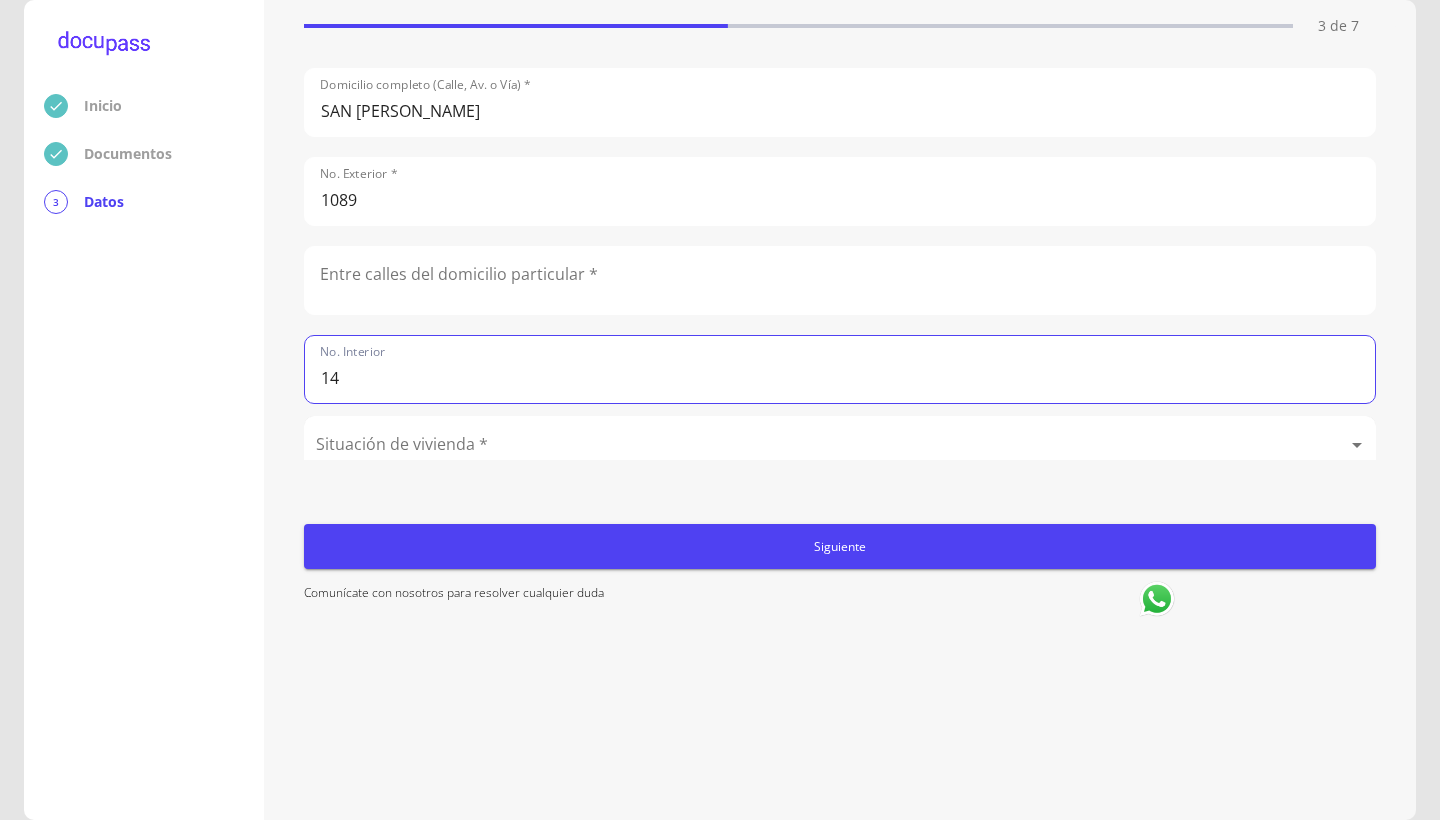 type on "14" 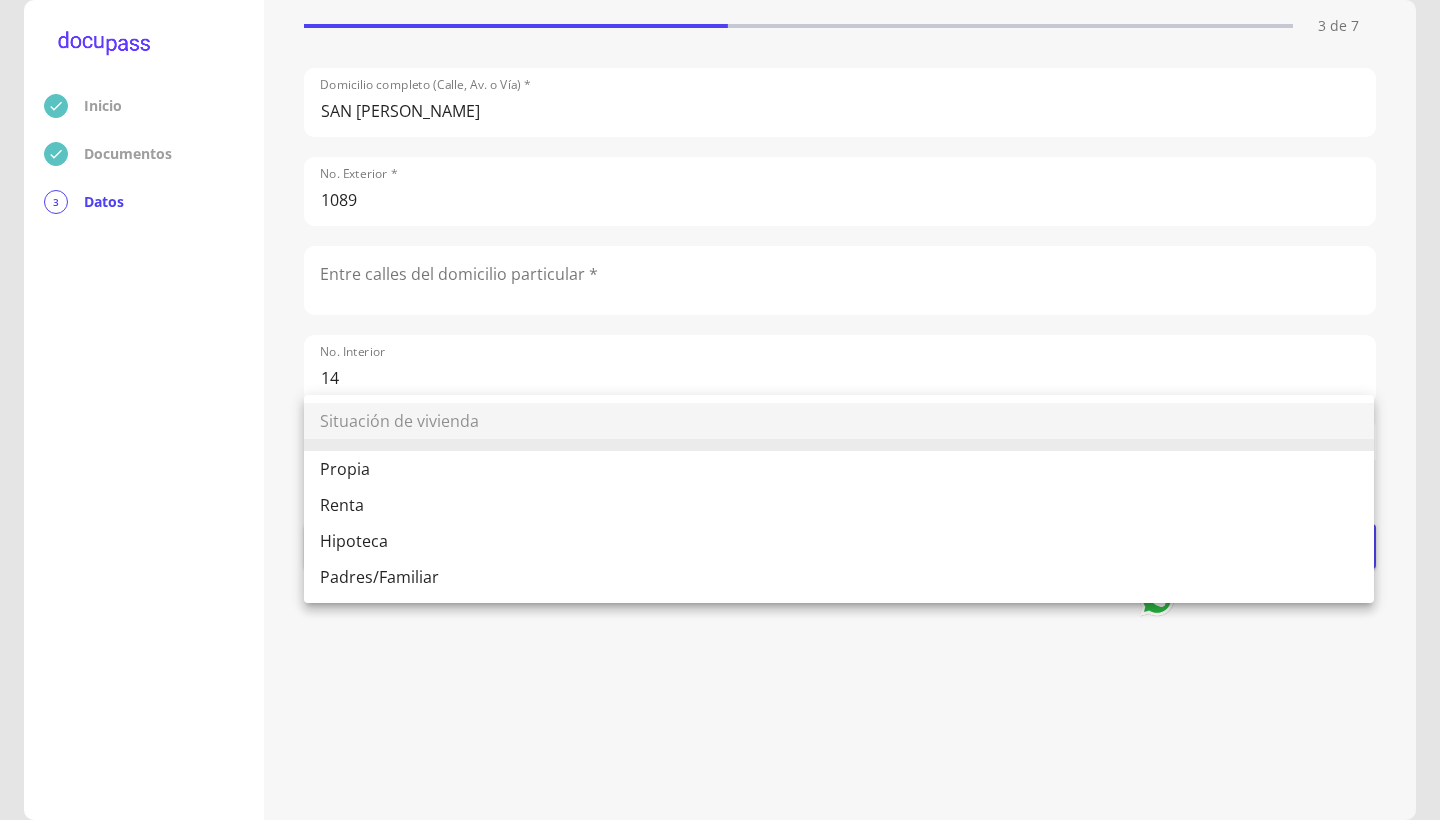 click on "Propia" at bounding box center (839, 469) 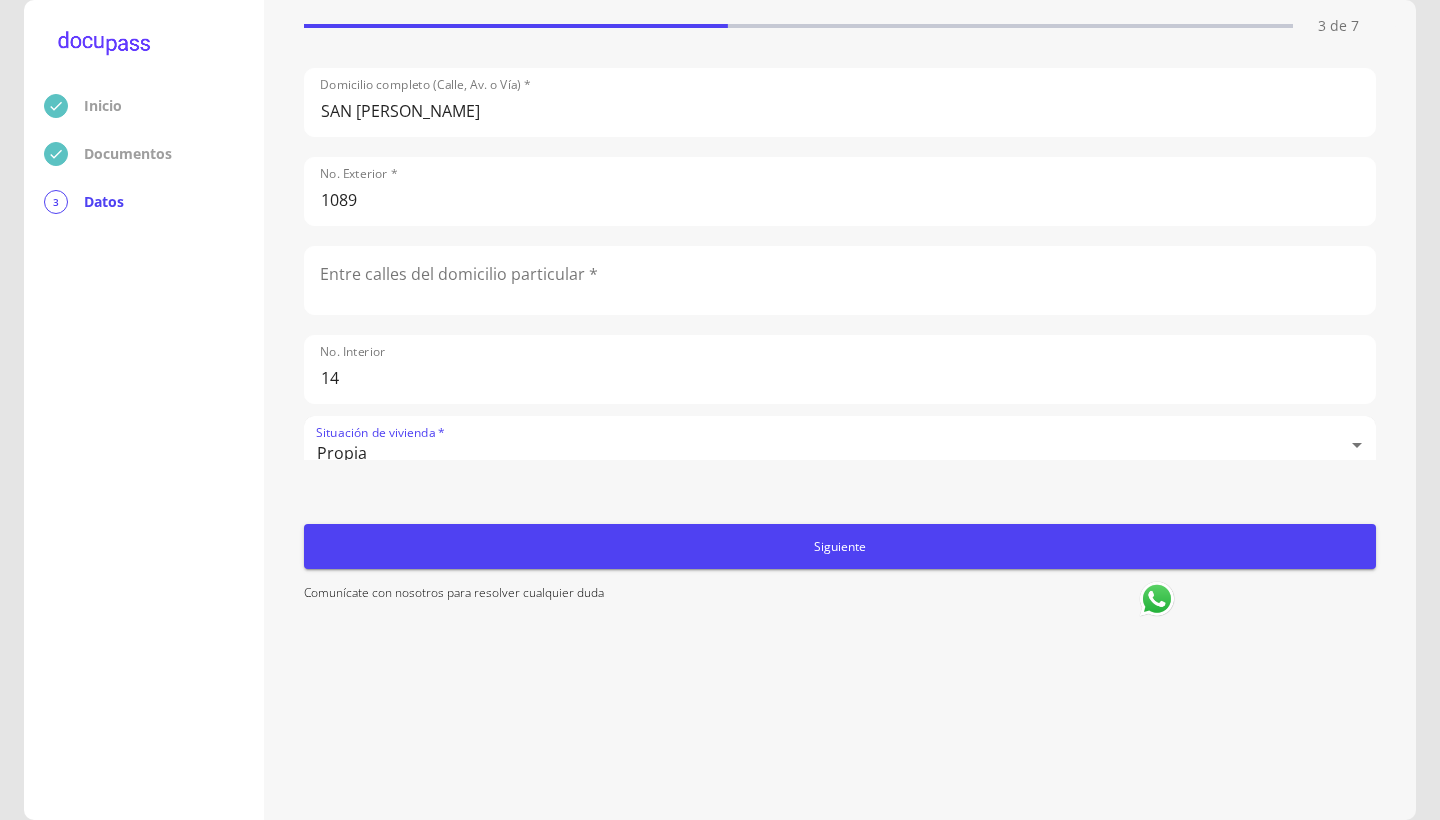 scroll, scrollTop: 14, scrollLeft: 0, axis: vertical 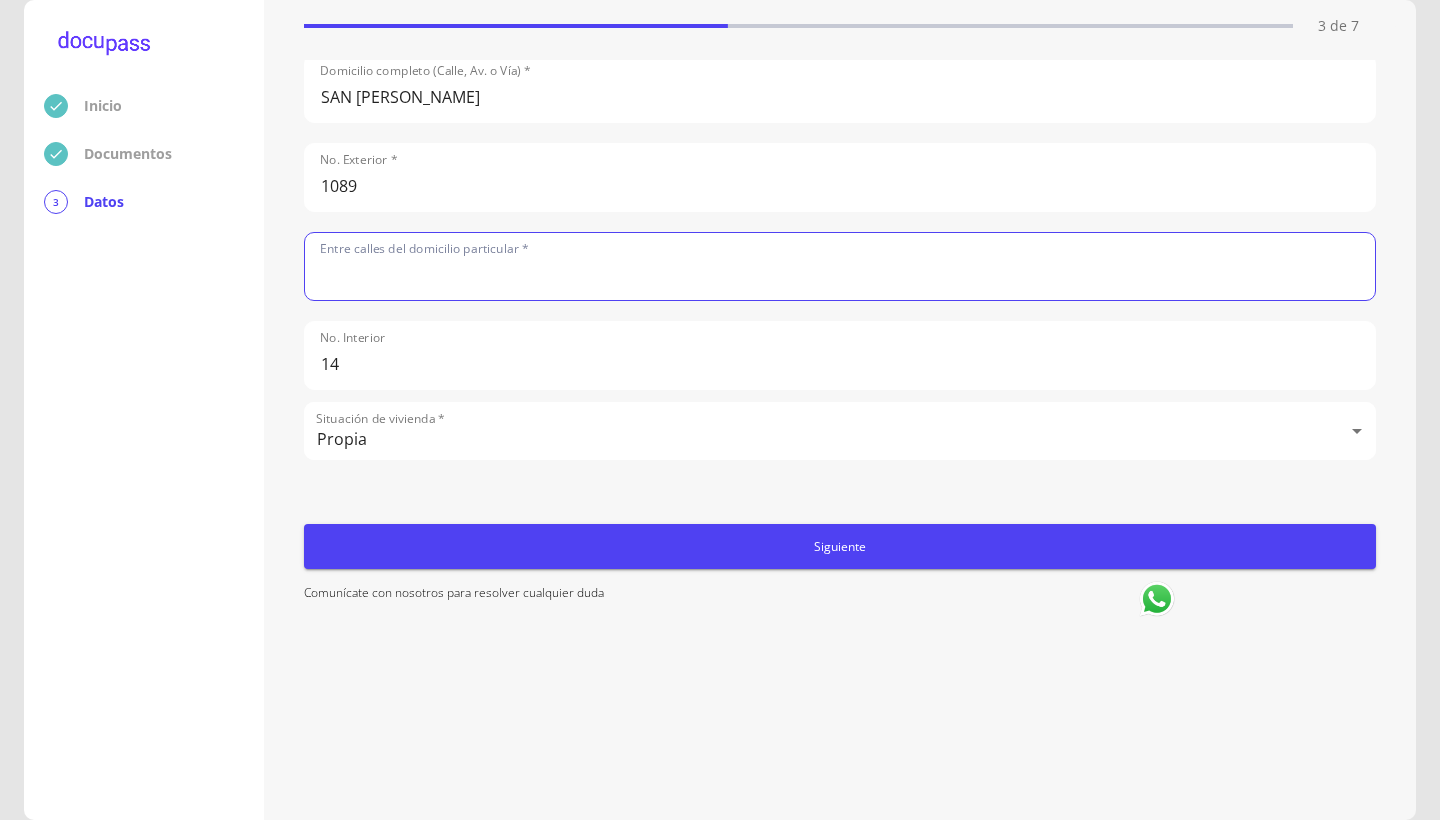 click 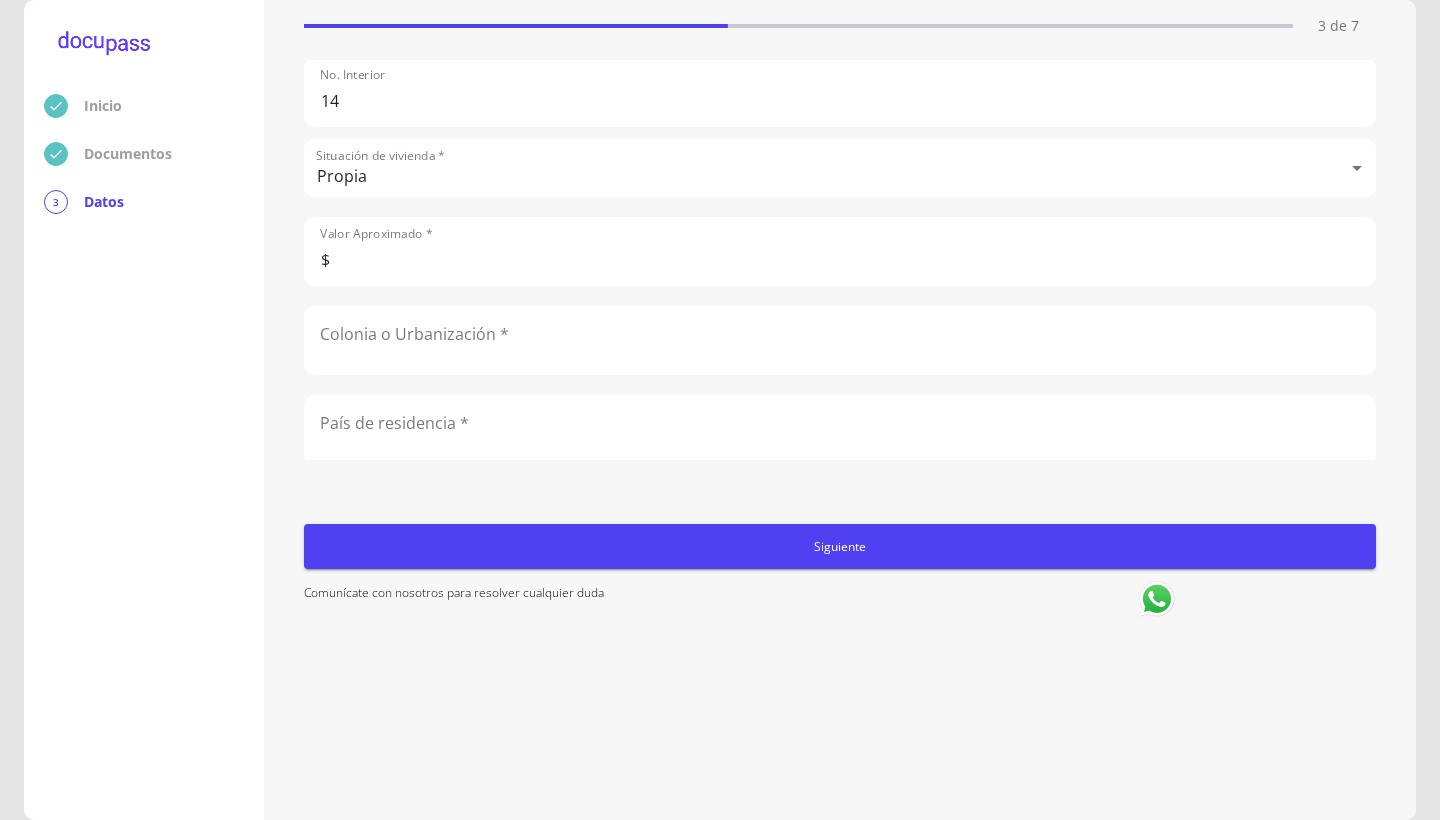 scroll, scrollTop: 279, scrollLeft: 0, axis: vertical 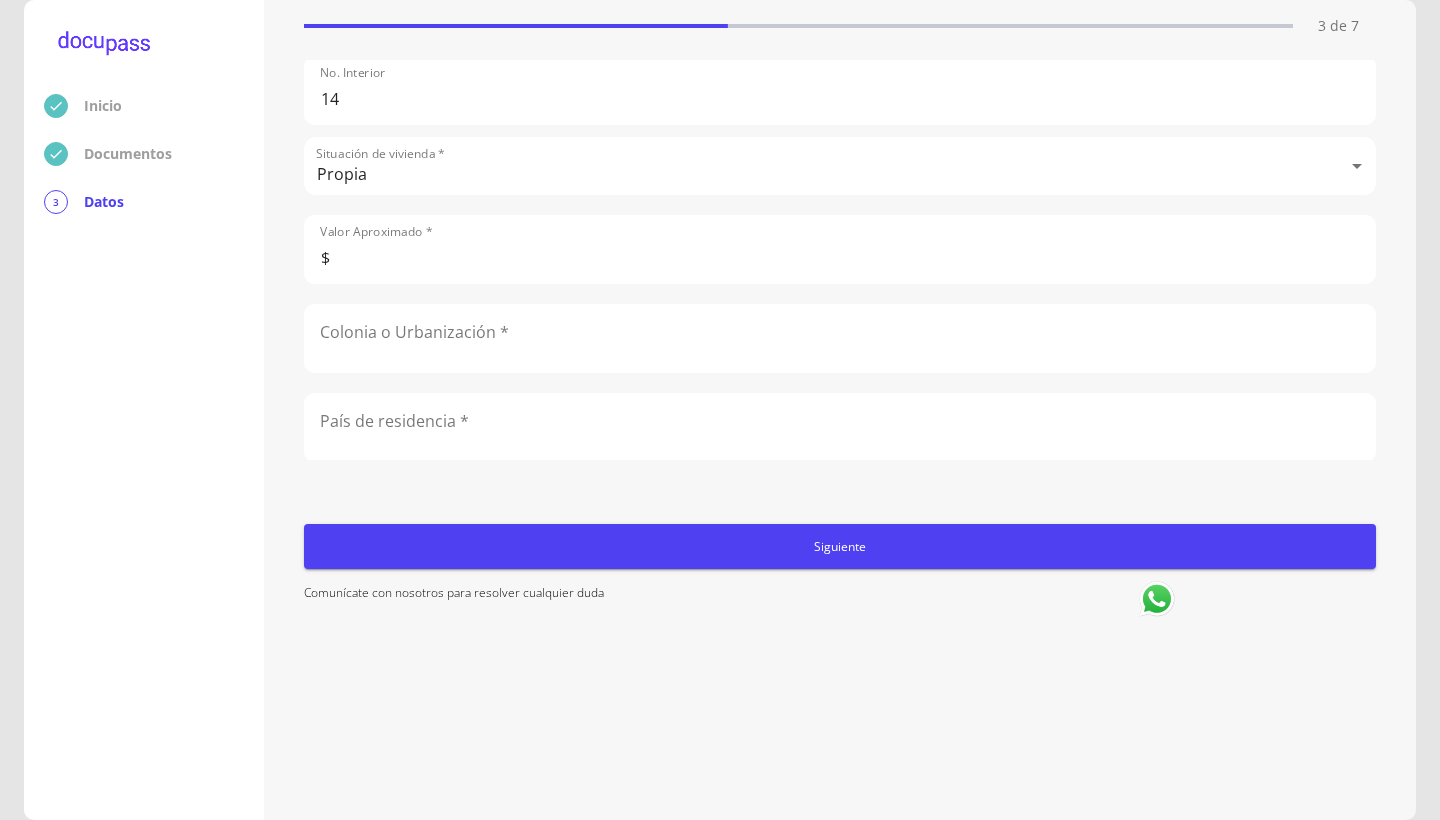 type on "COTO [PERSON_NAME] Y COTO RINCON DE EUCALIPTO" 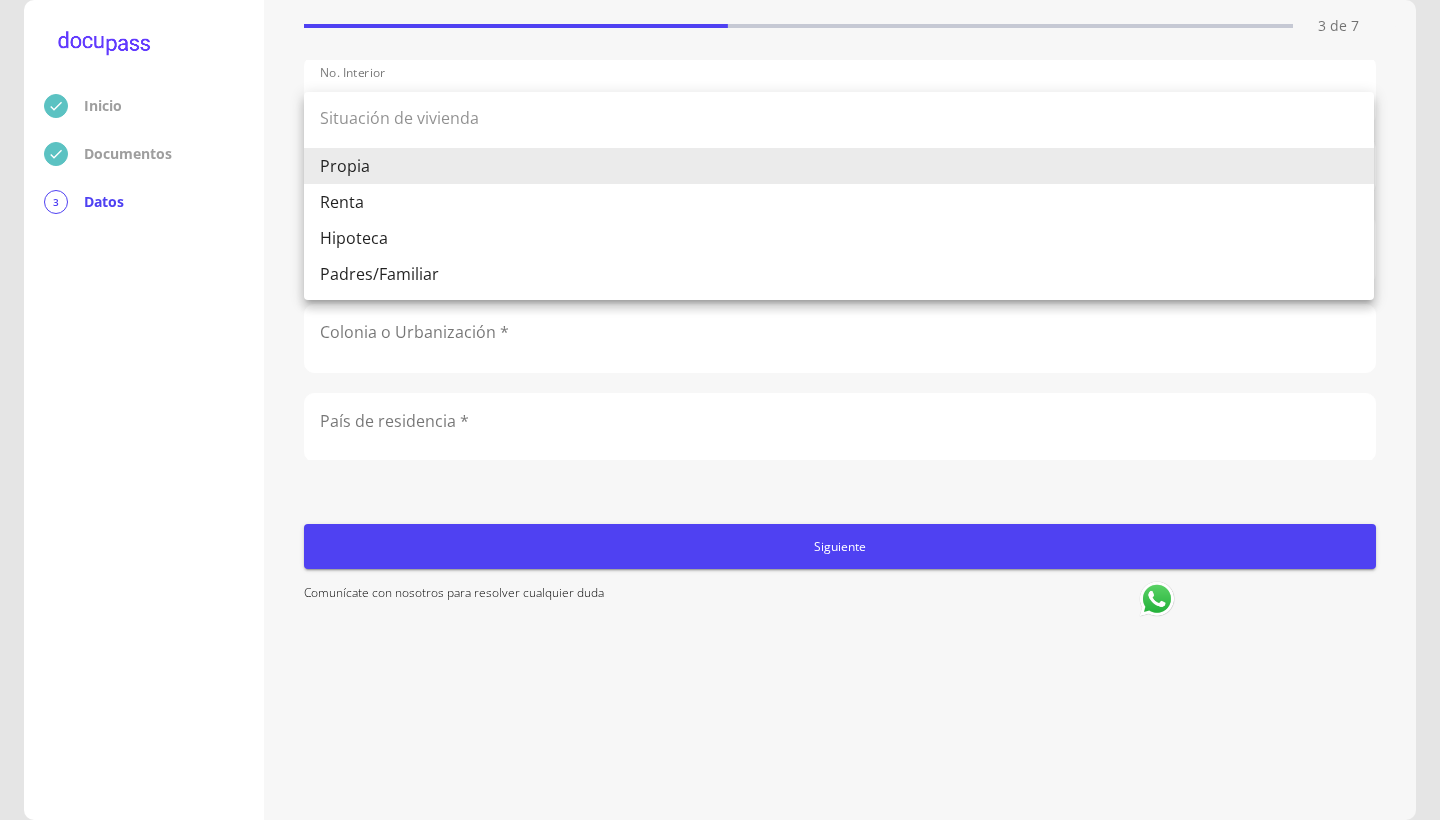 click on "Inicio Documentos 3 Datos   Completa lo siguiente Datos del domicilio (idéntico a tu comprobante) 3 de 7 Domicilio completo ([STREET_ADDRESS][PERSON_NAME] Exterior * 1089 Entre calles del domicilio particular * COTO [PERSON_NAME] Y COTO RINCON DE EUCALIPTO No. Interior 14 Situación de vivienda * Propia Propia Valor Aproximado * $ Colonia o Urbanización * País de residencia * Delegación/Municipio * Estado * ​ C.P. * Tiempo de residencia * ​ Siguiente Comunícate con nosotros para resolver cualquier duda   Situación de vivienda Propia Renta Hipoteca Padres/Familiar" at bounding box center (720, 410) 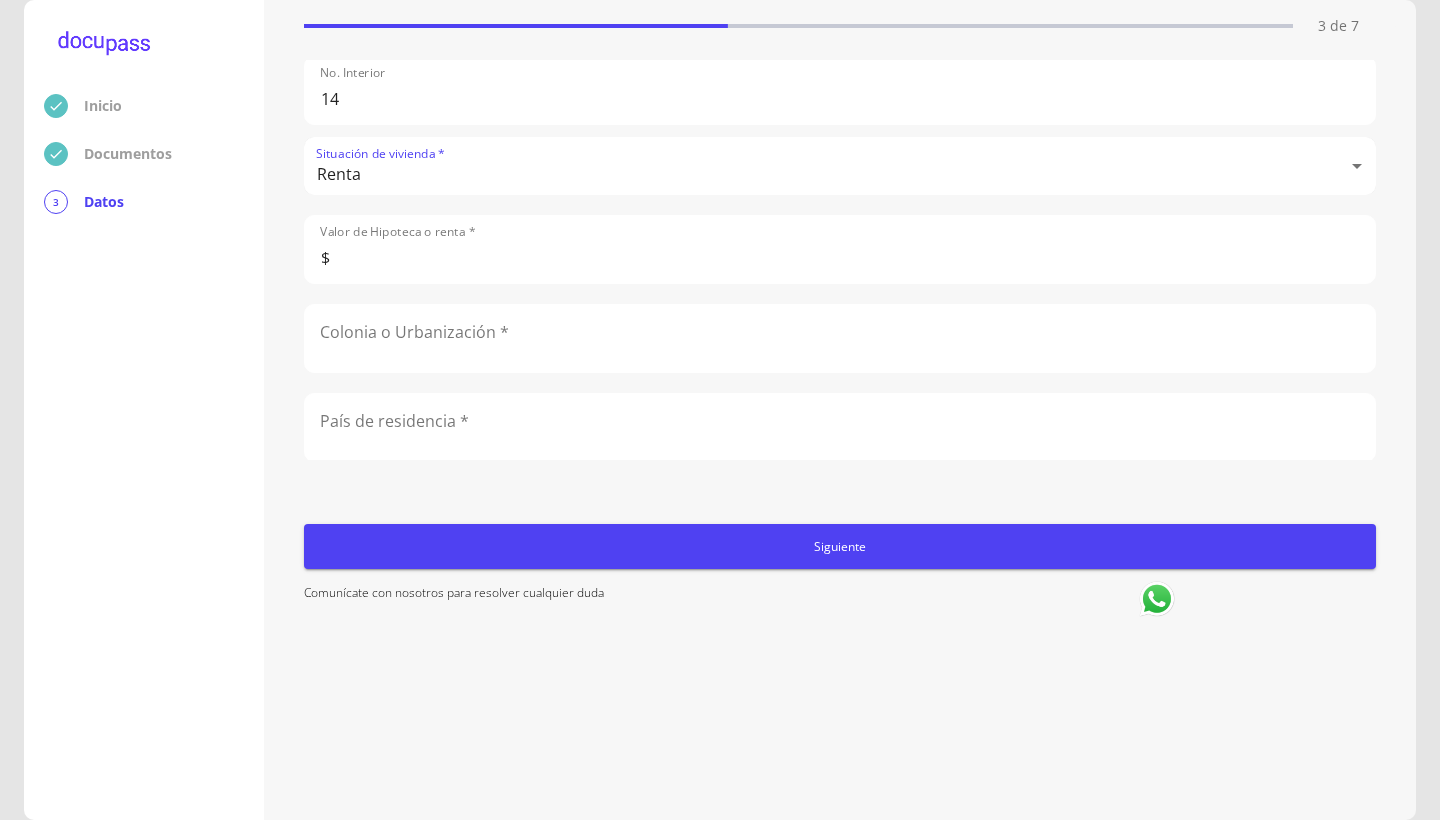 type on "Renta" 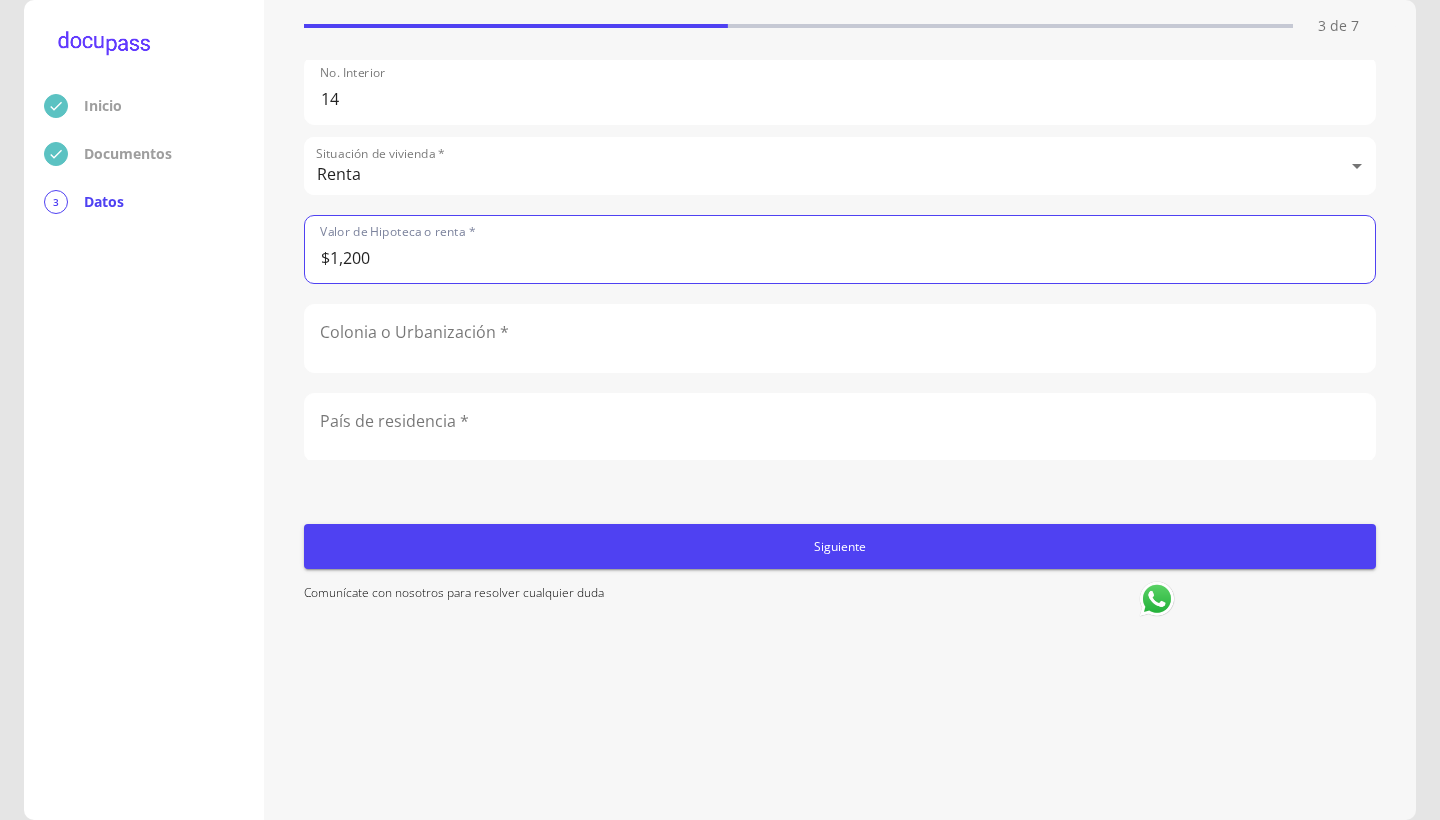 type on "$12,000" 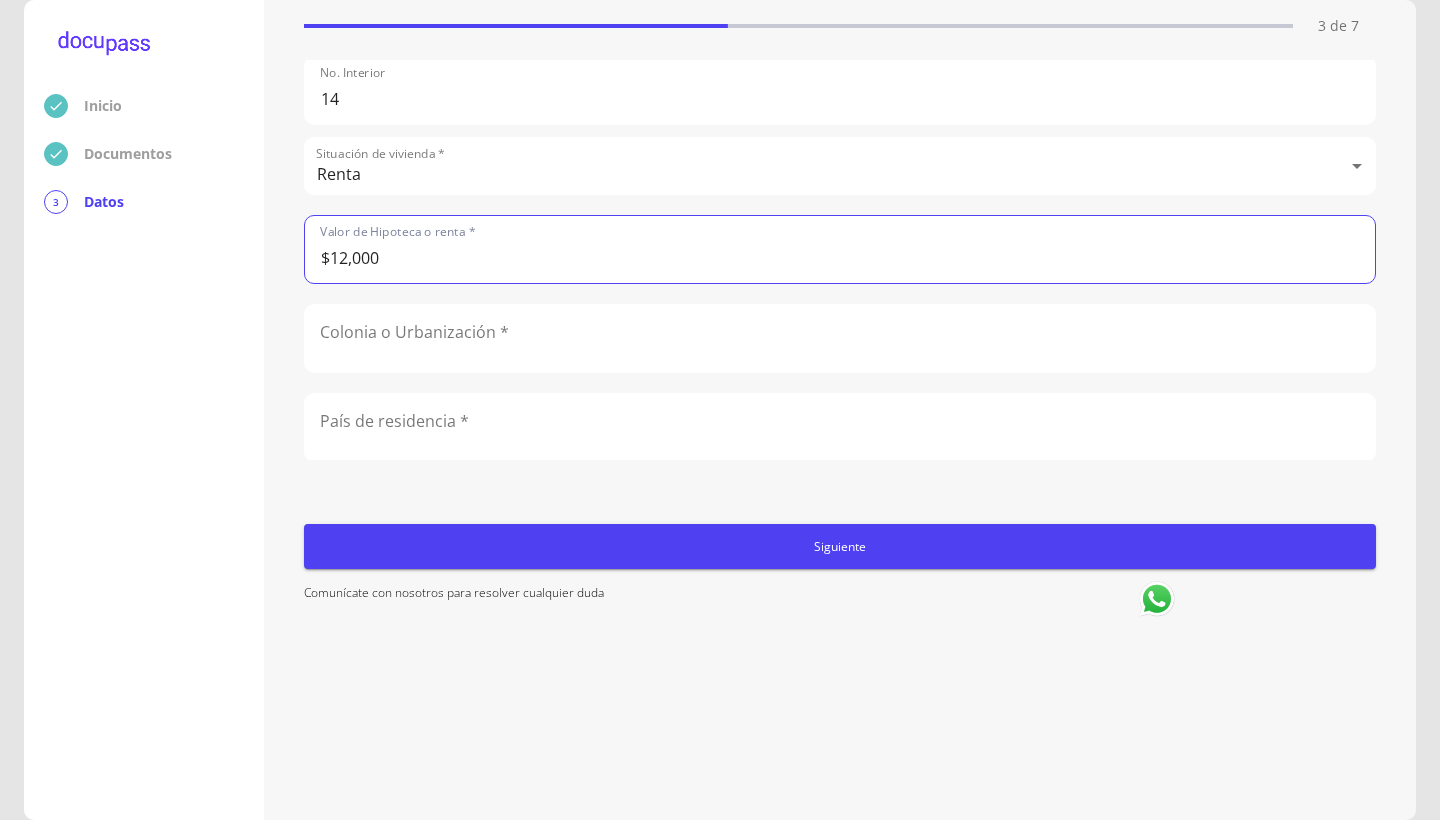click 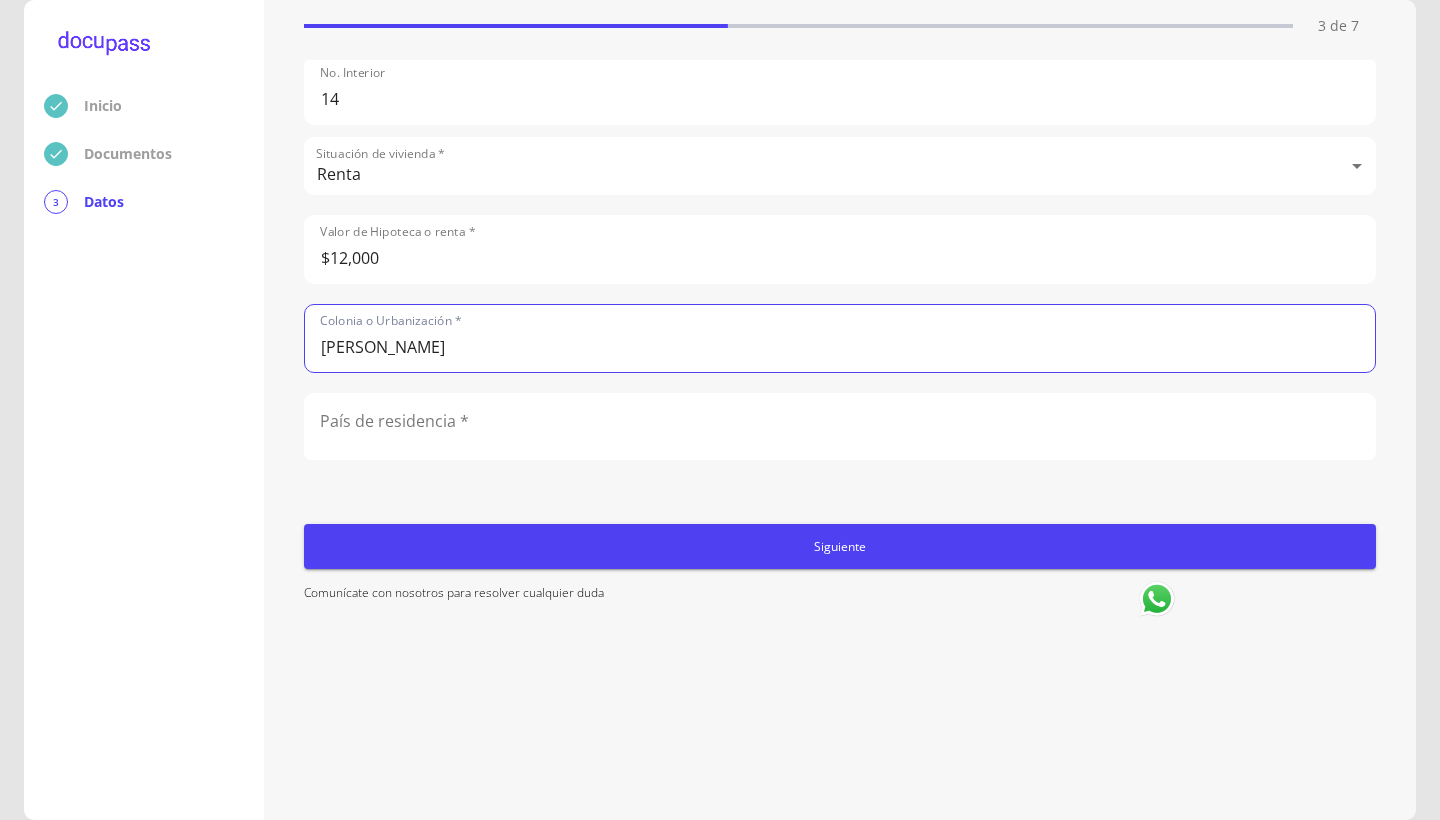 type on "[PERSON_NAME]" 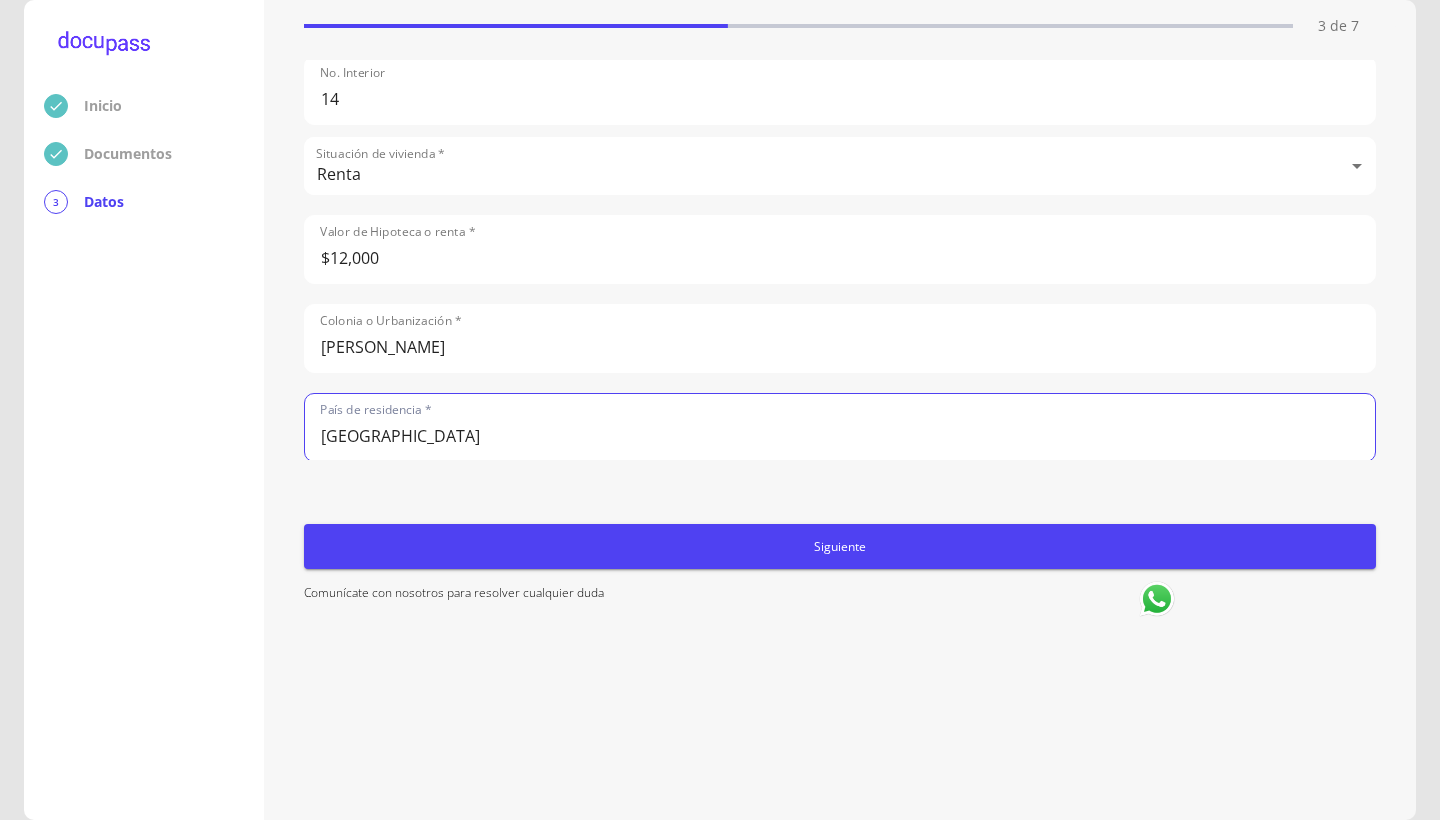type on "[GEOGRAPHIC_DATA]" 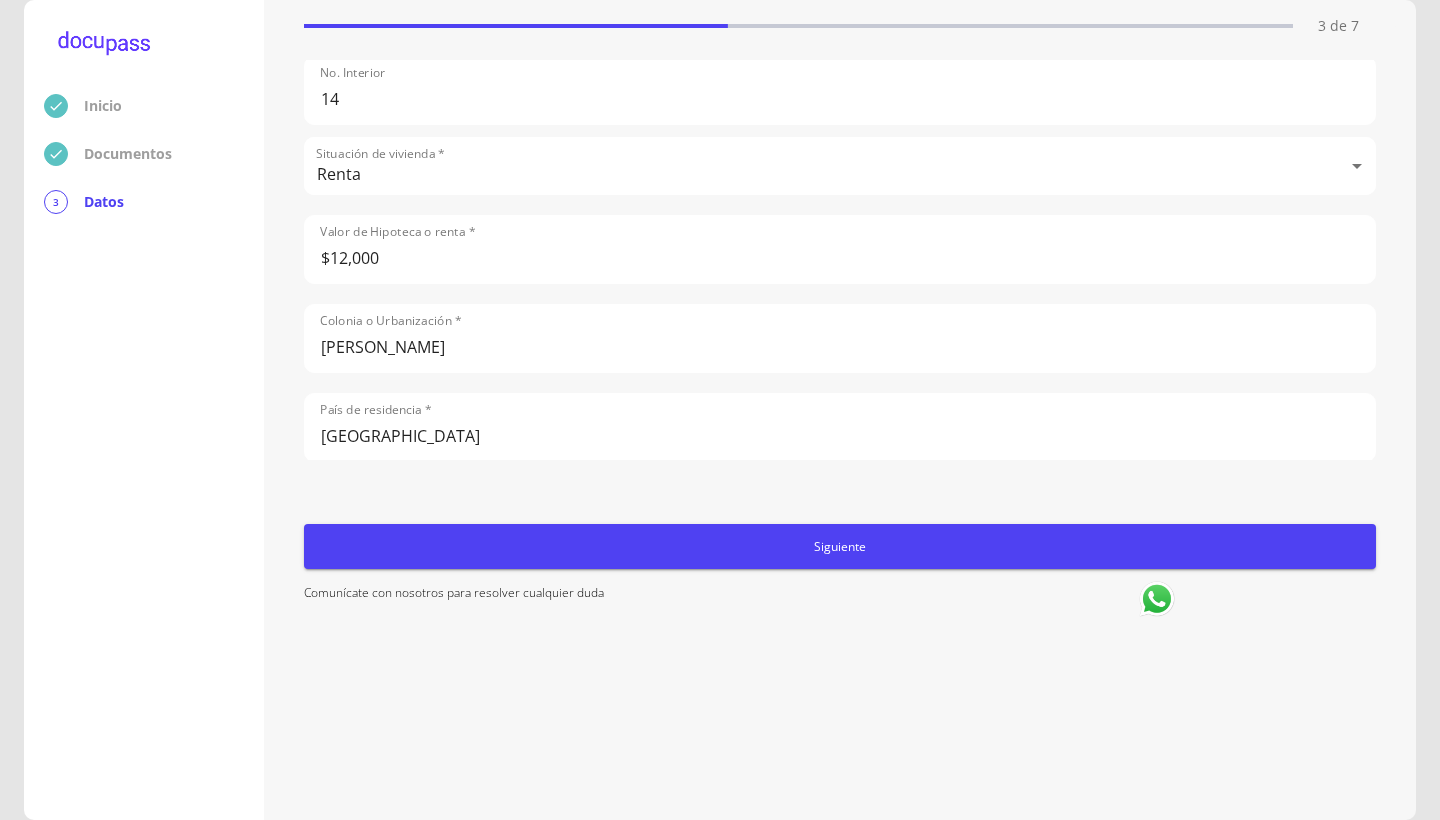 click on "Domicilio completo ([STREET_ADDRESS][PERSON_NAME] Exterior * 1089 Entre calles del domicilio particular * COTO [PERSON_NAME] Y COTO RINCON DE EUCALIPTO No. Interior 14 Situación de vivienda * Renta Renta [GEOGRAPHIC_DATA] o renta * $12,000 Colonia o Urbanización * [PERSON_NAME][GEOGRAPHIC_DATA] * [DEMOGRAPHIC_DATA][GEOGRAPHIC_DATA]/Municipio * Estado * ​ C.P. * Tiempo de residencia * ​ Siguiente Comunícate con nosotros para resolver cualquier duda" at bounding box center [840, 430] 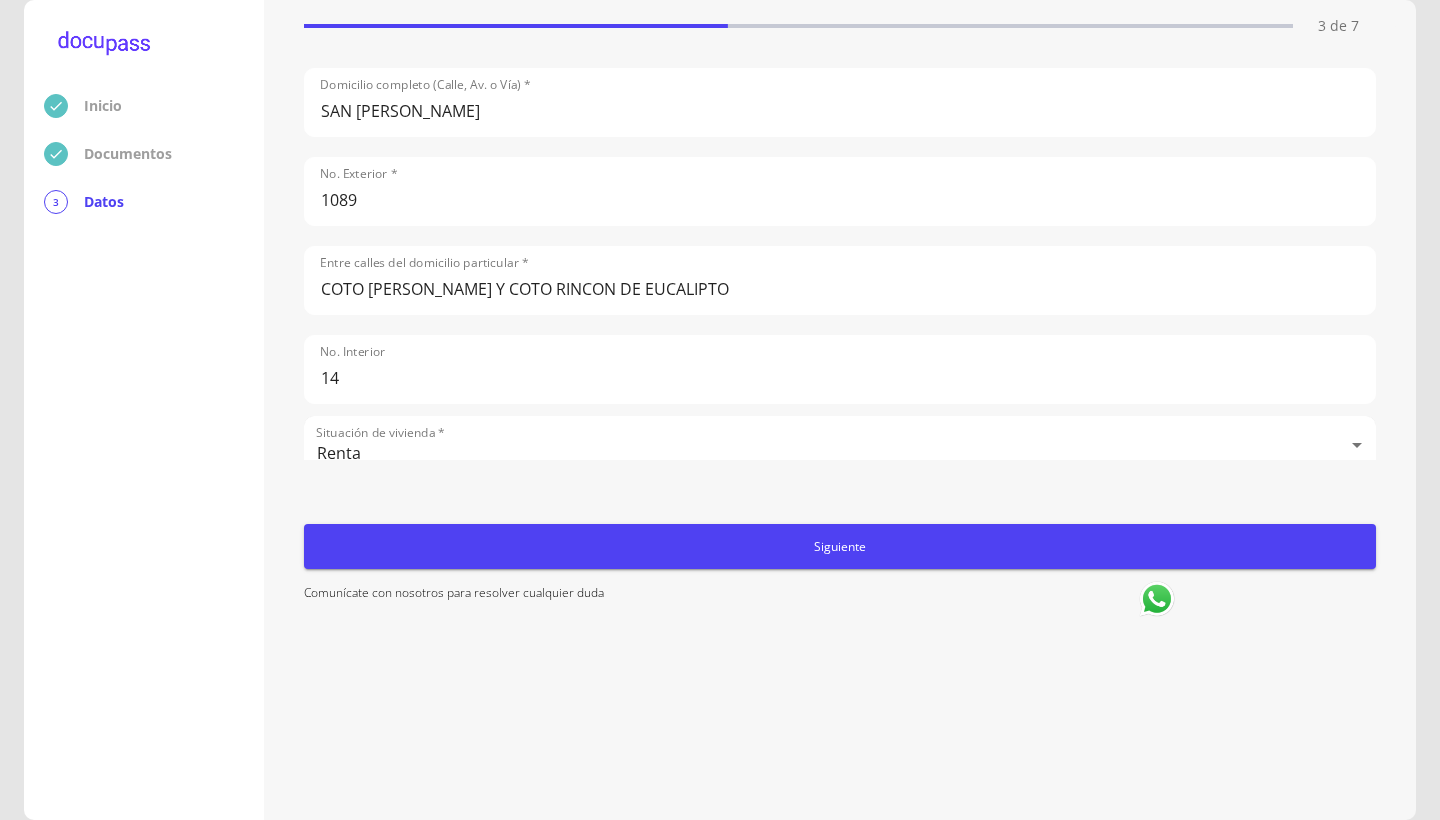 scroll, scrollTop: 0, scrollLeft: 0, axis: both 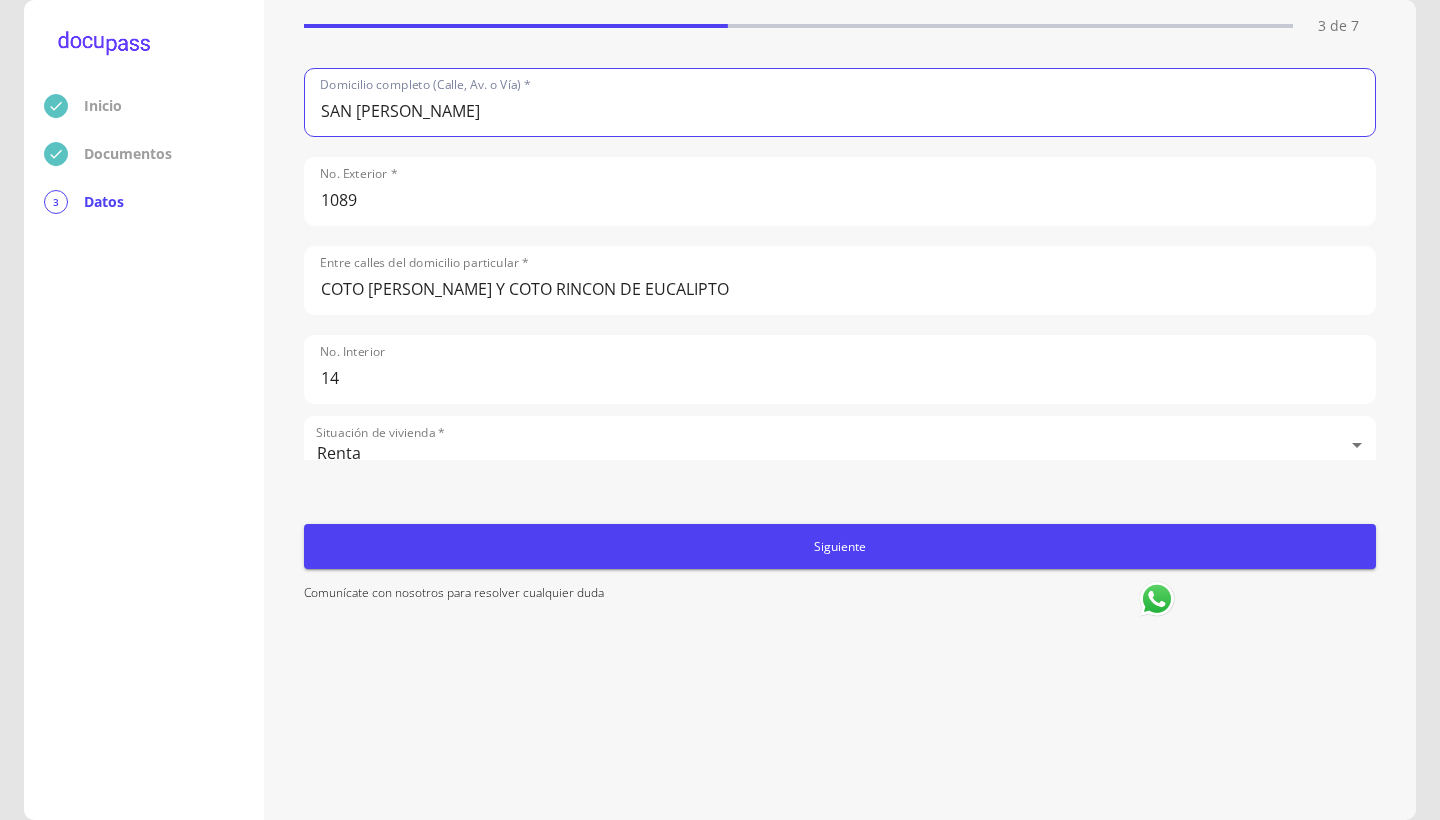 click on "SAN [PERSON_NAME]" 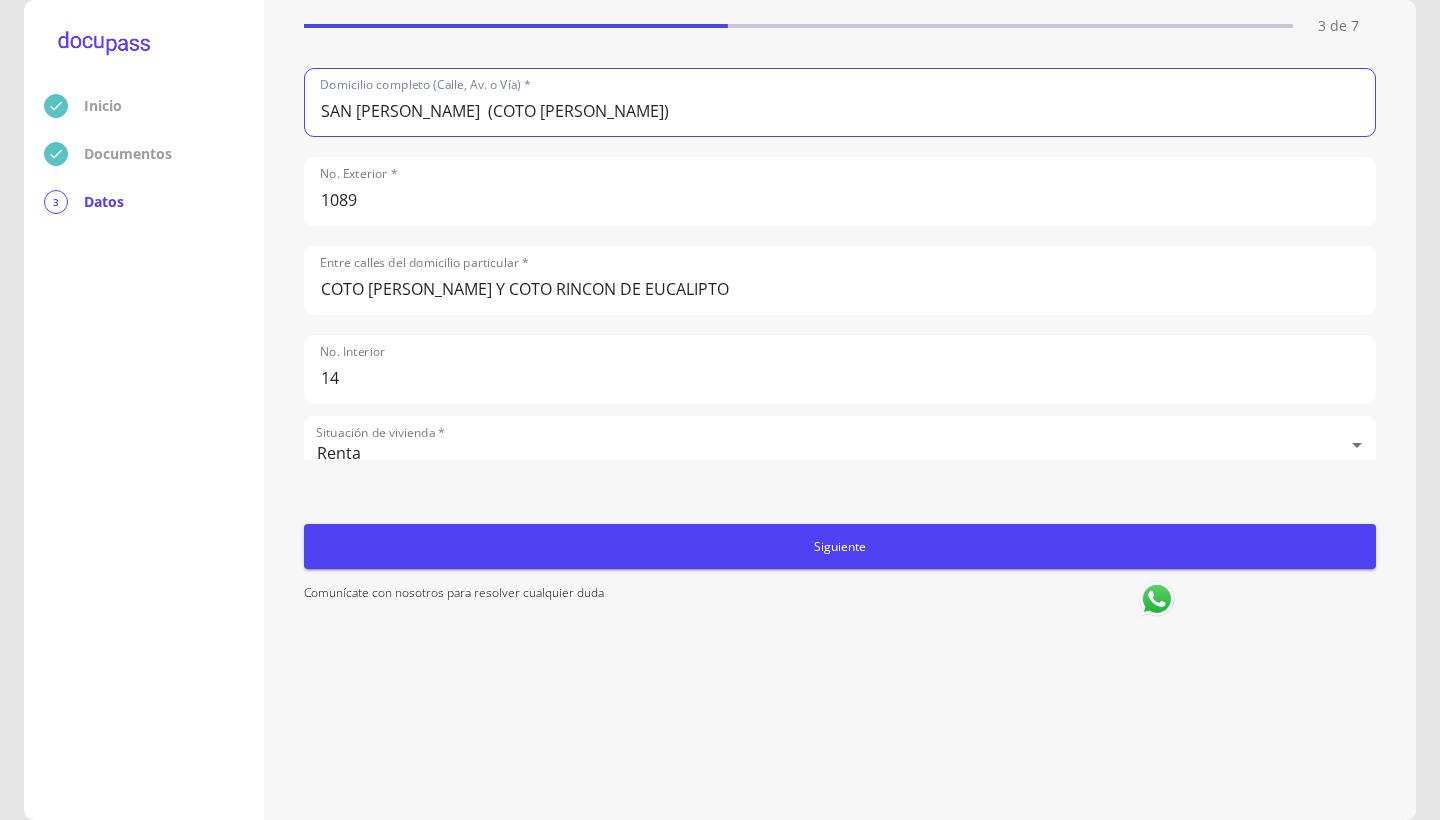 type on "SAN [PERSON_NAME]  (COTO [PERSON_NAME])" 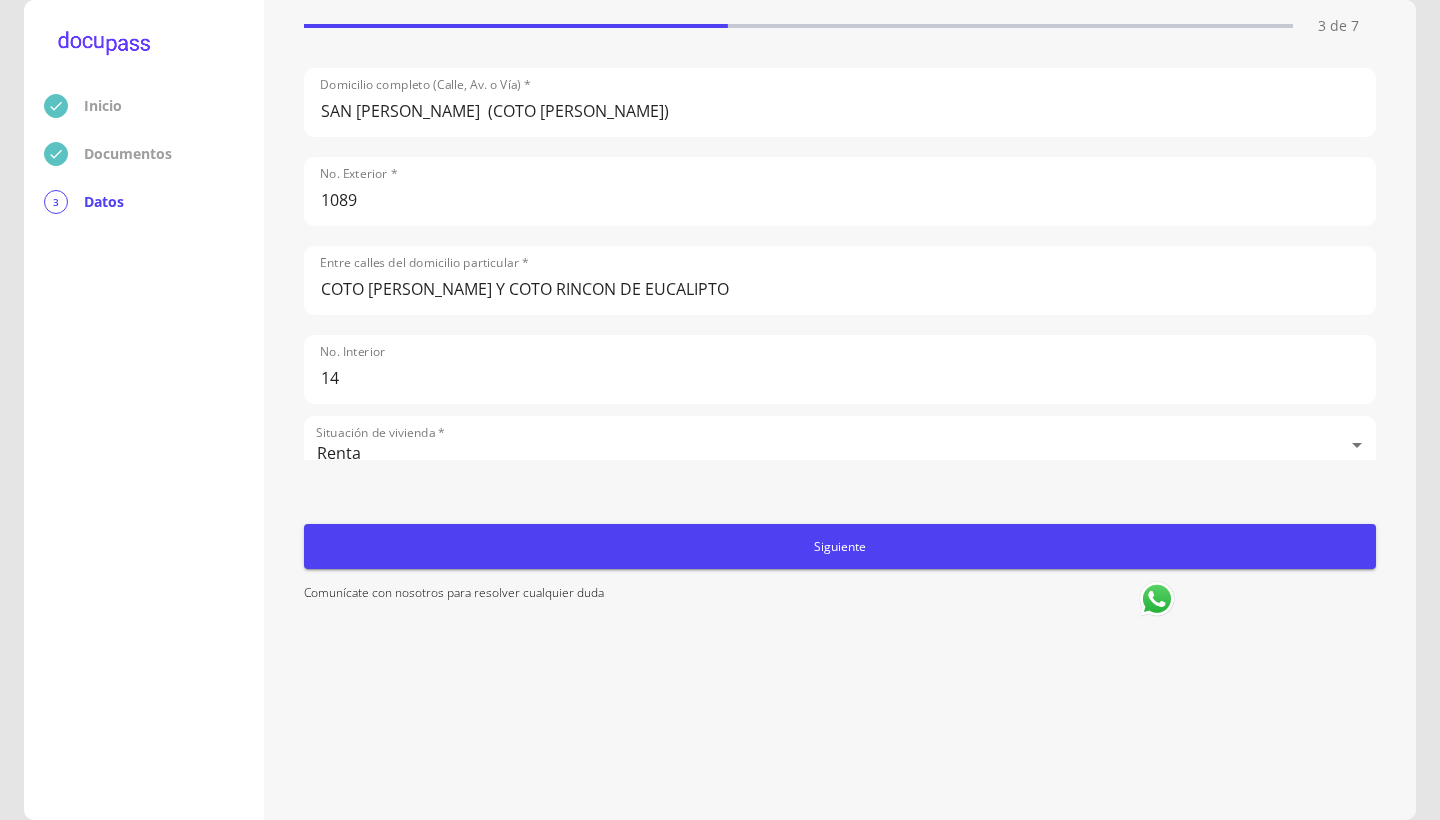 click on "Siguiente" at bounding box center (840, 546) 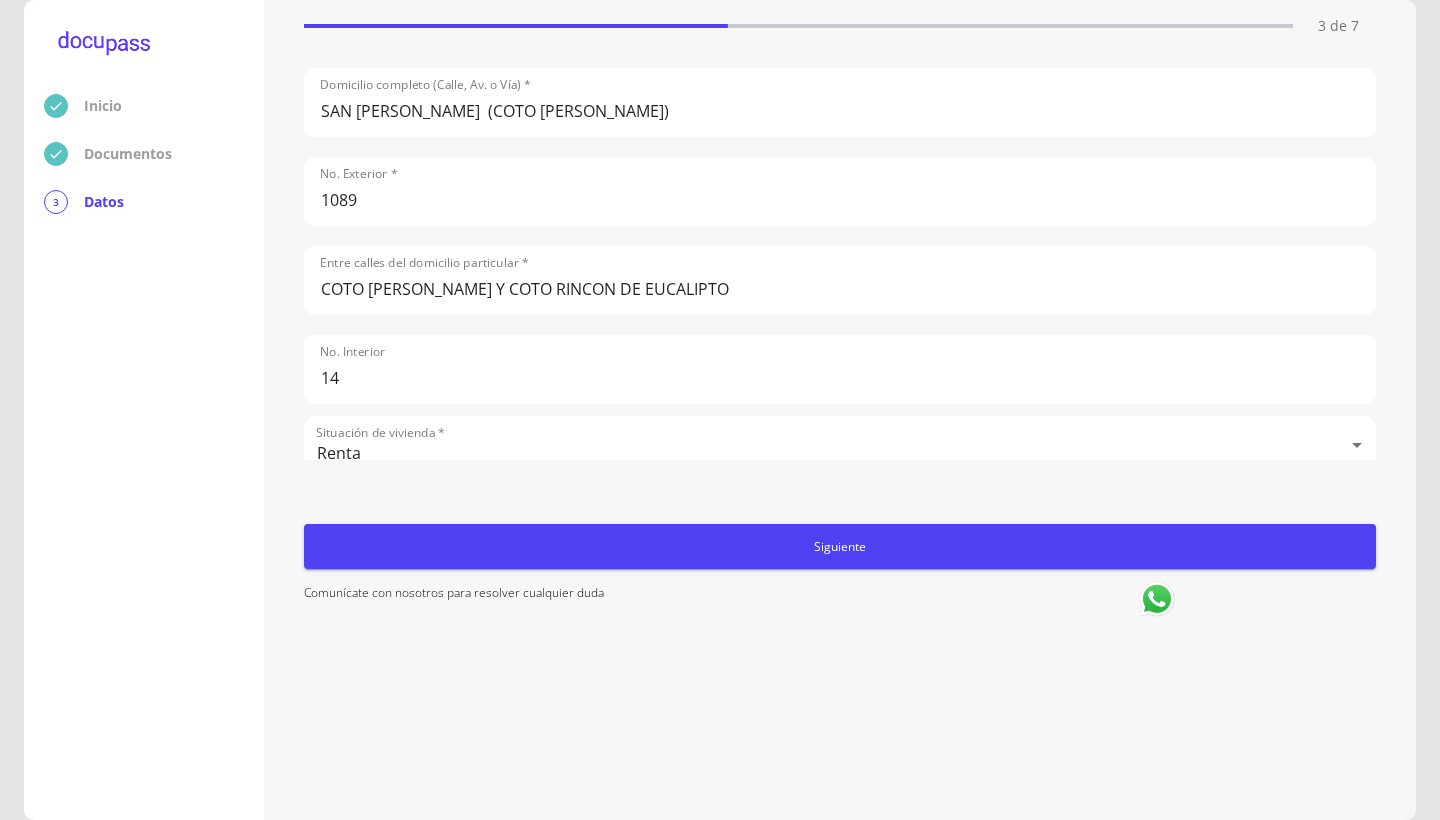 scroll, scrollTop: 0, scrollLeft: 0, axis: both 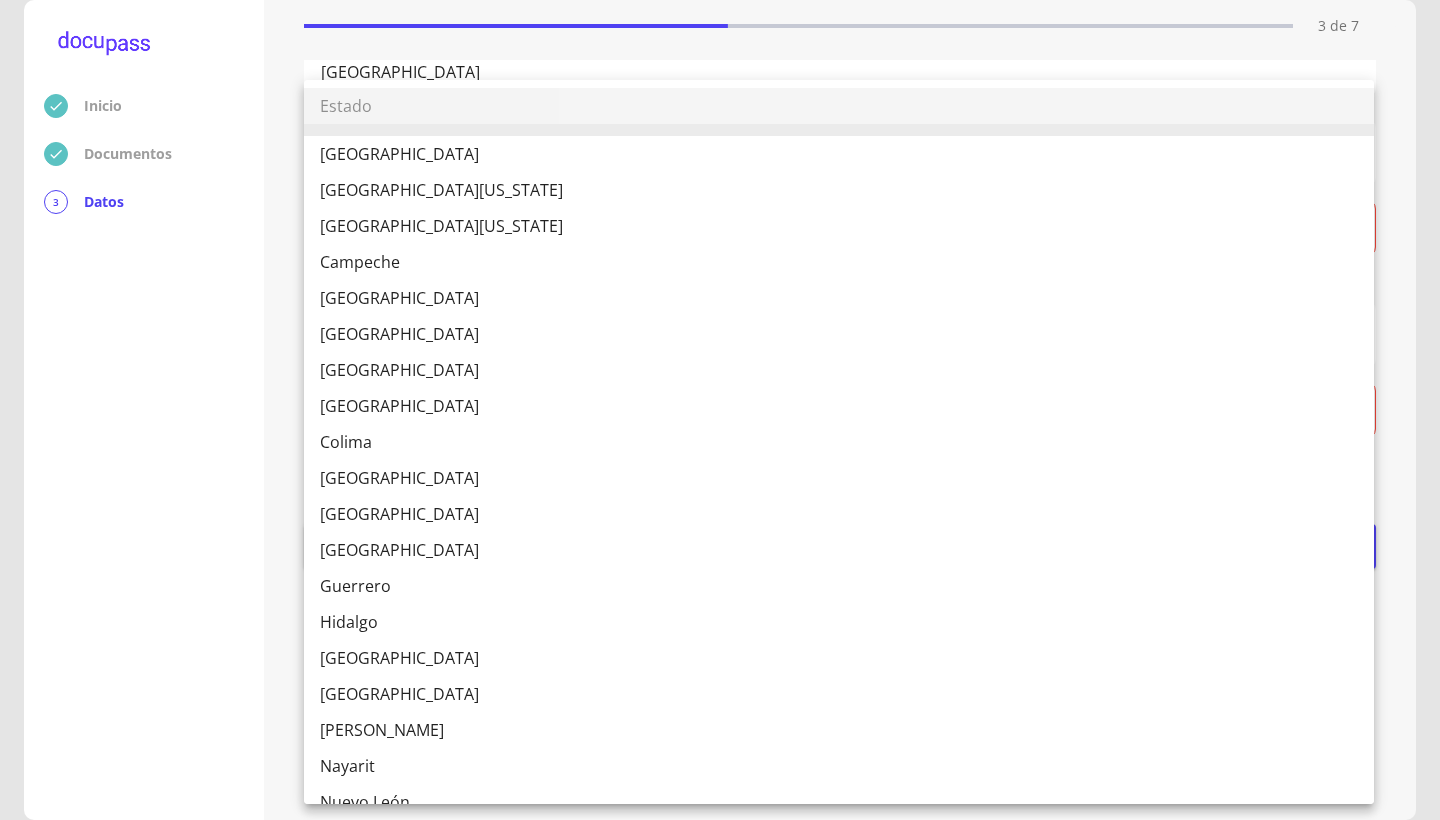 click on "Inicio Documentos 3 Datos   Completa lo siguiente Datos del domicilio (idéntico a tu comprobante) 3 de 7 Domicilio completo (Calle, Av. o Vía) * [GEOGRAPHIC_DATA][PERSON_NAME]  (COTO [PERSON_NAME]) No. Exterior * 1089 Entre calles del domicilio particular * COTO [PERSON_NAME] Y COTO RINCON DE EUCALIPTO No. Interior 14 Situación de vivienda * Renta Renta [GEOGRAPHIC_DATA] o renta * $12,000 Colonia o Urbanización * [PERSON_NAME][GEOGRAPHIC_DATA] * [DEMOGRAPHIC_DATA][GEOGRAPHIC_DATA]/Municipio * Estado * ​ Rellena este campo C.P. * Tiempo de residencia * ​ Rellena este campo Siguiente Comunícate con nosotros para resolver cualquier duda   Estado [GEOGRAPHIC_DATA] [GEOGRAPHIC_DATA][US_STATE] [GEOGRAPHIC_DATA][US_STATE] [GEOGRAPHIC_DATA] [GEOGRAPHIC_DATA] [GEOGRAPHIC_DATA] [GEOGRAPHIC_DATA] [GEOGRAPHIC_DATA] [GEOGRAPHIC_DATA] [GEOGRAPHIC_DATA] [GEOGRAPHIC_DATA] [GEOGRAPHIC_DATA] [GEOGRAPHIC_DATA] [GEOGRAPHIC_DATA] [GEOGRAPHIC_DATA] [GEOGRAPHIC_DATA] [GEOGRAPHIC_DATA] [GEOGRAPHIC_DATA] [GEOGRAPHIC_DATA] [GEOGRAPHIC_DATA] [GEOGRAPHIC_DATA] [GEOGRAPHIC_DATA] [GEOGRAPHIC_DATA] [PERSON_NAME][GEOGRAPHIC_DATA] [GEOGRAPHIC_DATA][PERSON_NAME] [GEOGRAPHIC_DATA] [GEOGRAPHIC_DATA] [GEOGRAPHIC_DATA] [GEOGRAPHIC_DATA] [GEOGRAPHIC_DATA] [GEOGRAPHIC_DATA] [GEOGRAPHIC_DATA] [GEOGRAPHIC_DATA]" at bounding box center (720, 410) 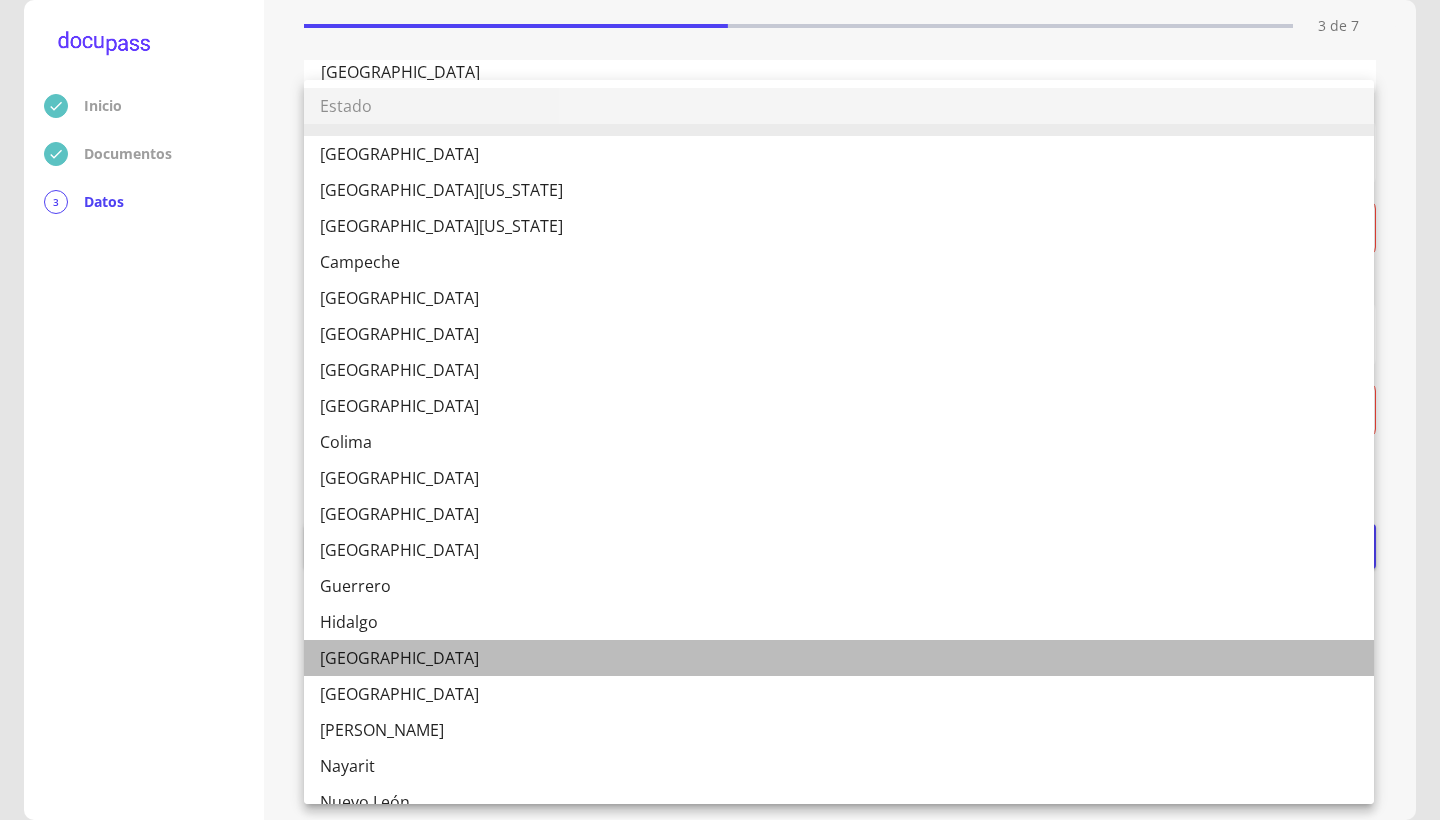 click on "[GEOGRAPHIC_DATA]" at bounding box center [839, 658] 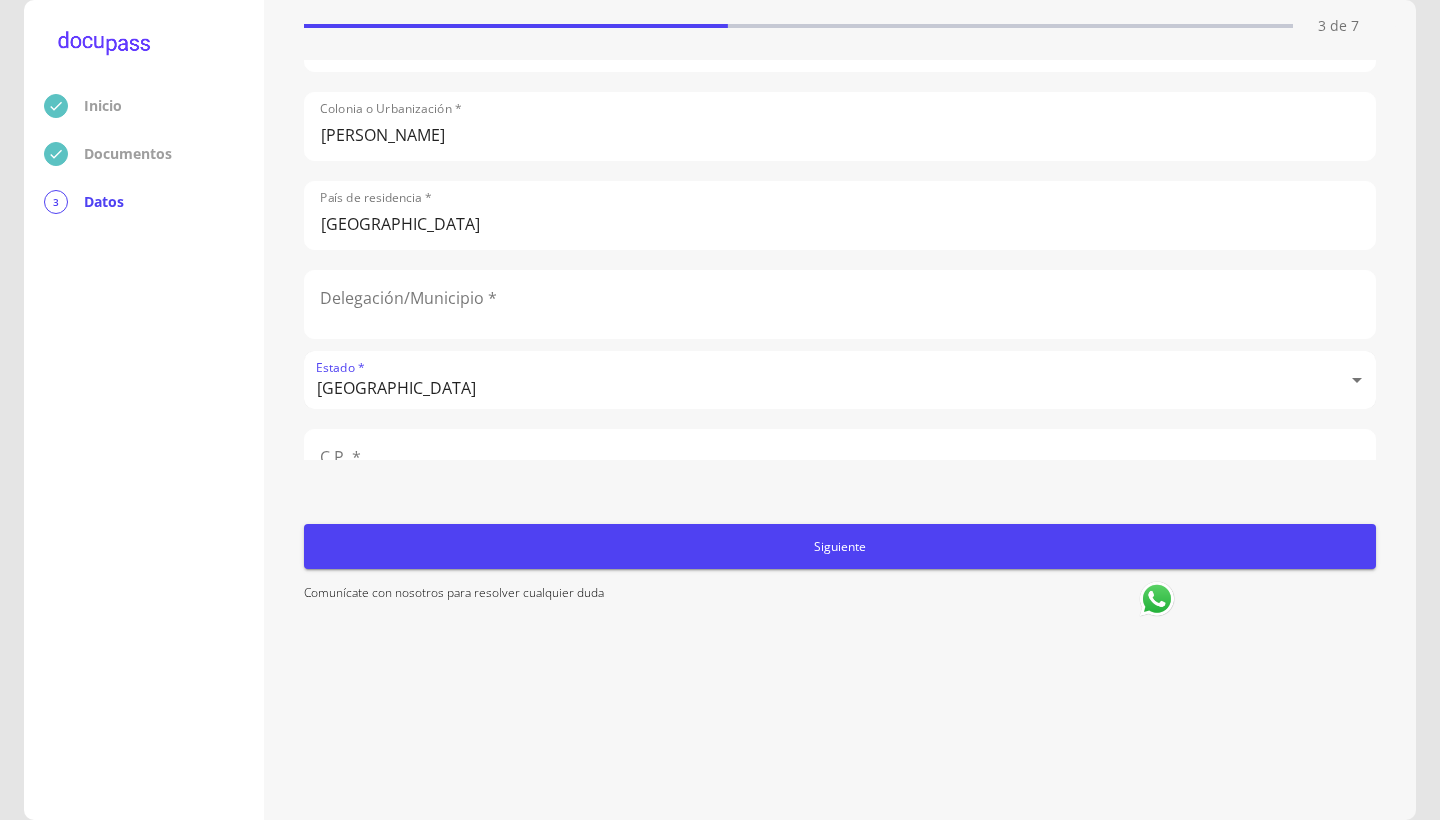 scroll, scrollTop: 493, scrollLeft: 0, axis: vertical 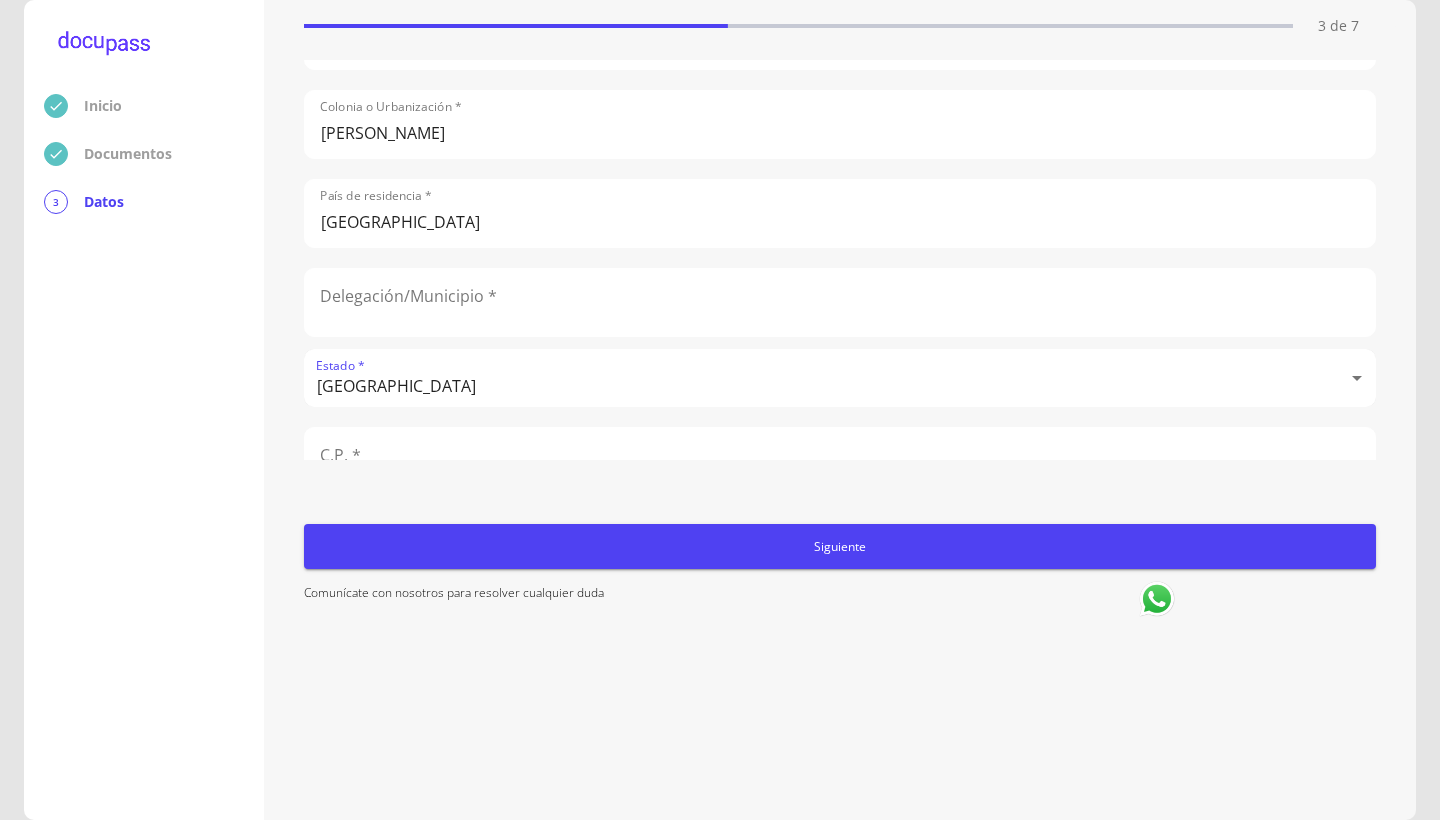 click 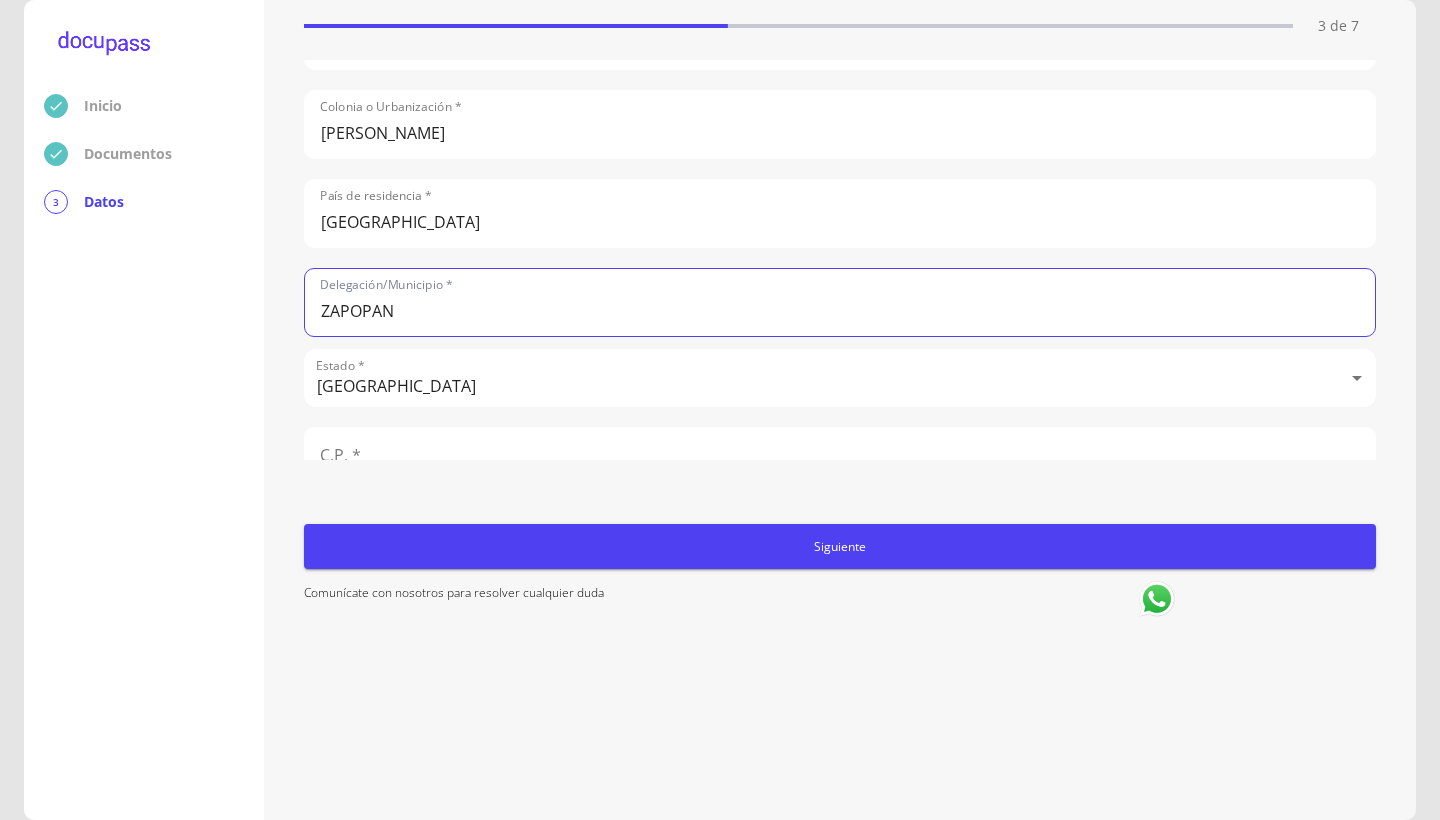 type on "ZAPOPAN" 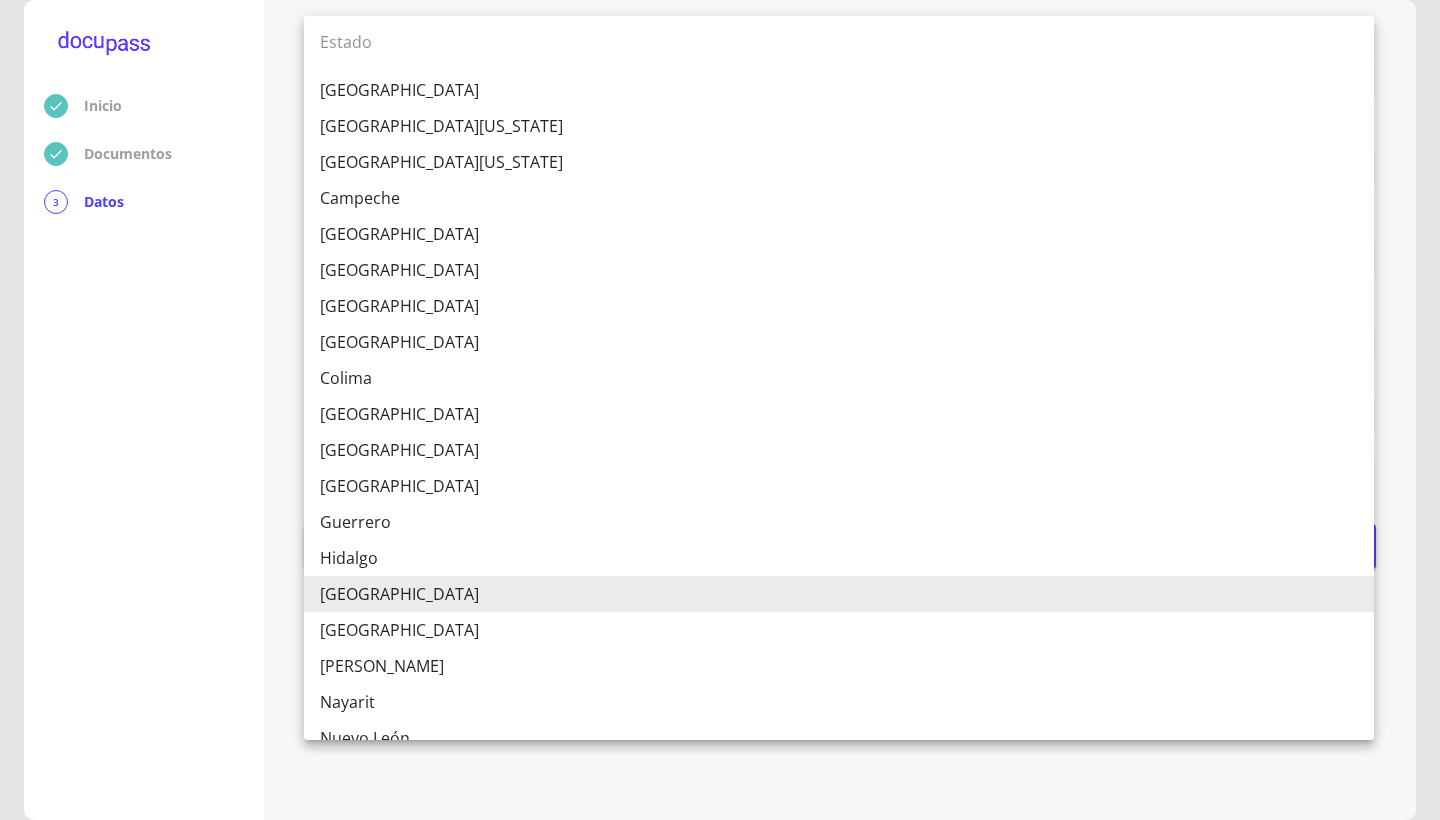 click on "Inicio Documentos 3 Datos   Completa lo siguiente Datos del domicilio (idéntico a tu comprobante) 3 de 7 Domicilio completo (Calle, Av. o Vía) * [GEOGRAPHIC_DATA][PERSON_NAME]  (COTO [PERSON_NAME]) No. Exterior * 1089 Entre calles del domicilio particular * COTO [PERSON_NAME] Y COTO RINCON DE EUCALIPTO No. Interior 14 Situación de vivienda * Renta Renta [GEOGRAPHIC_DATA] o renta * $12,000 Colonia o Urbanización * [PERSON_NAME][GEOGRAPHIC_DATA] * [DEMOGRAPHIC_DATA][GEOGRAPHIC_DATA]/Municipio * ZAPOPAN Estado * [GEOGRAPHIC_DATA] [GEOGRAPHIC_DATA] C.P. * Tiempo de residencia * ​ Rellena este campo Siguiente Comunícate con nosotros para resolver cualquier duda   Estado [GEOGRAPHIC_DATA] [GEOGRAPHIC_DATA][US_STATE] [GEOGRAPHIC_DATA][US_STATE] [GEOGRAPHIC_DATA] [GEOGRAPHIC_DATA] [GEOGRAPHIC_DATA] [GEOGRAPHIC_DATA] [GEOGRAPHIC_DATA] [GEOGRAPHIC_DATA] [GEOGRAPHIC_DATA] [GEOGRAPHIC_DATA] [GEOGRAPHIC_DATA] [GEOGRAPHIC_DATA] [GEOGRAPHIC_DATA] [GEOGRAPHIC_DATA] [GEOGRAPHIC_DATA] [GEOGRAPHIC_DATA] [GEOGRAPHIC_DATA] [GEOGRAPHIC_DATA] [GEOGRAPHIC_DATA] [GEOGRAPHIC_DATA] [GEOGRAPHIC_DATA] [GEOGRAPHIC_DATA] [PERSON_NAME][GEOGRAPHIC_DATA] [GEOGRAPHIC_DATA][PERSON_NAME] [GEOGRAPHIC_DATA] [GEOGRAPHIC_DATA] [GEOGRAPHIC_DATA] [GEOGRAPHIC_DATA] [GEOGRAPHIC_DATA] [GEOGRAPHIC_DATA] [GEOGRAPHIC_DATA] [GEOGRAPHIC_DATA]" at bounding box center [720, 410] 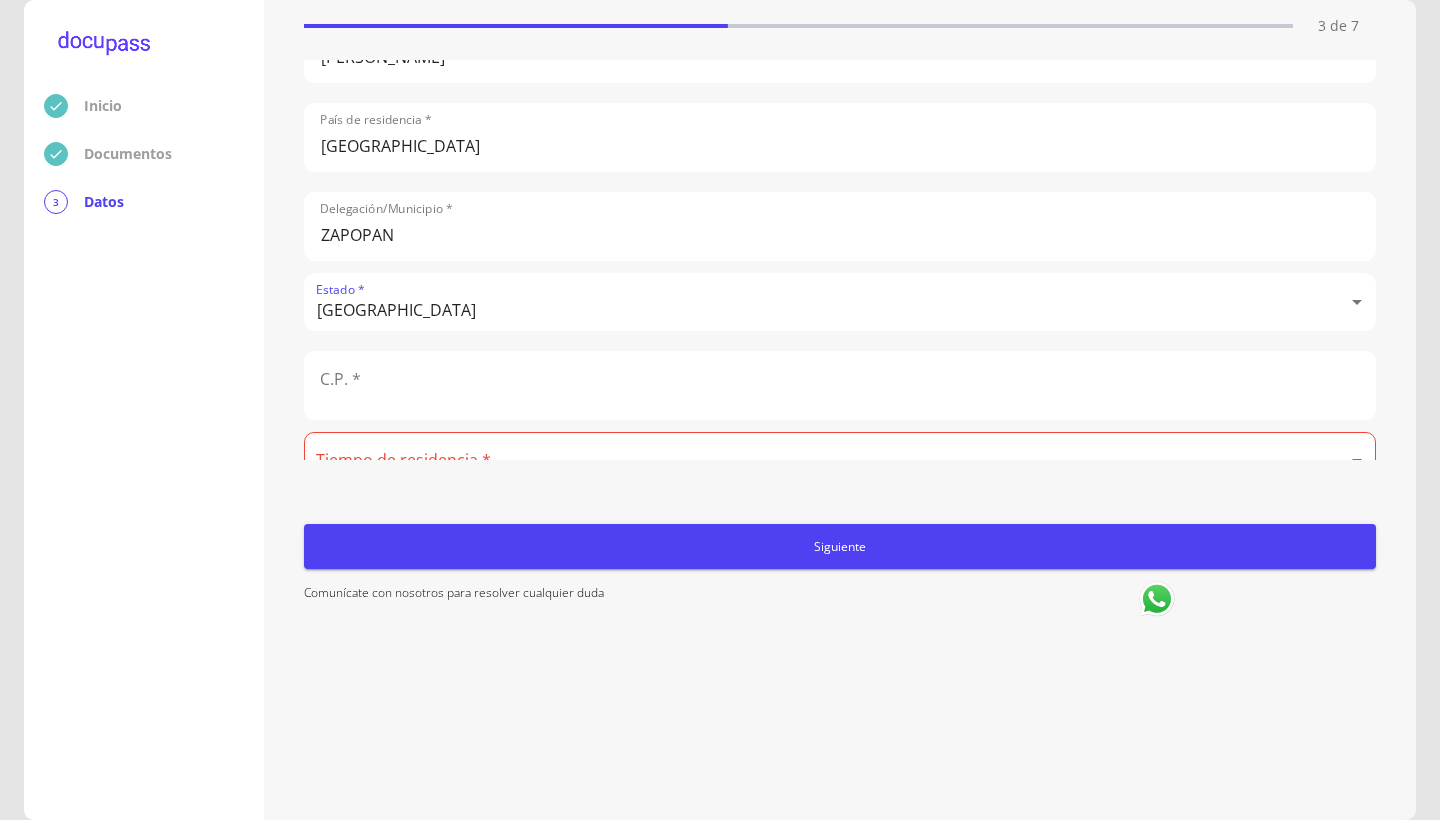 scroll, scrollTop: 572, scrollLeft: 0, axis: vertical 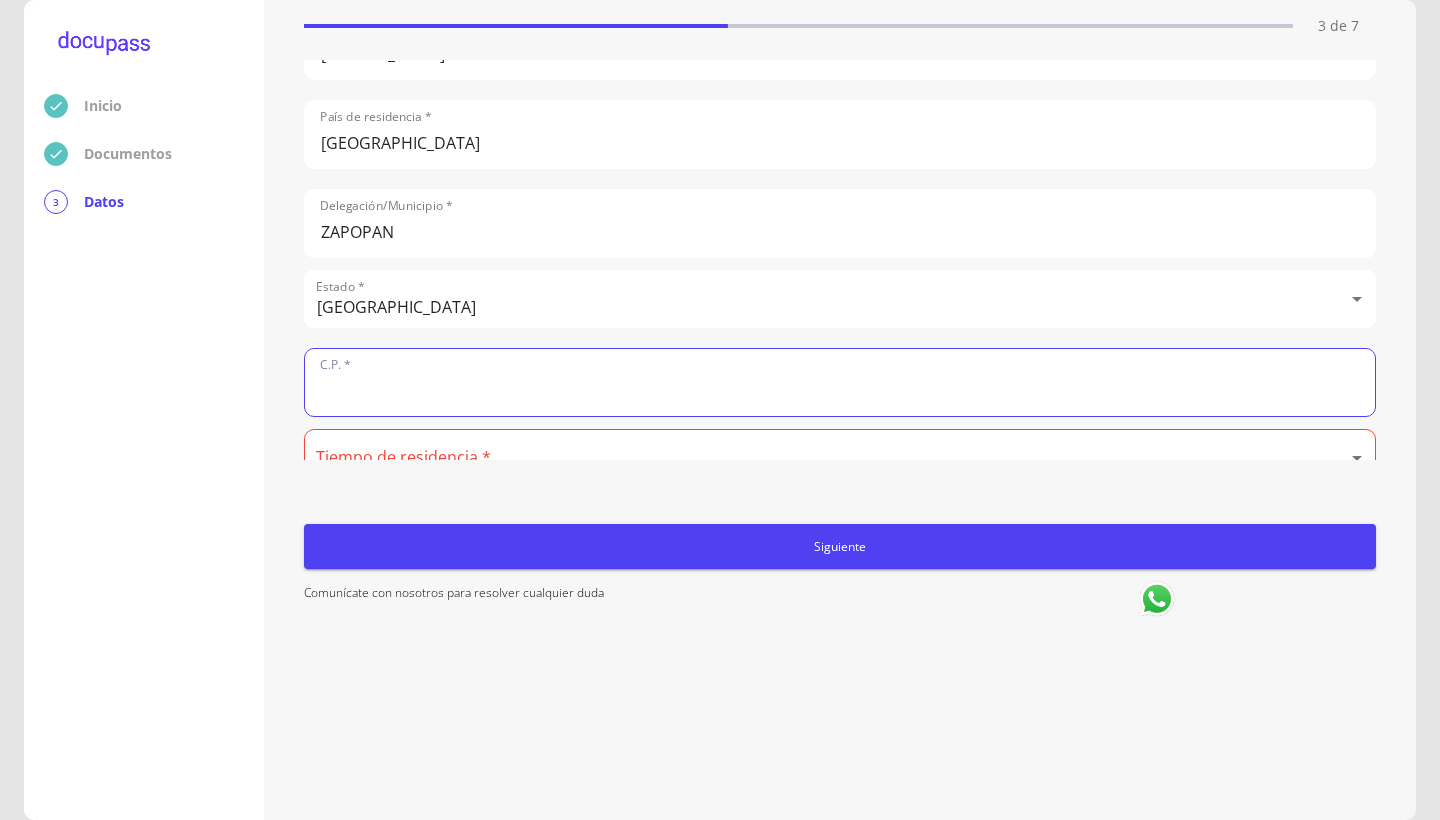 click 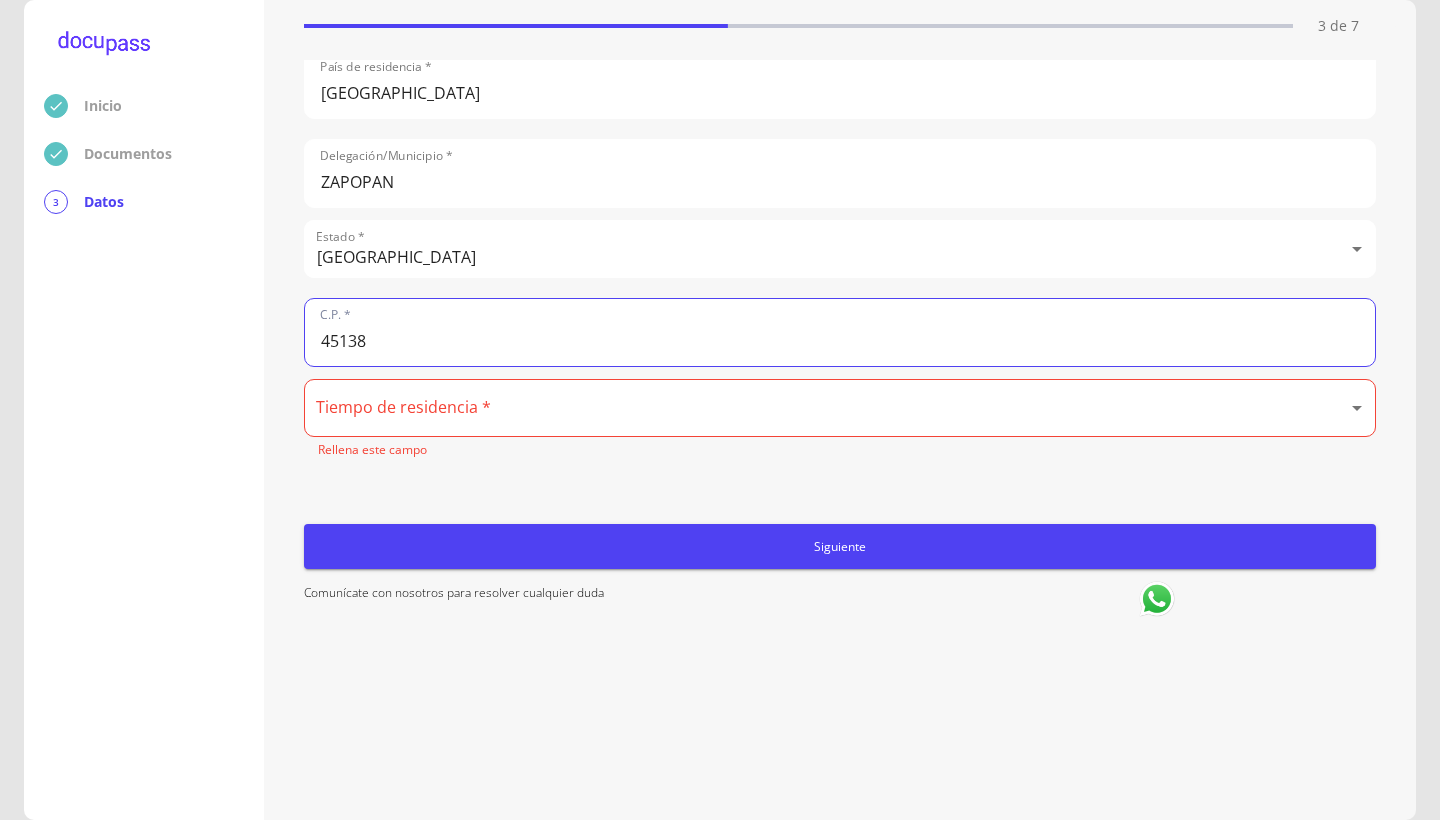 scroll, scrollTop: 621, scrollLeft: 0, axis: vertical 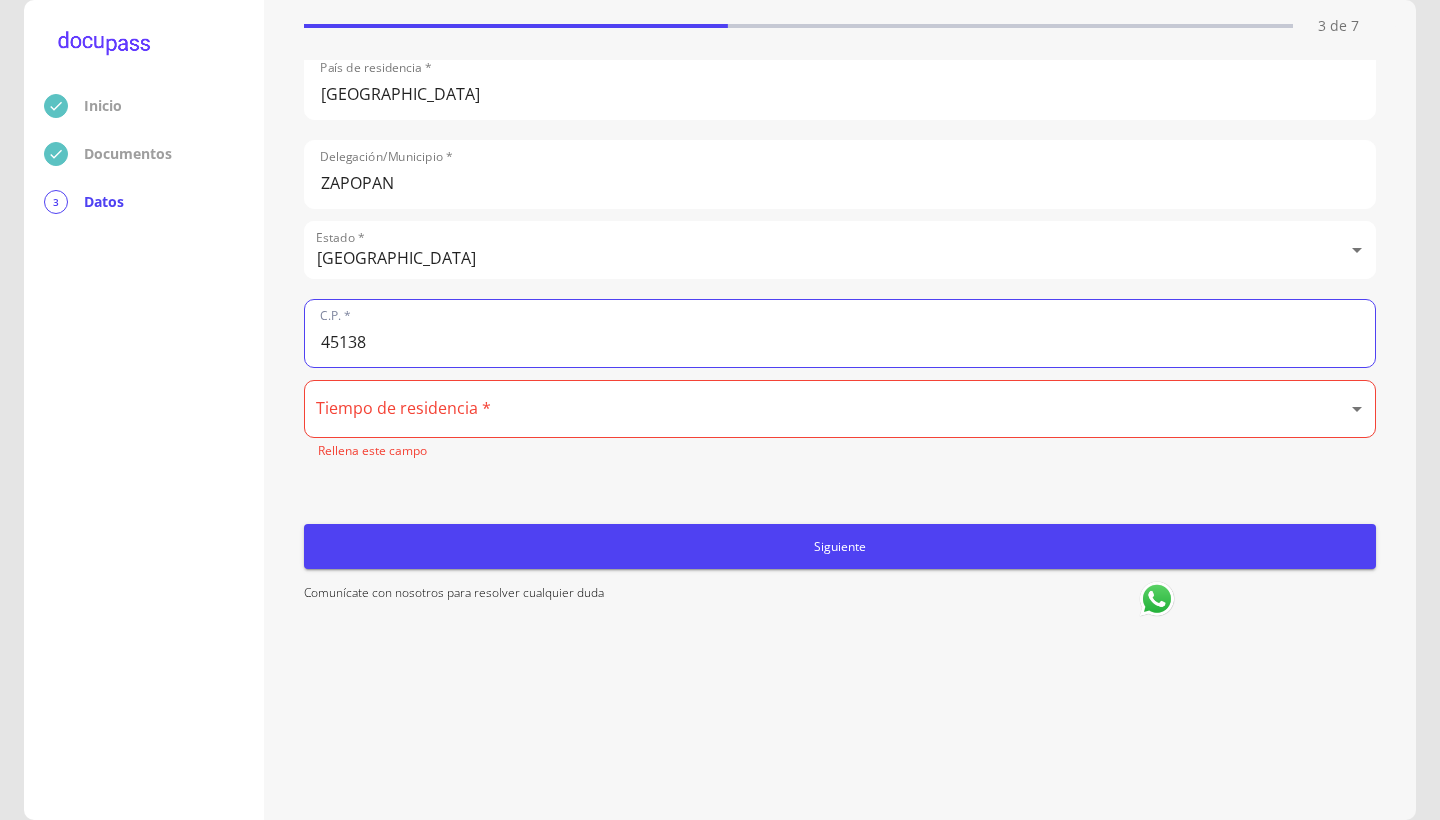 type on "45138" 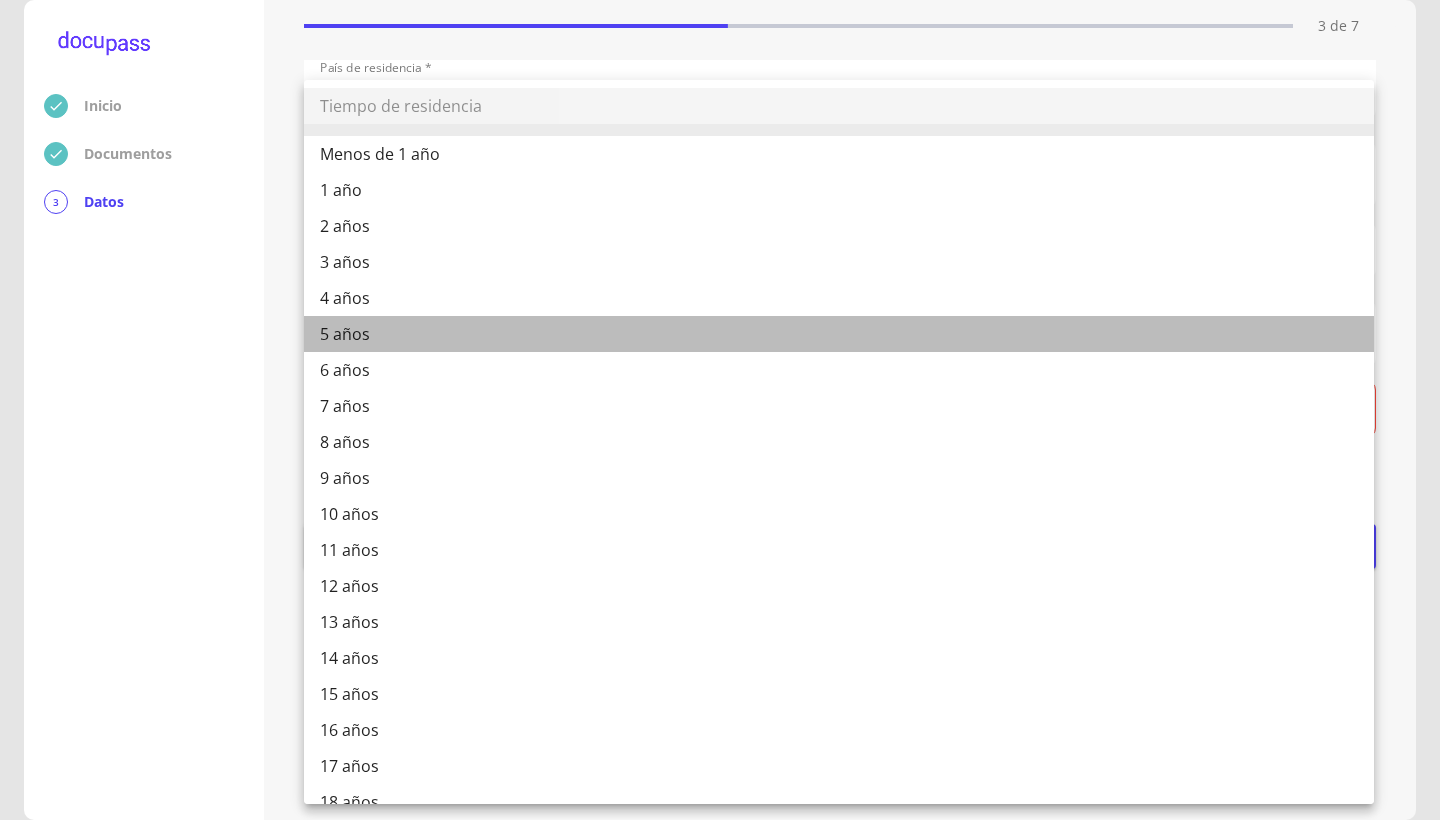 click on "5 años" at bounding box center (839, 334) 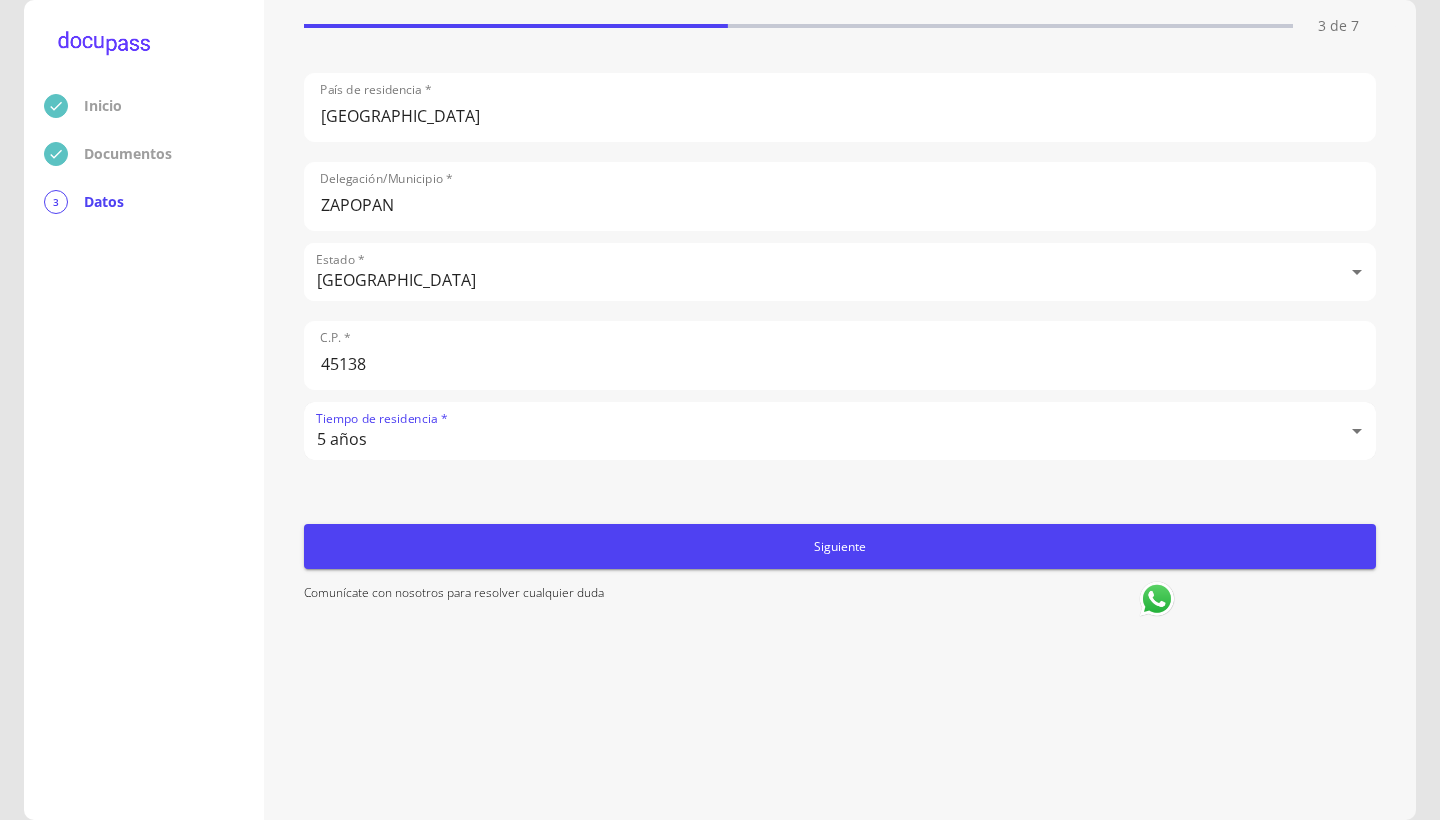 scroll, scrollTop: 0, scrollLeft: 0, axis: both 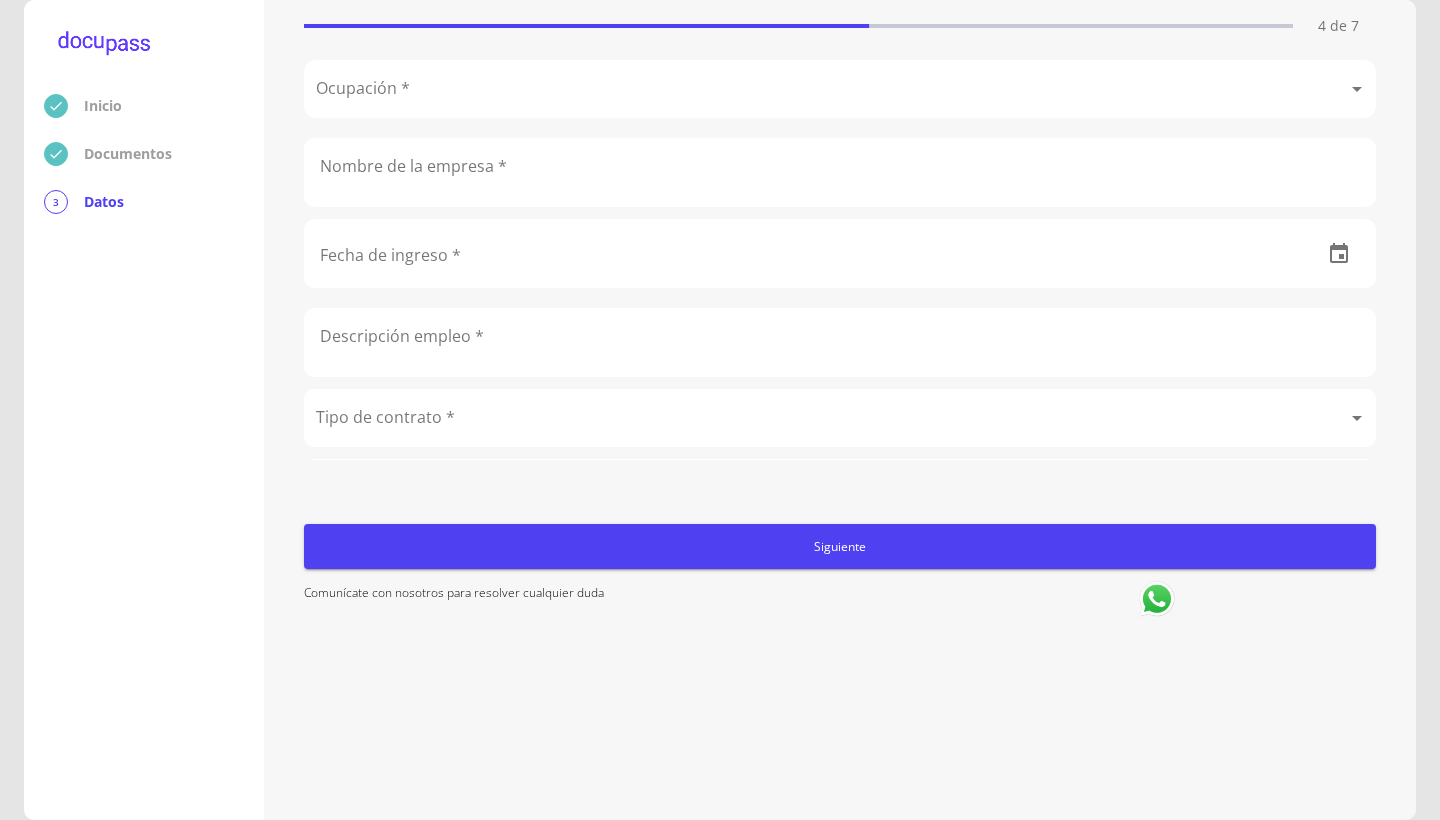 click on "Inicio Documentos 3 Datos   Completa lo siguiente Ocupación del Cliente 4 de 7 Ocupación * ​ Nombre de la empresa * Fecha de ingreso * Descripción empleo * Tipo de contrato * ​ Nacionalidad de la empresa * ​ Tipo de empresa * ​ Actividad Específica de la Empresa * Teléfono de la empresa * Domicilio empresa (Calle, Av. o Vía) * No. Exterior * No. Interior Colonia o Urbanización * Código Postal * Delegación/Municipio * Estado * ​ Nombre del jefe inmediato * Puesto del jefe inmediato * Teléfono del jefe inmediato * Antigüedad de tu trabajo actual * ​ Siguiente Comunícate con nosotros para resolver cualquier duda" at bounding box center [720, 410] 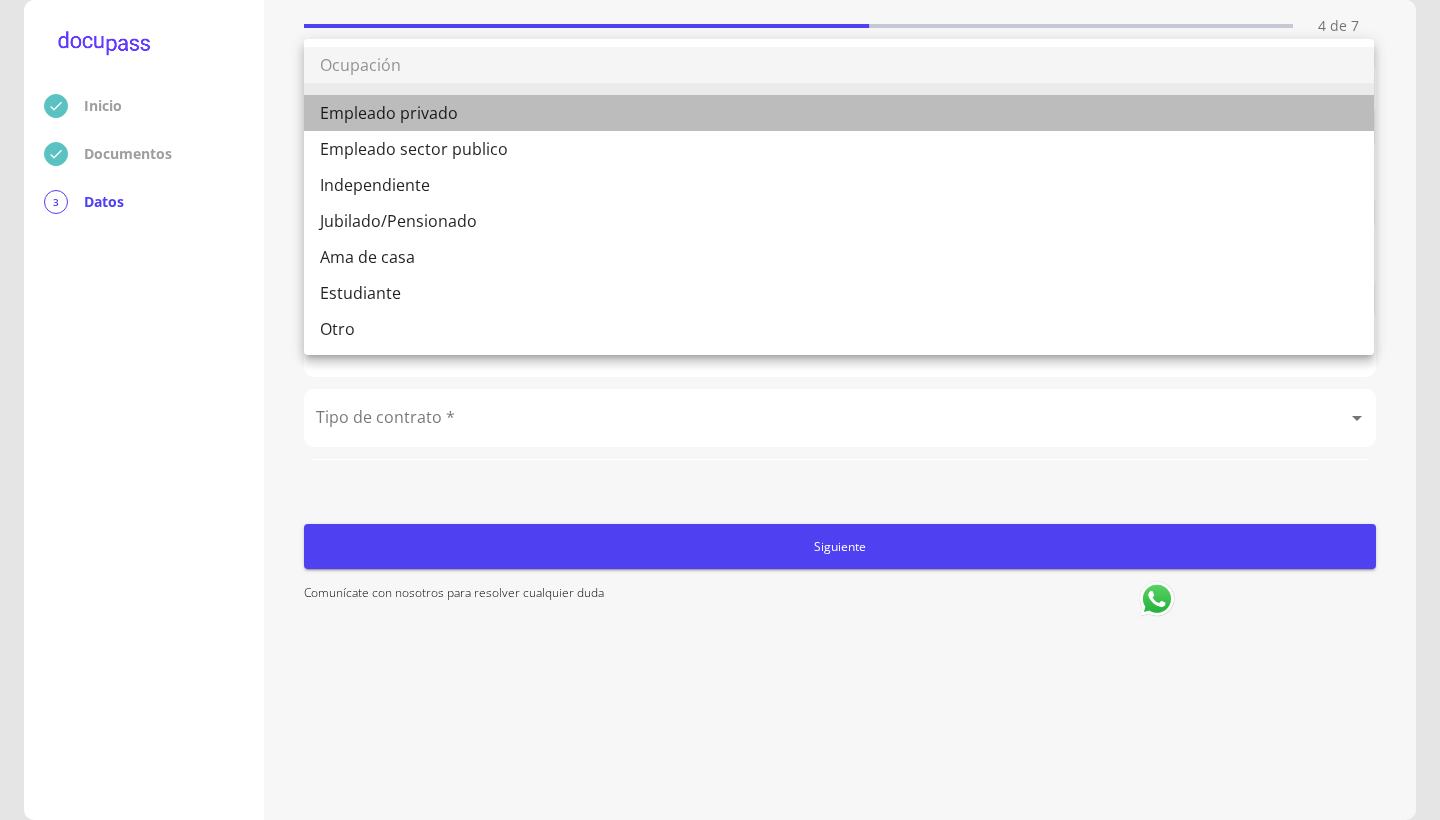 click on "Empleado privado" at bounding box center (839, 113) 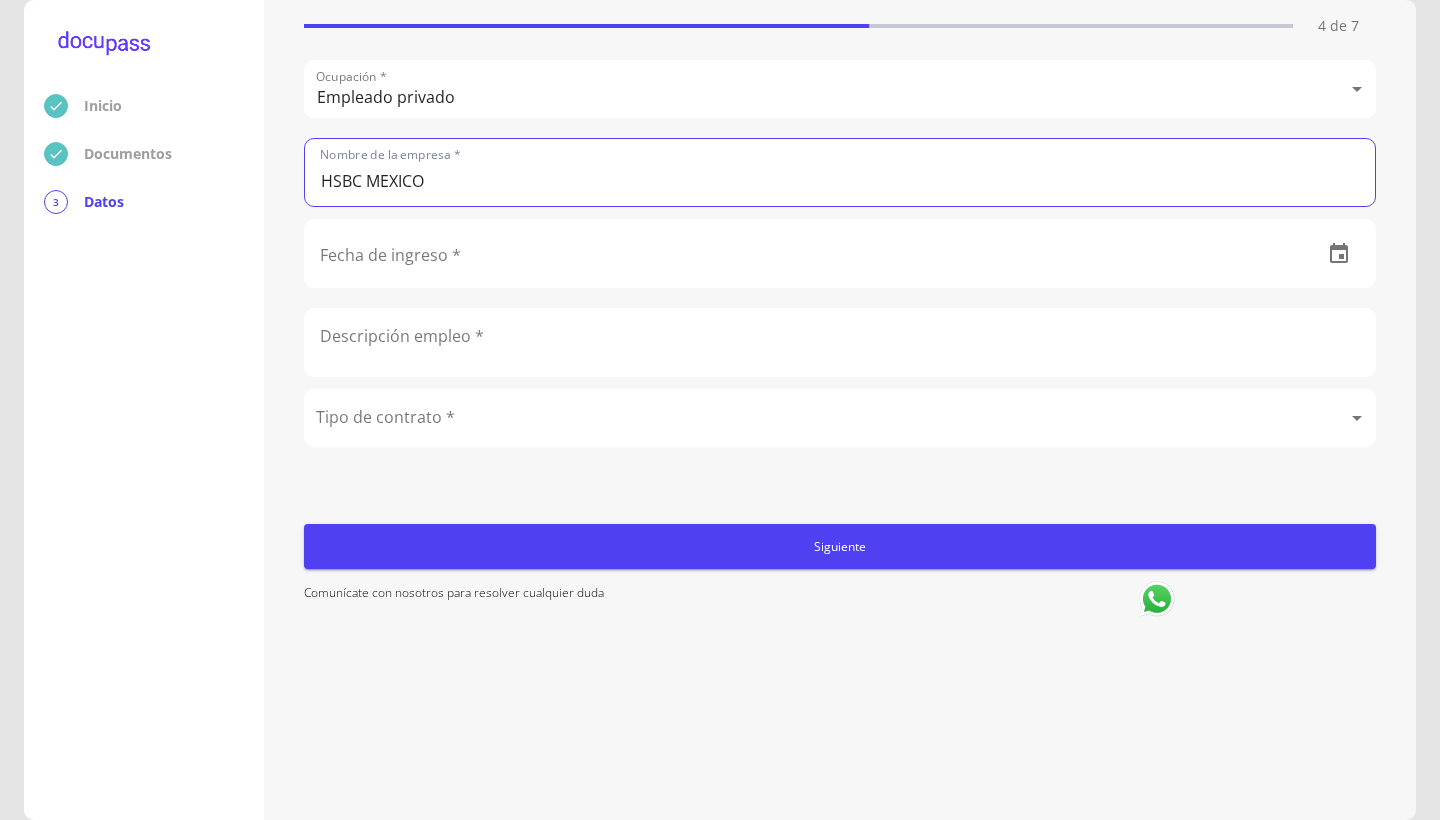 type on "HSBC MEXICO" 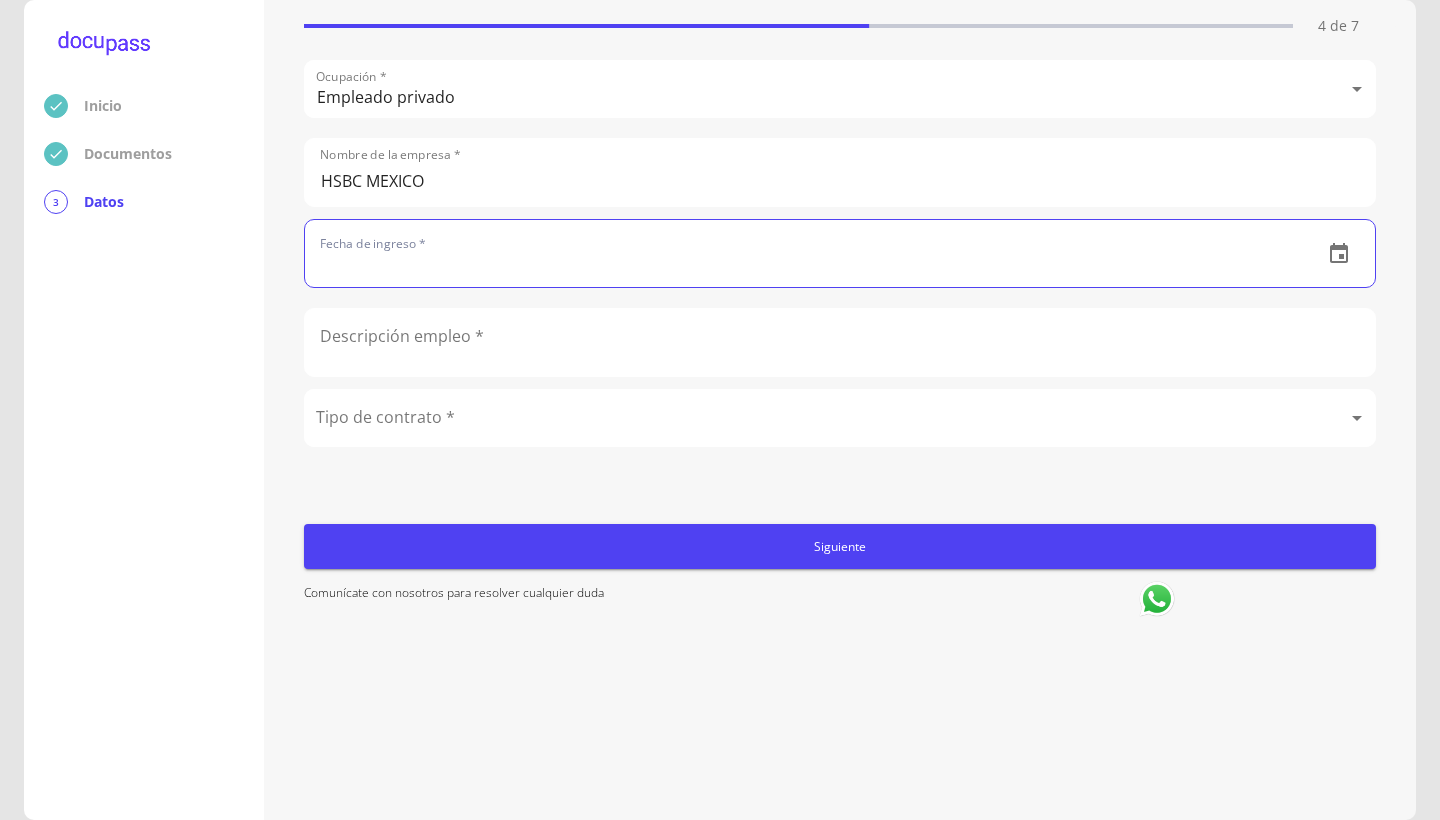 click at bounding box center (806, 253) 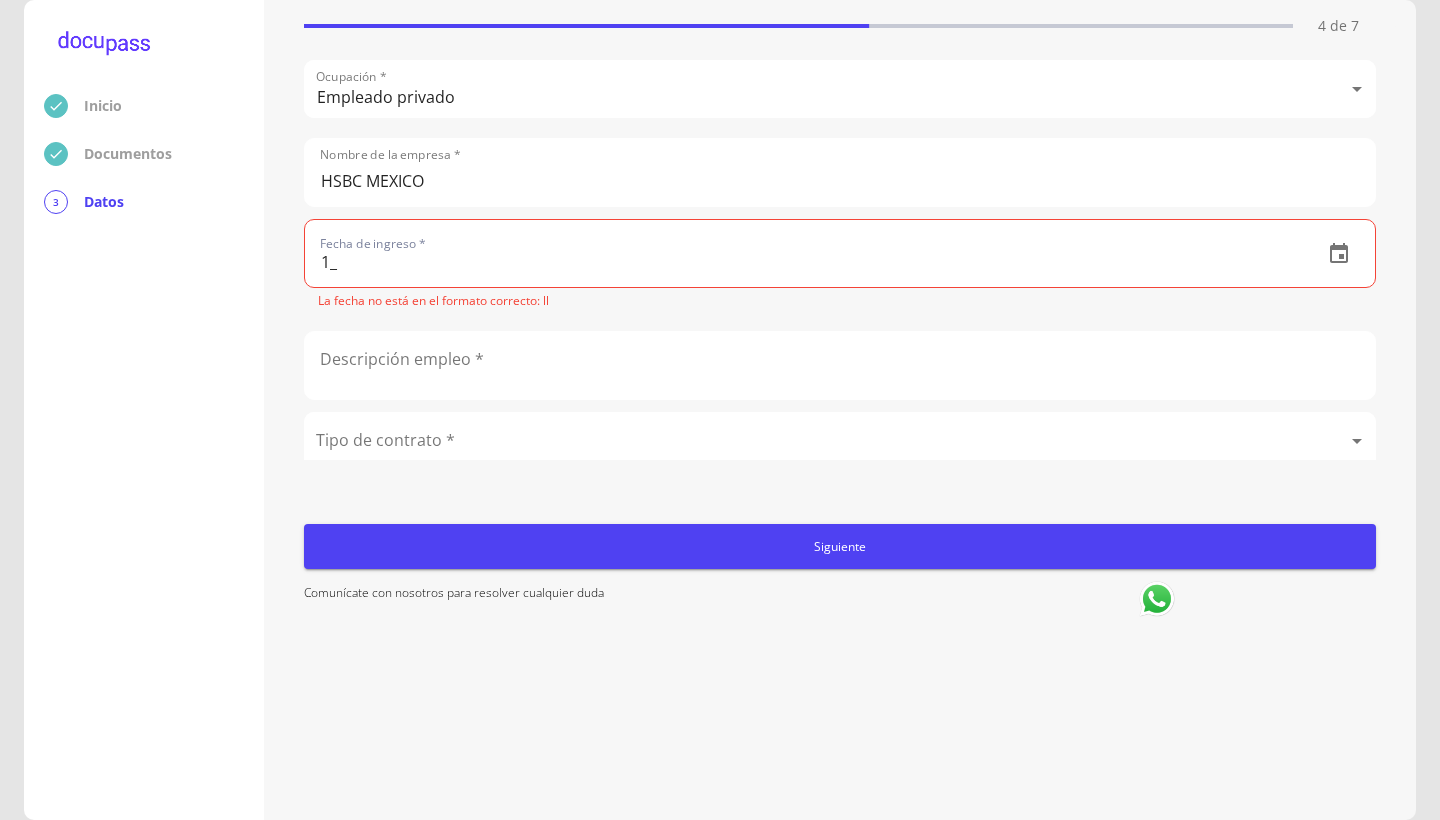 type on "1_" 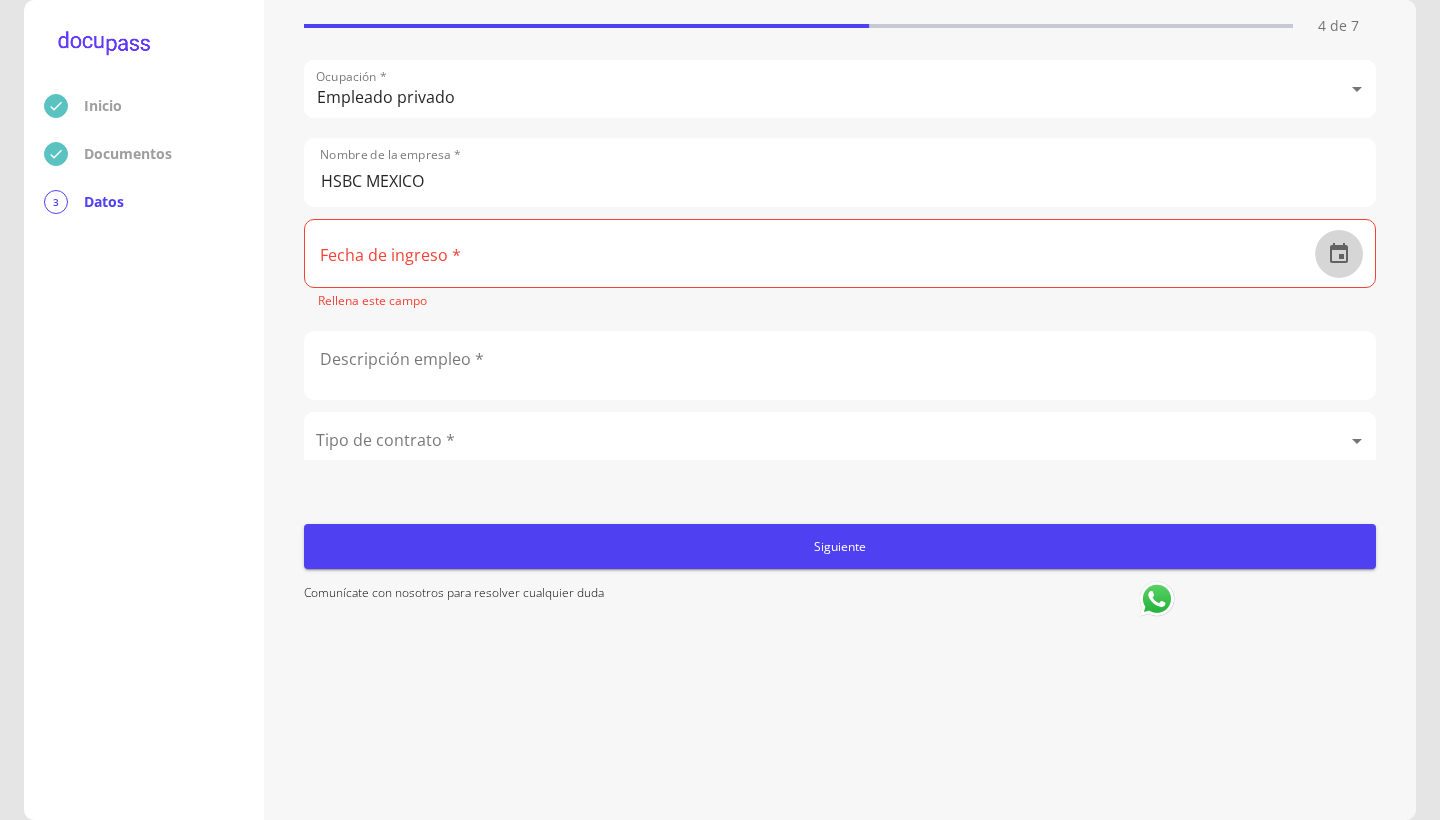 click 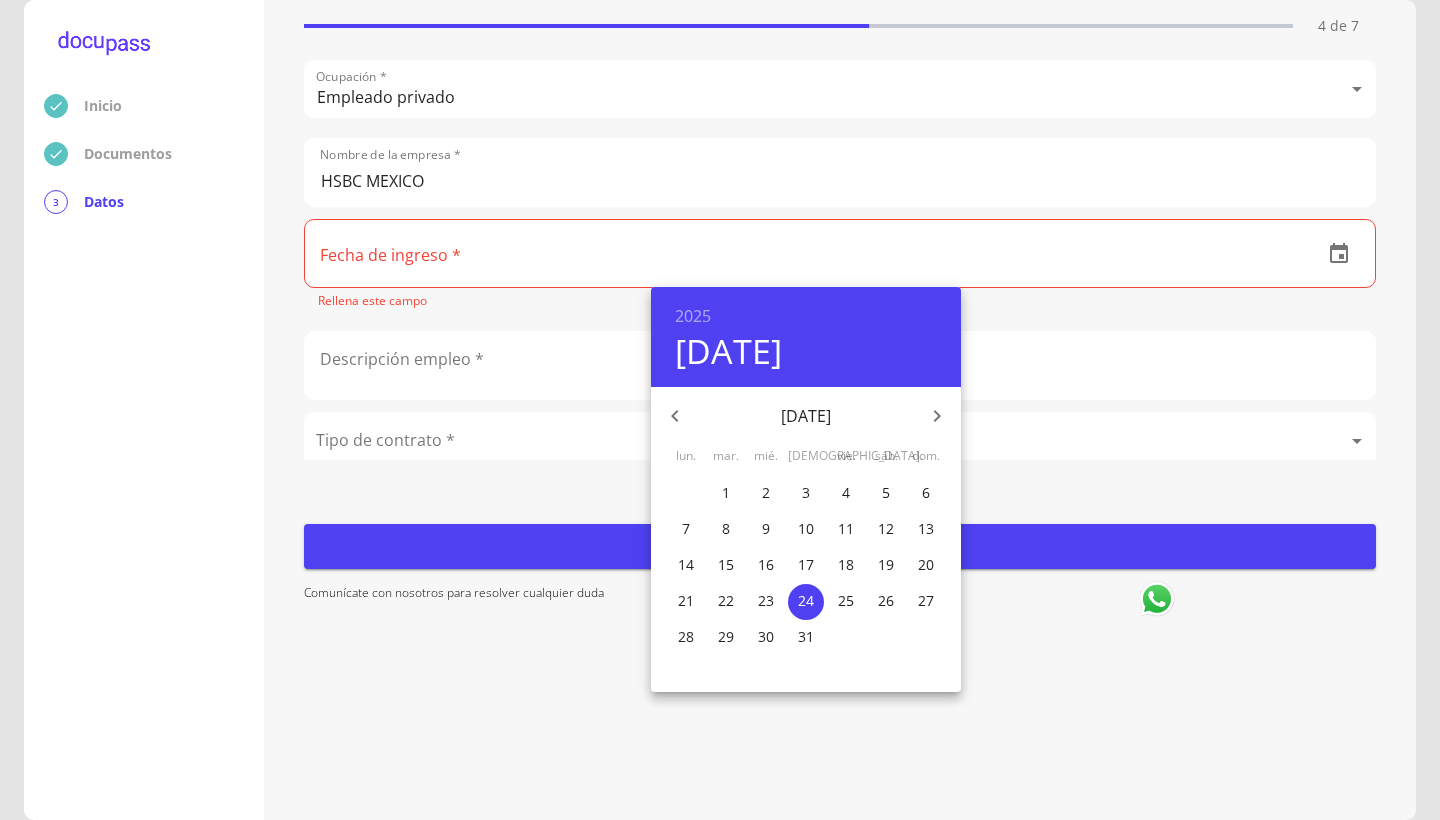click at bounding box center (675, 416) 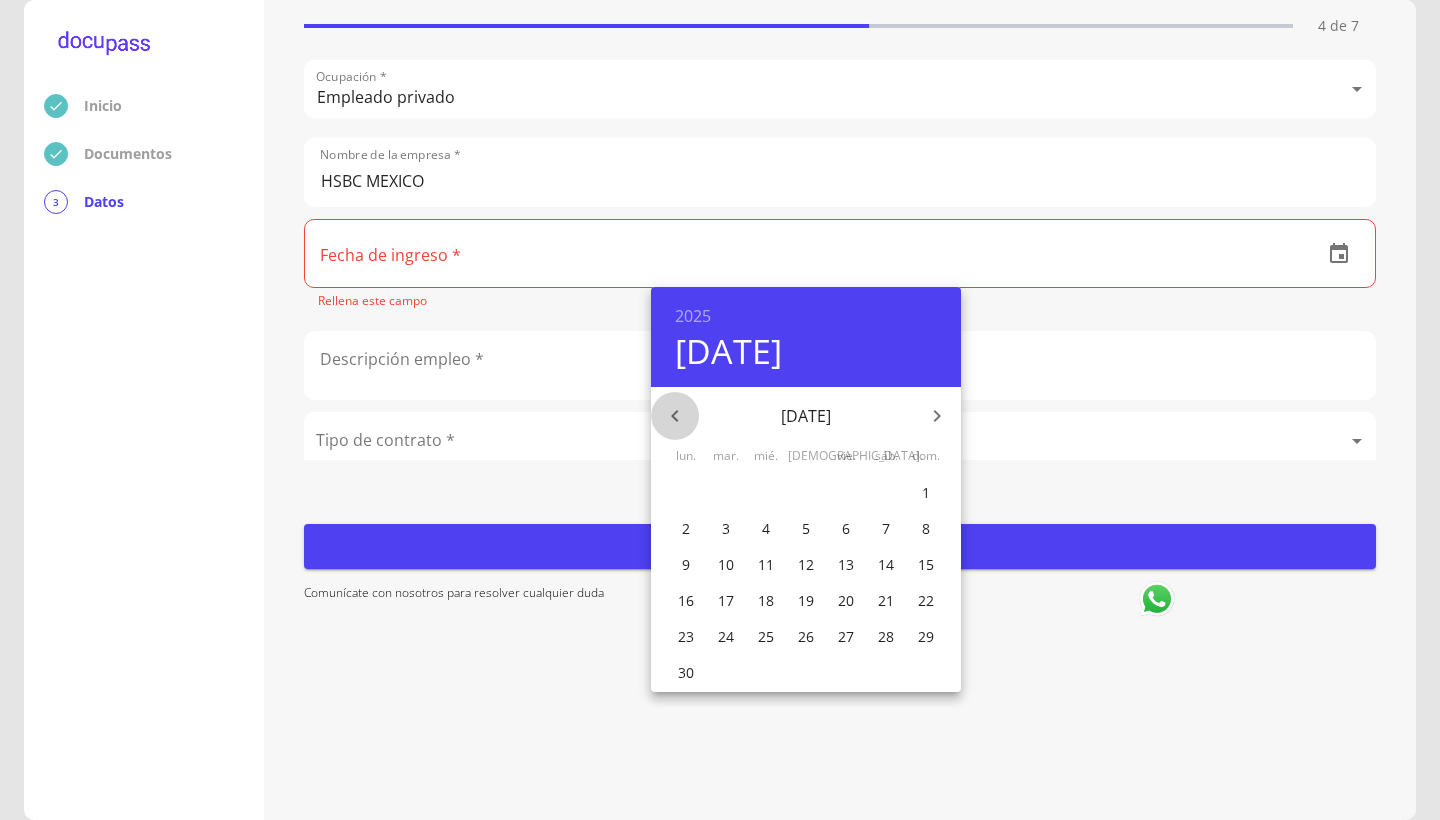 click at bounding box center (675, 416) 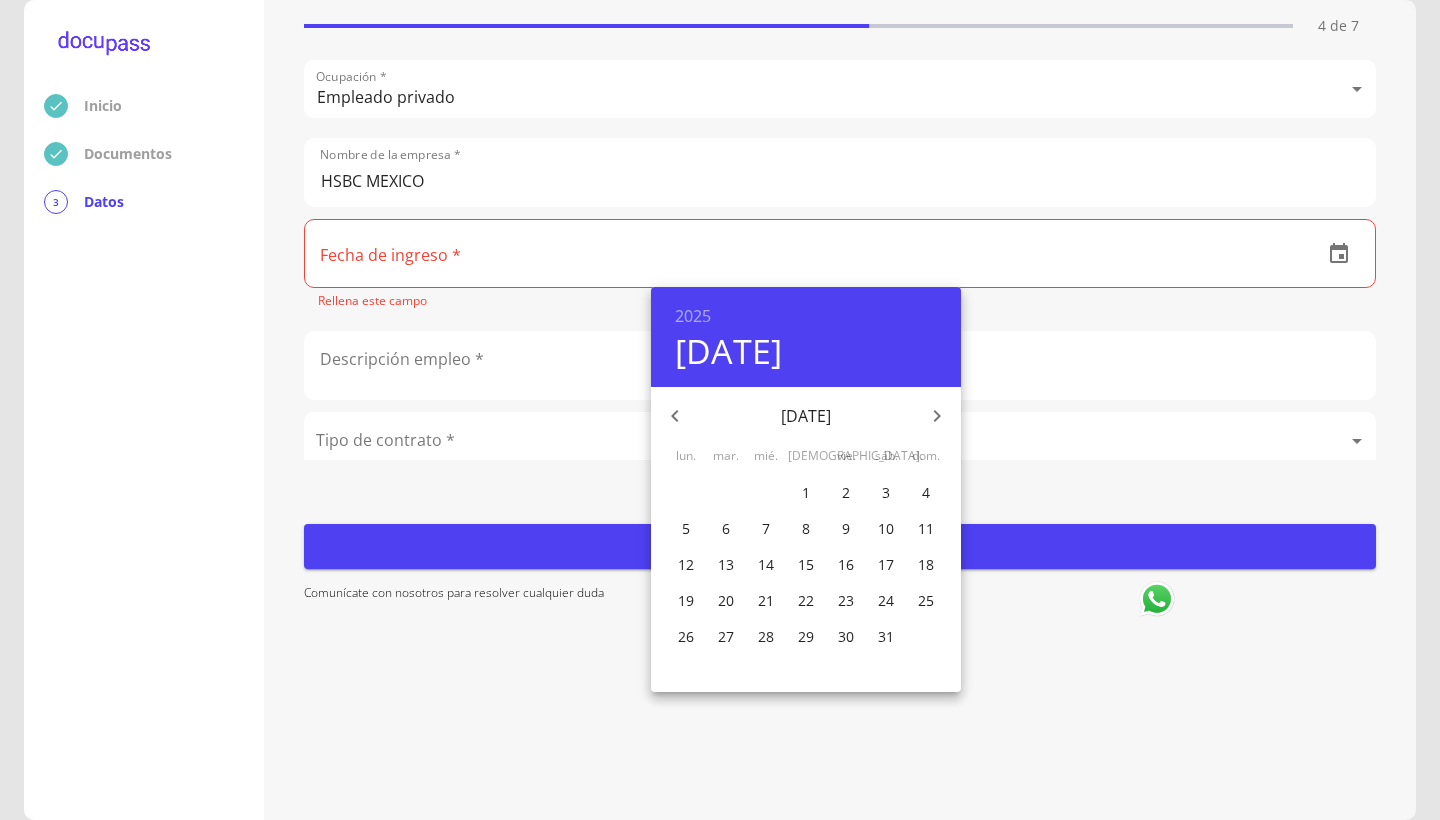 click at bounding box center [675, 416] 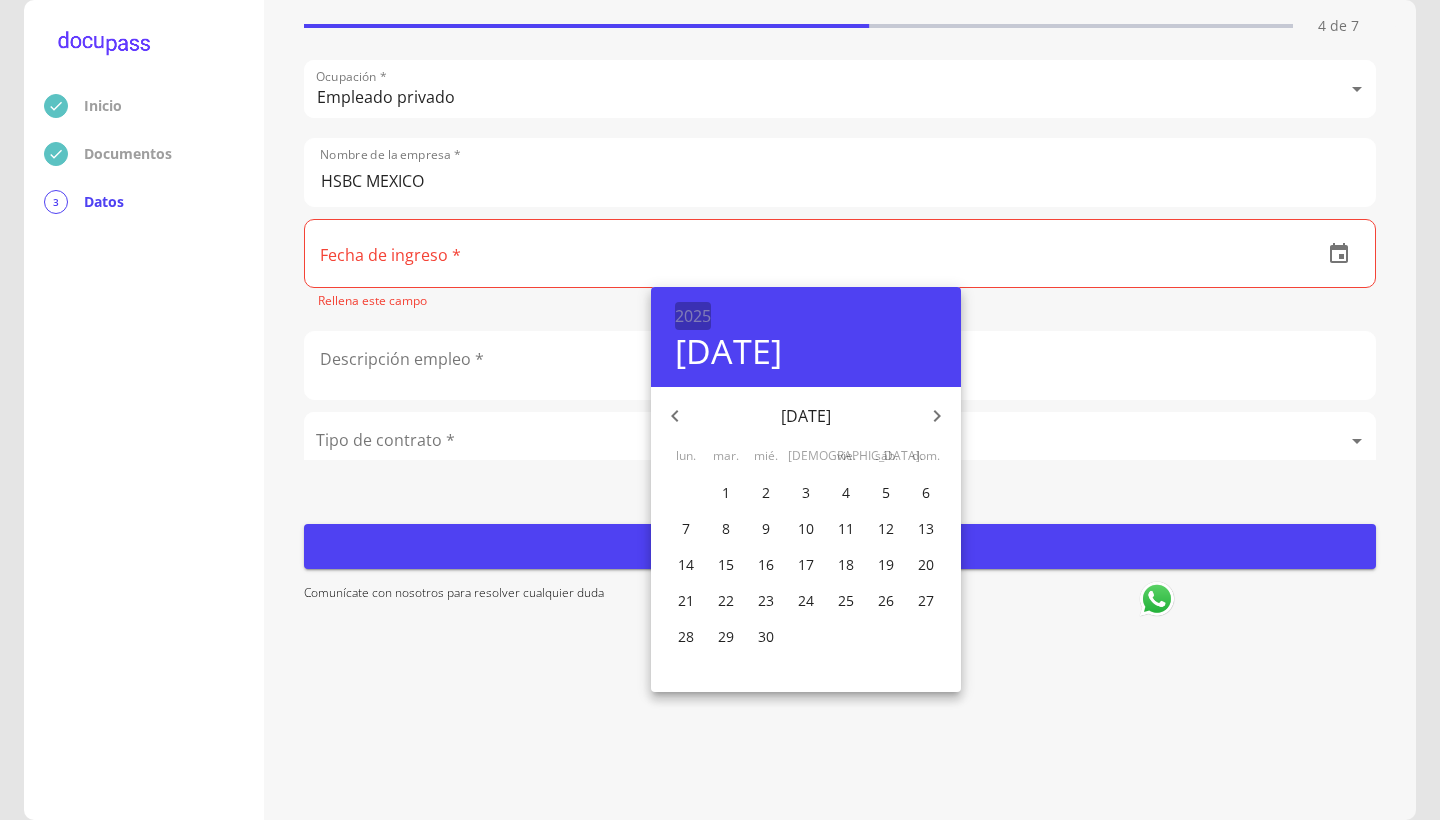 click on "2025" at bounding box center [693, 316] 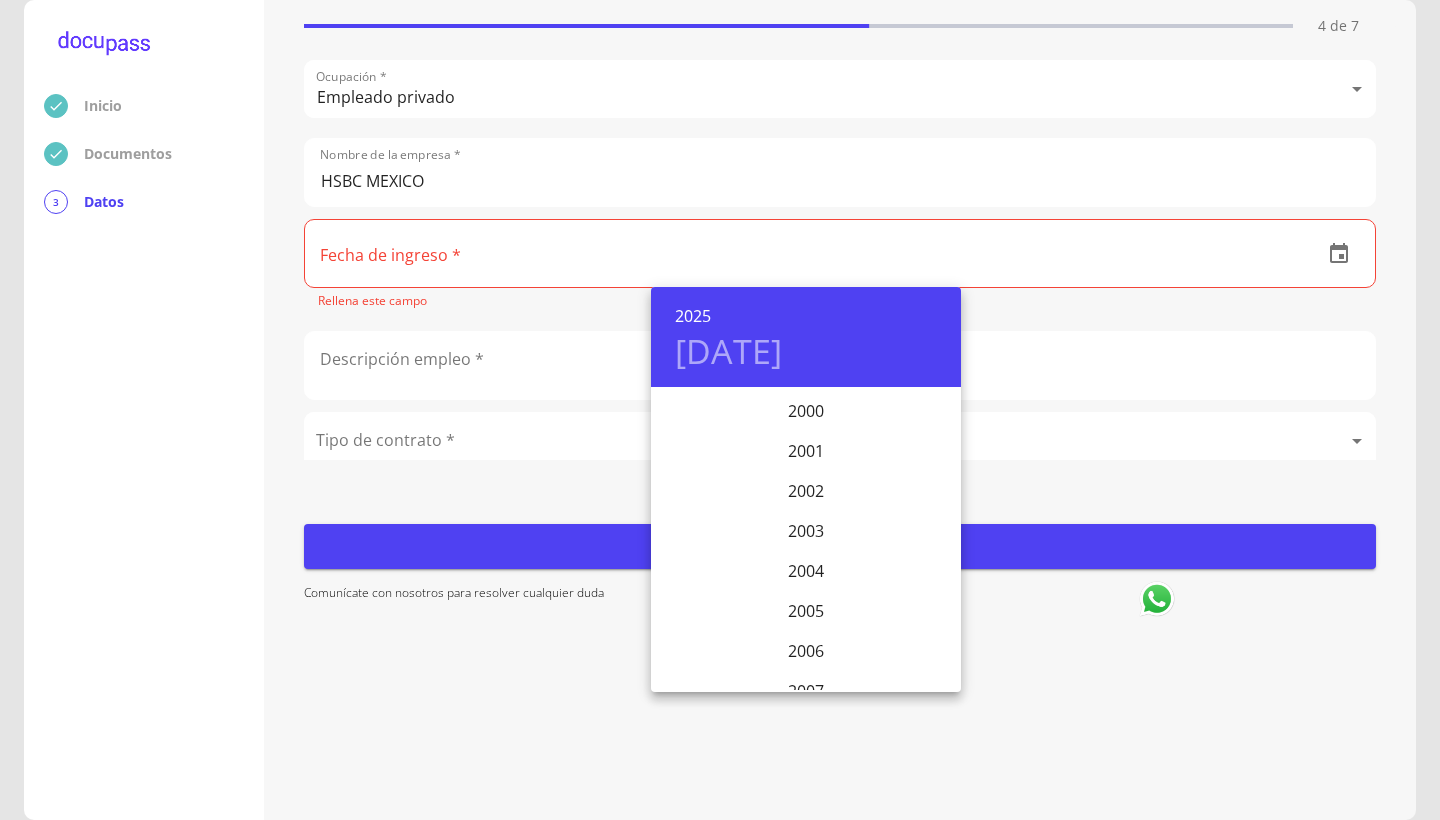 scroll, scrollTop: 4045, scrollLeft: 0, axis: vertical 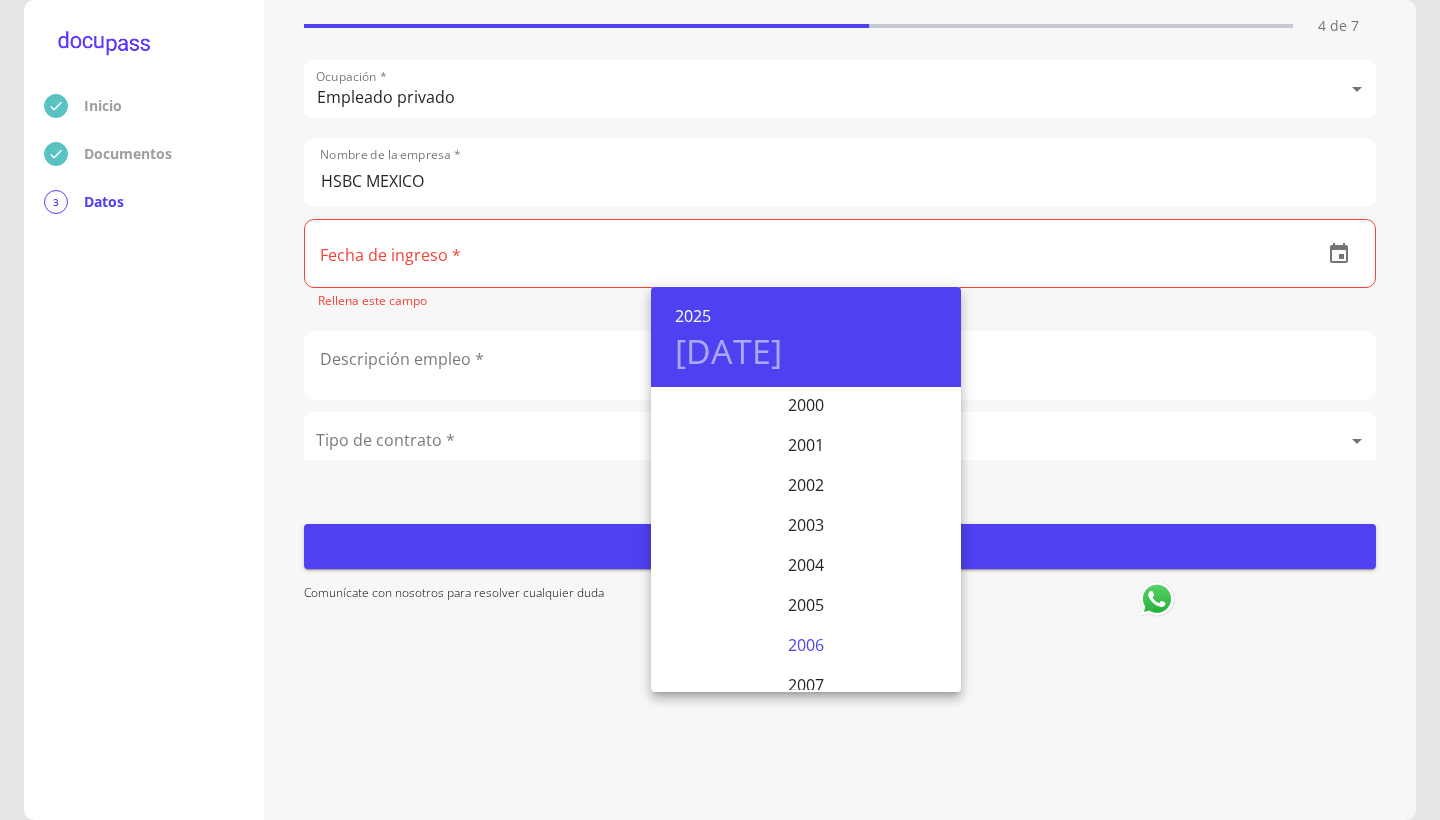 click on "2006" at bounding box center (806, 645) 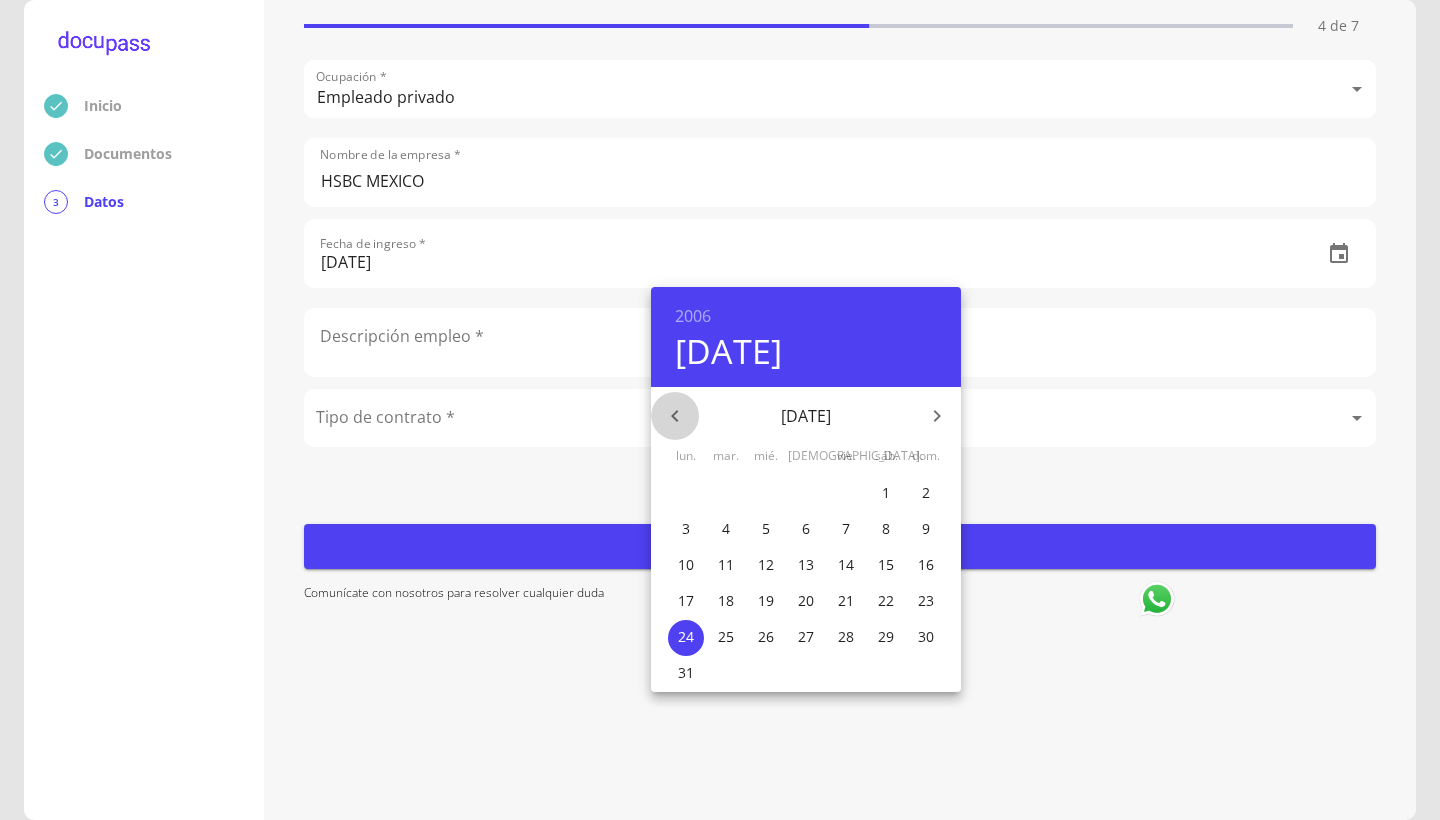 click 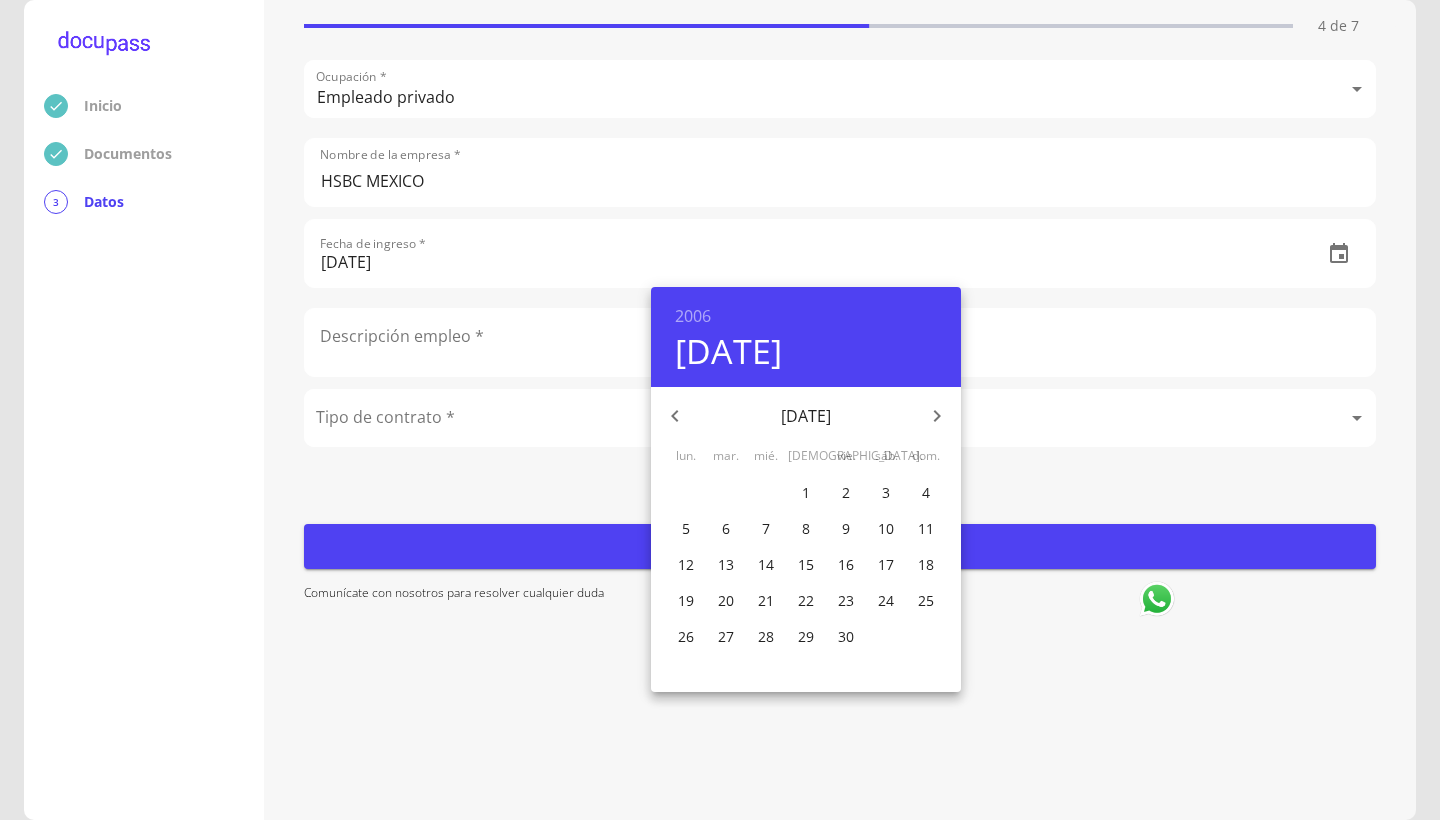 click 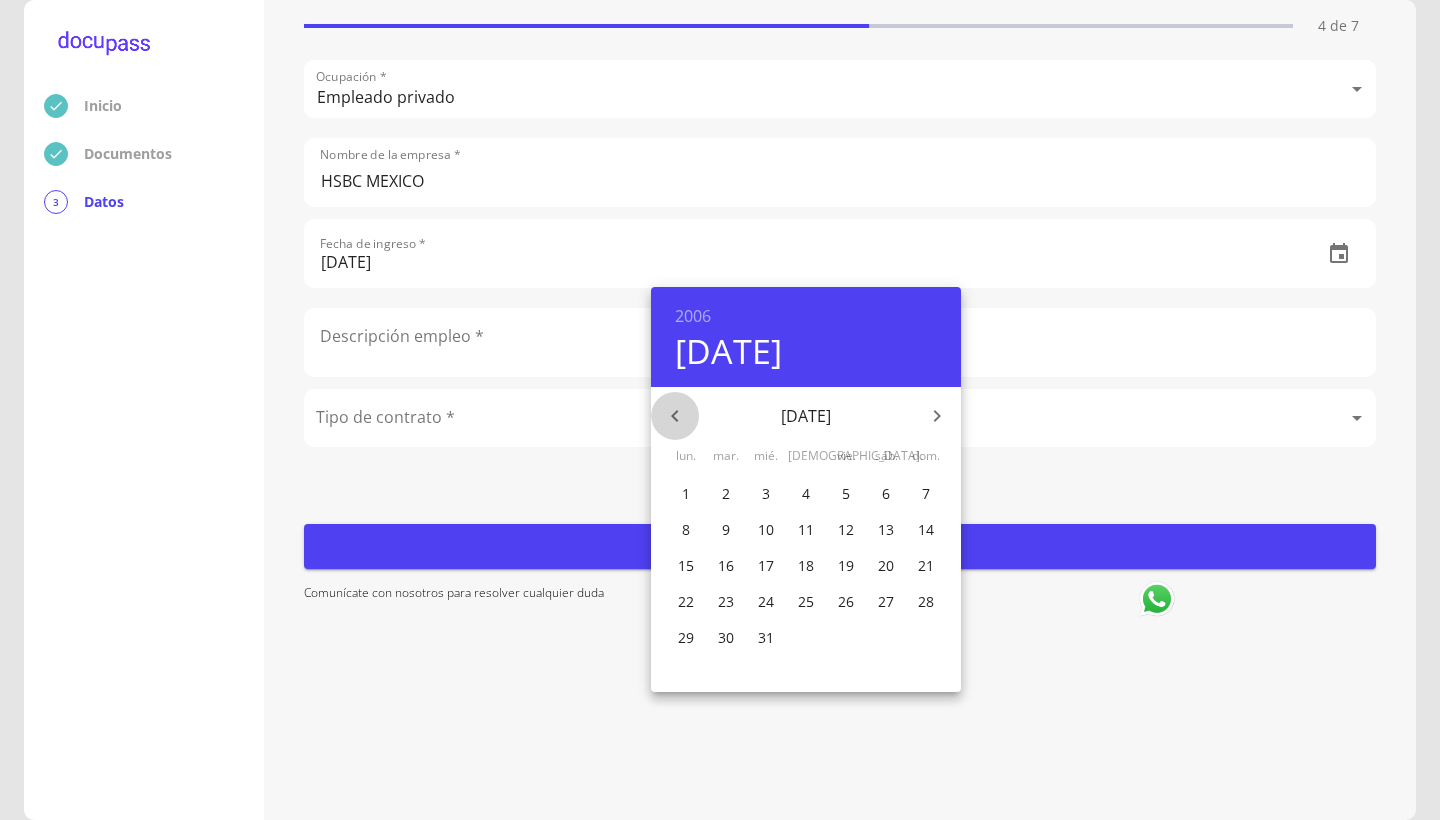 click 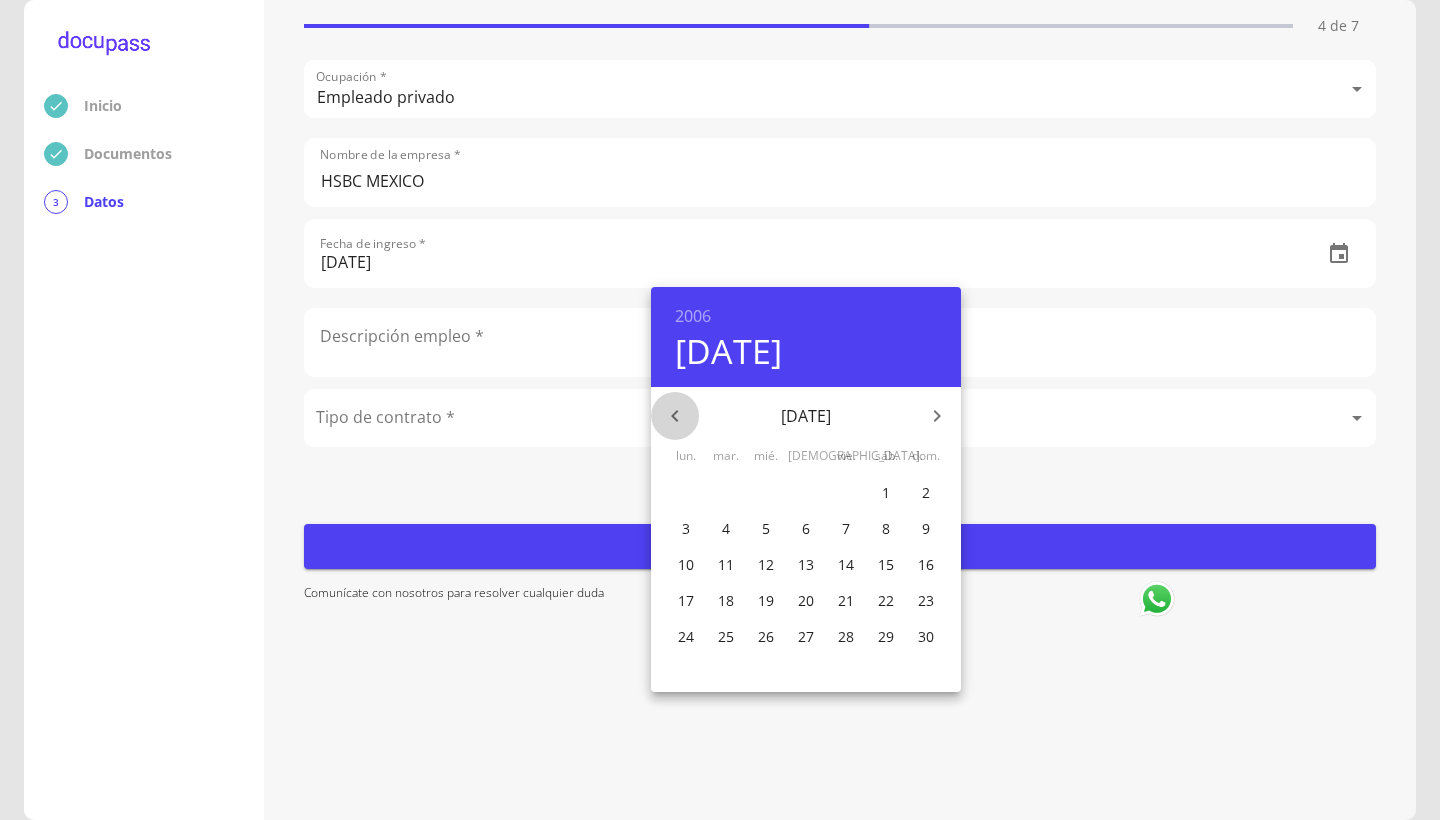 click 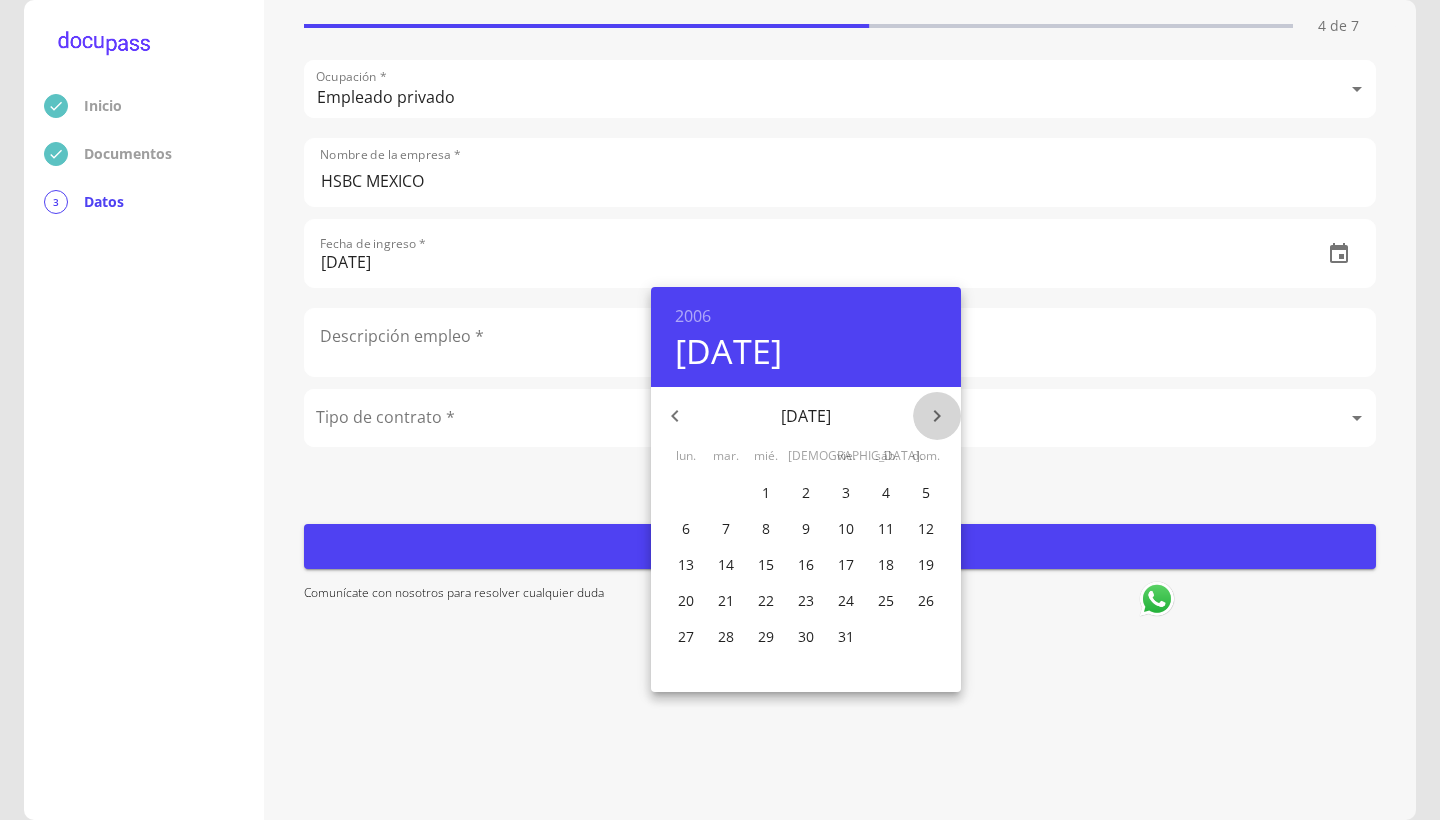 click 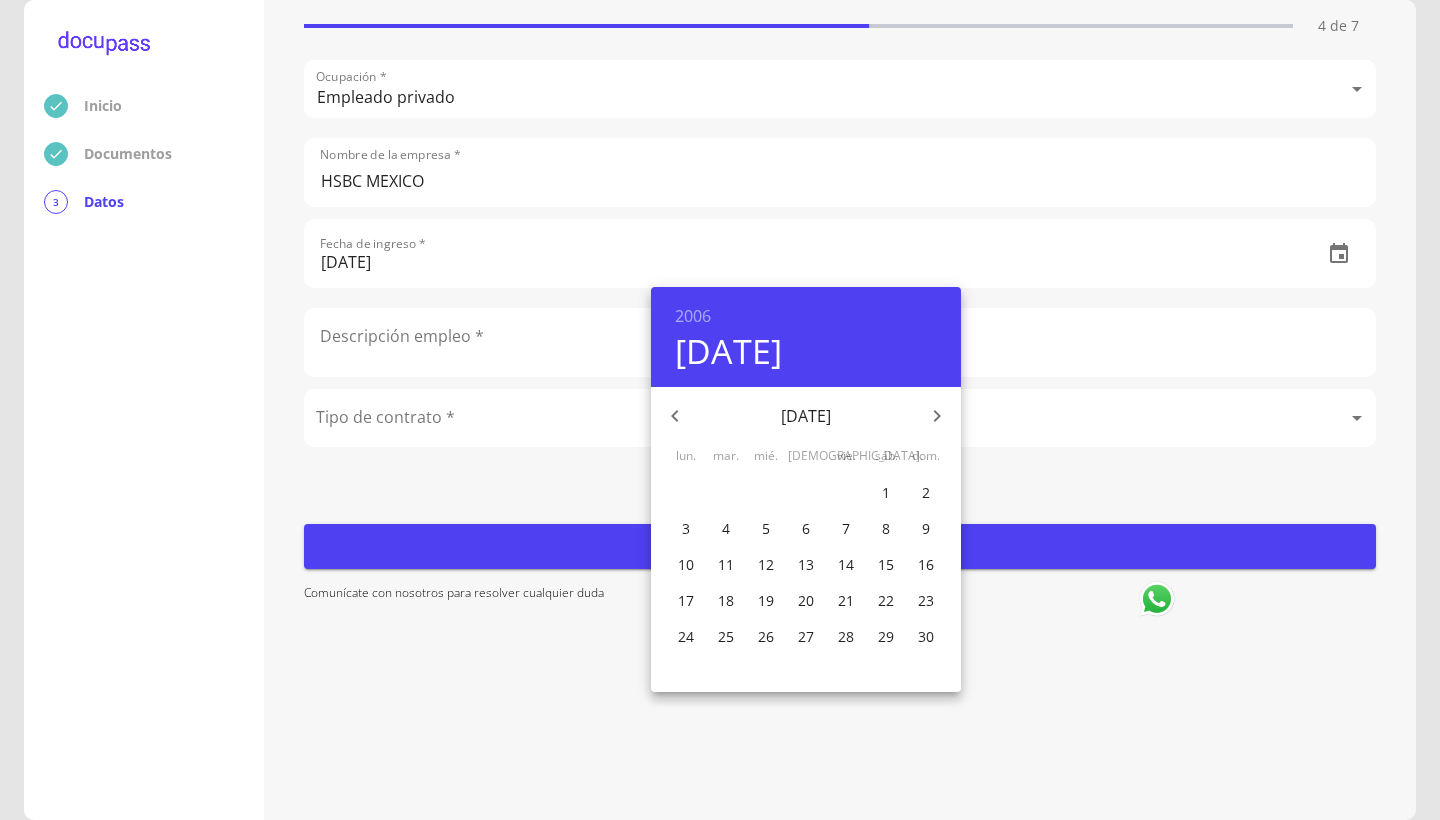 click on "1" at bounding box center [886, 493] 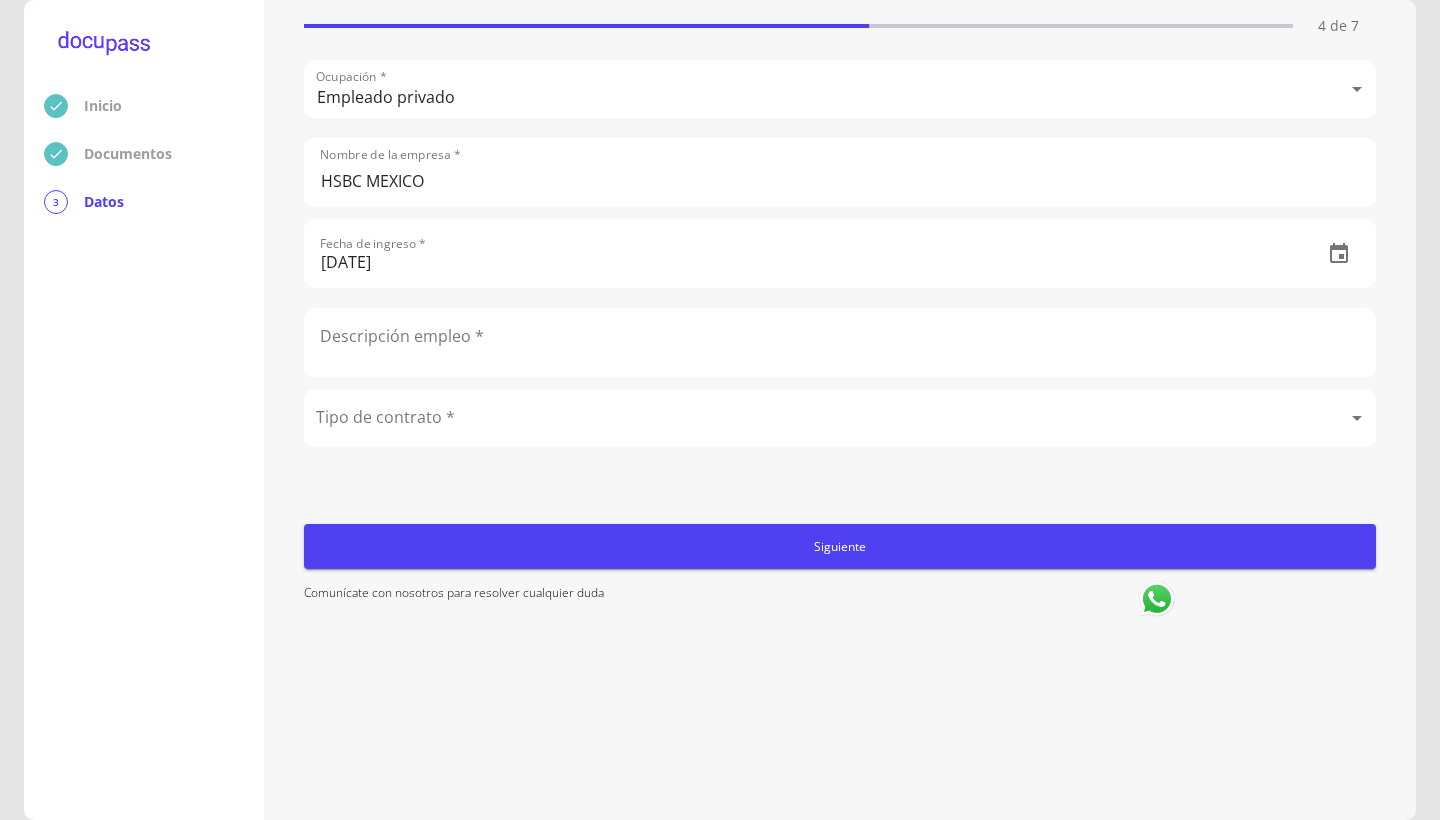 click 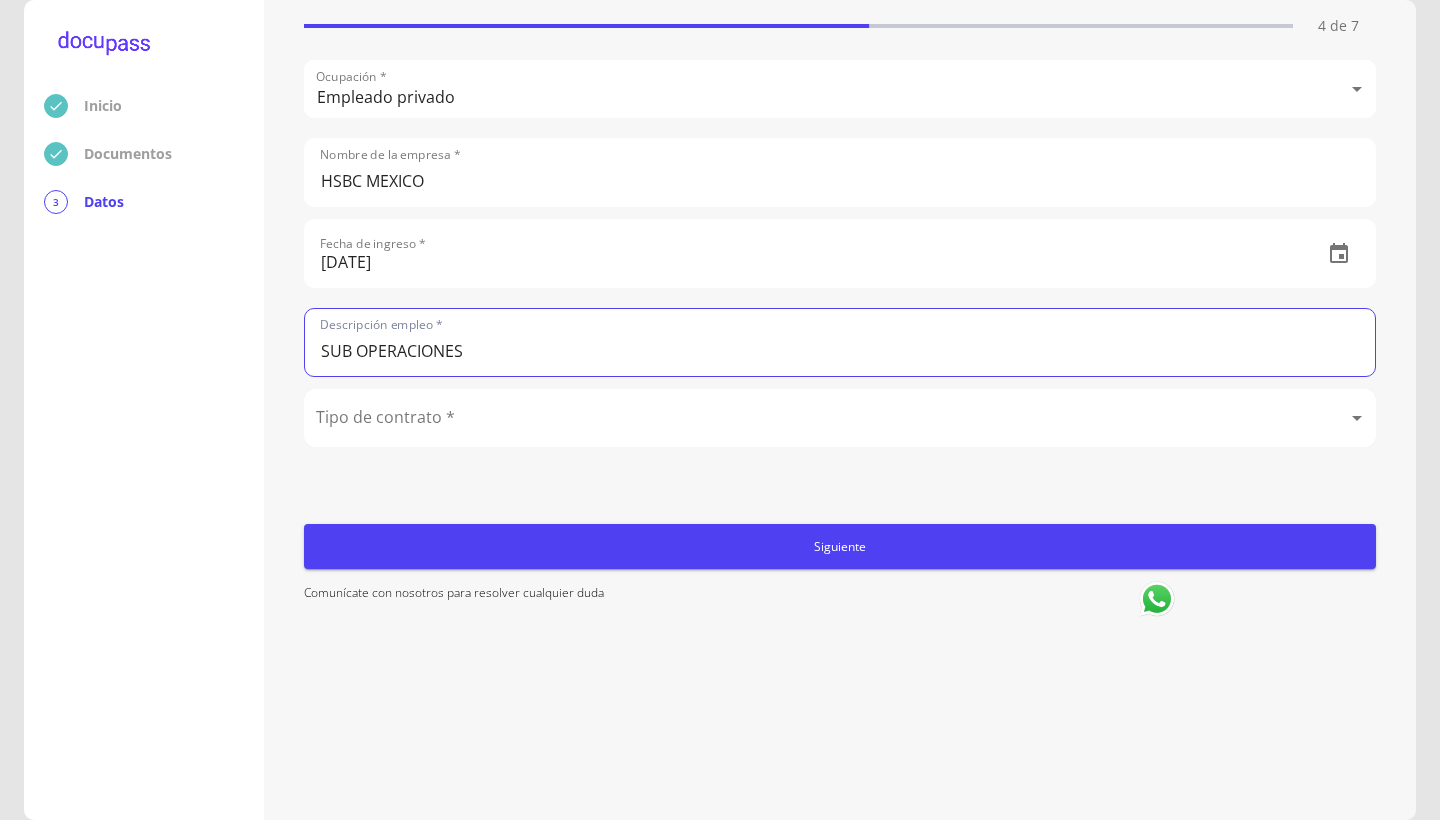 type on "SUB OPERACIONES" 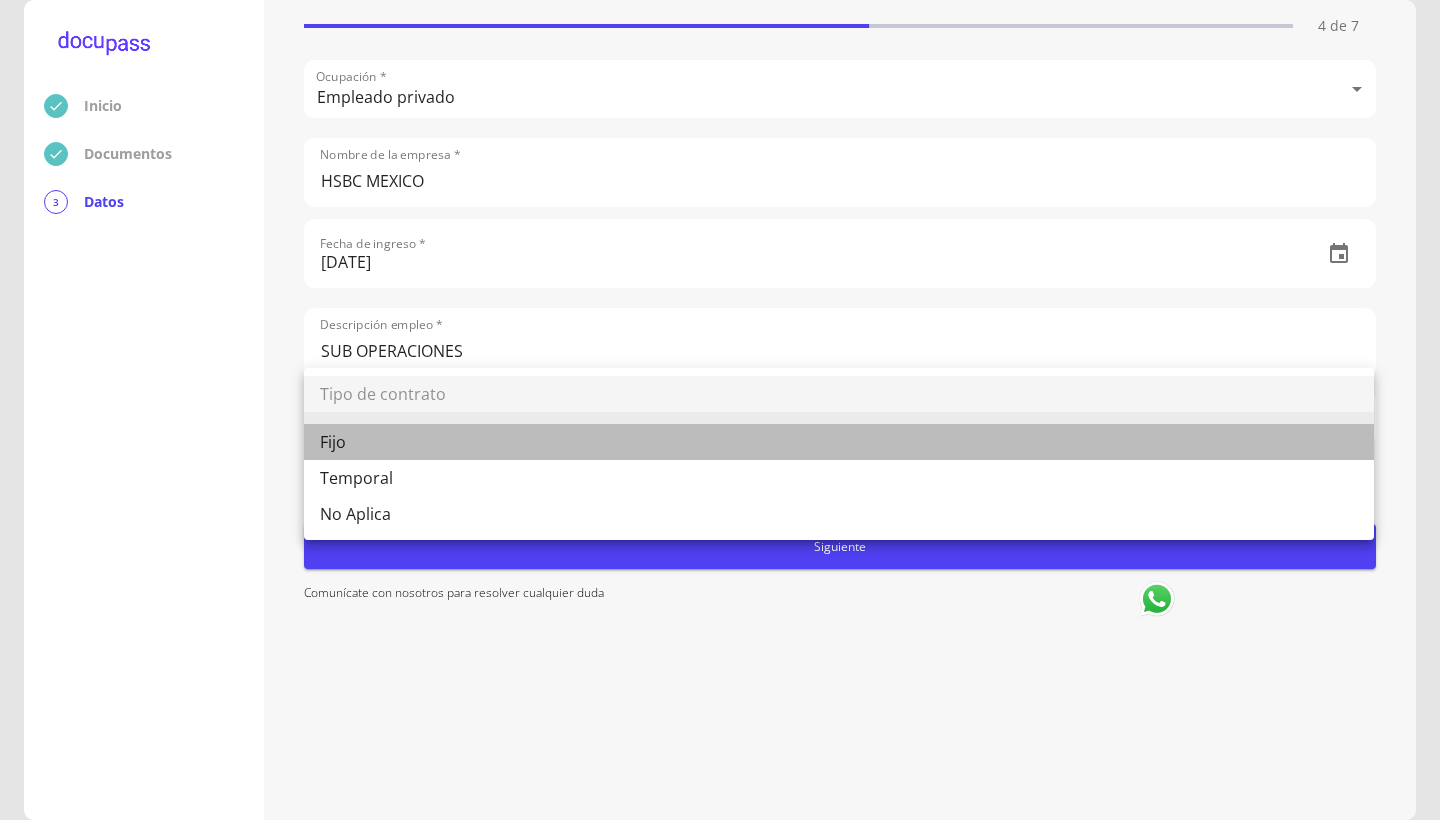 click on "Fijo" at bounding box center (839, 442) 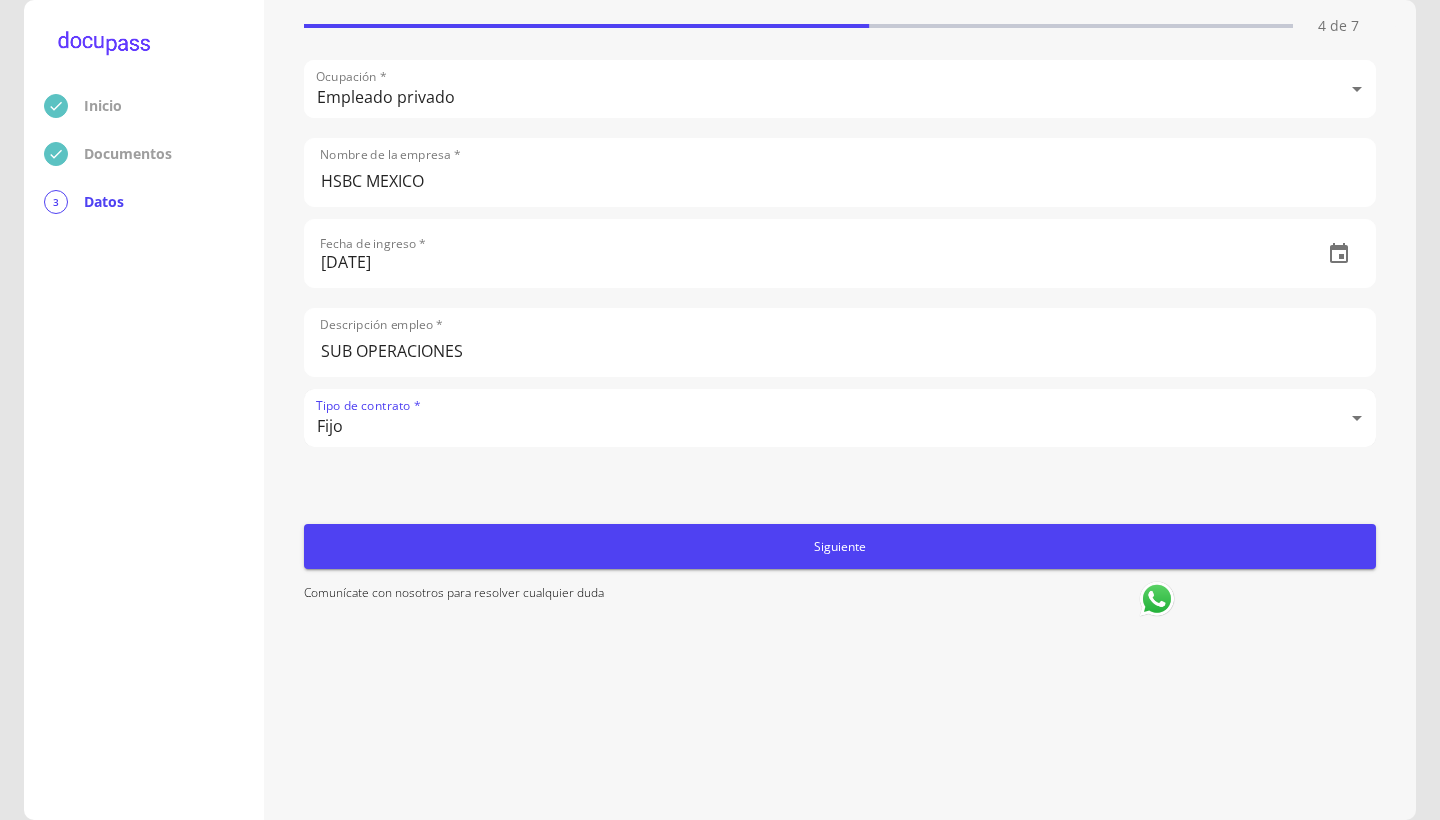 click on "Siguiente" at bounding box center [840, 546] 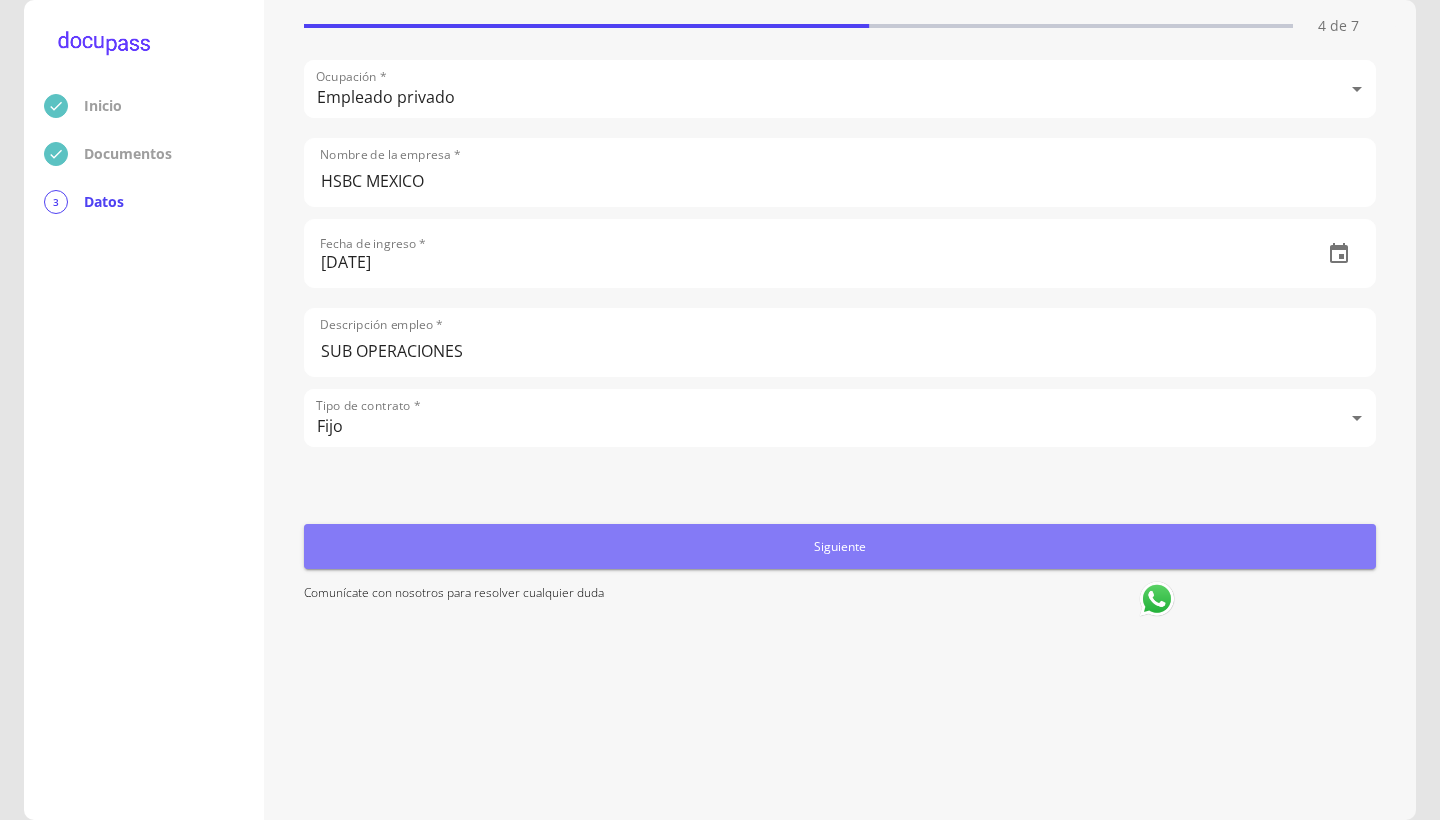 click on "Siguiente" at bounding box center (840, 546) 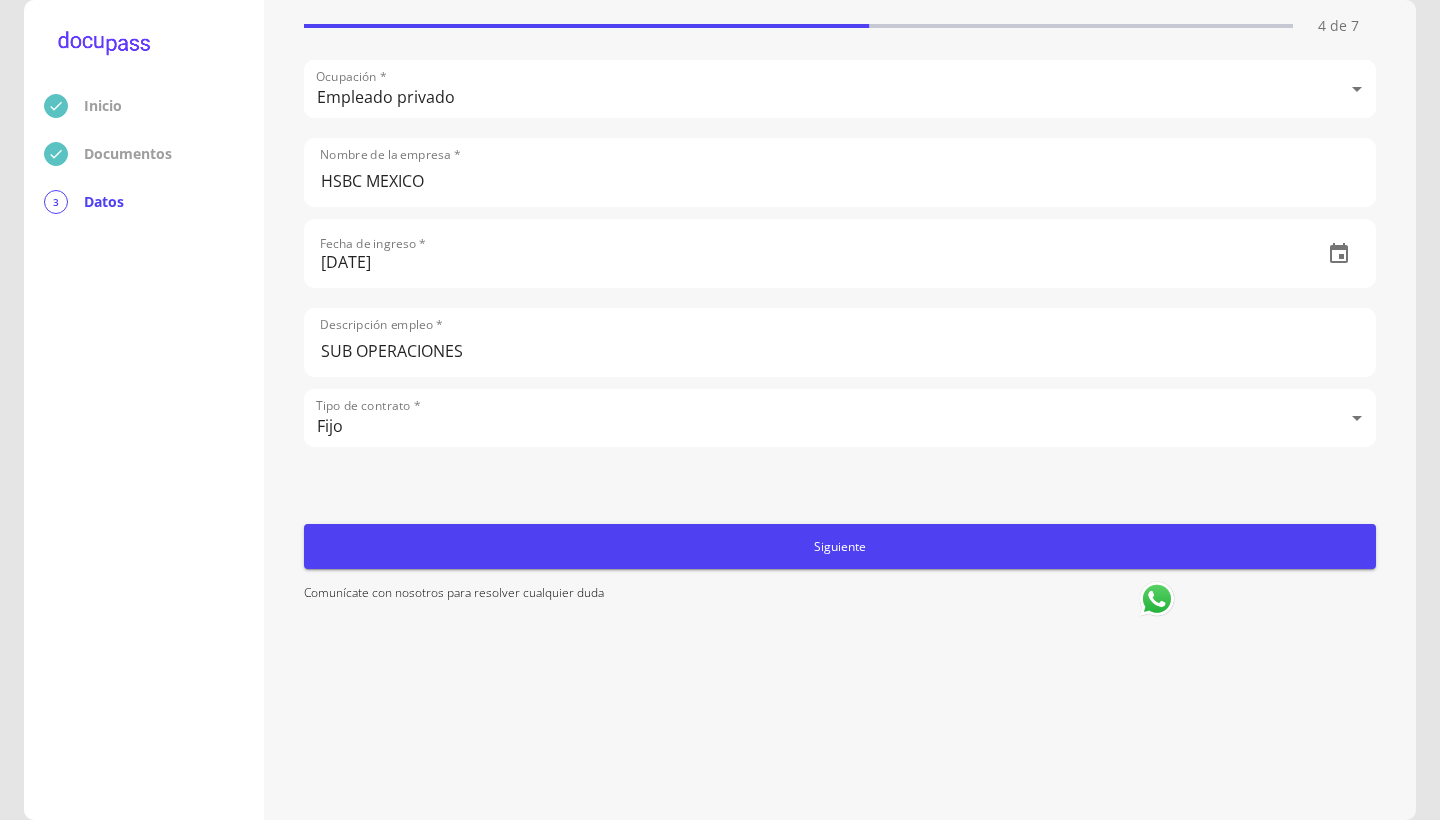 scroll, scrollTop: 338, scrollLeft: 0, axis: vertical 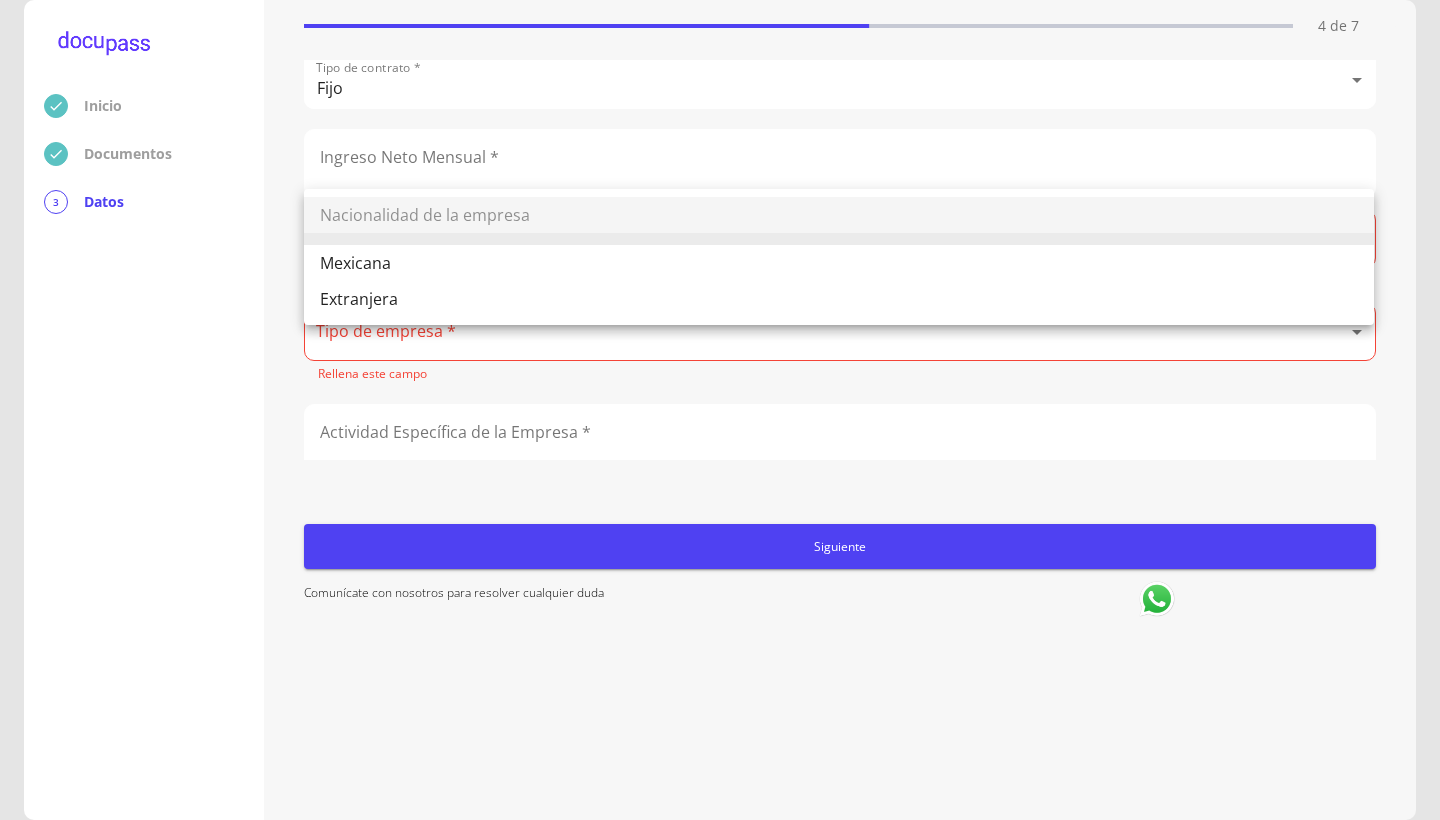 click on "Inicio Documentos 3 Datos   Completa lo siguiente Ocupación del Cliente 4 de 7 Ocupación * Empleado privado Empleado privado Nombre de la empresa * HSBC MEXICO Fecha de ingreso * [DATE] Descripción empleo * SUB OPERACIONES Tipo de contrato * Fijo Fijo Ingreso Neto Mensual * Nacionalidad de la empresa * ​ Rellena este campo Tipo de empresa * ​ Rellena este campo Actividad Específica de la Empresa * Teléfono de la empresa * Domicilio empresa ([STREET_ADDRESS] Exterior * No. Interior Colonia o Urbanización * Código Postal * Delegación/Municipio * Estado * ​ Rellena este campo Nombre del jefe inmediato * Puesto del jefe inmediato * Teléfono del jefe inmediato * Antigüedad de tu trabajo actual * ​ Rellena este campo Siguiente Comunícate con nosotros para resolver cualquier duda   Nacionalidad de la empresa Mexicana Extranjera" at bounding box center (720, 410) 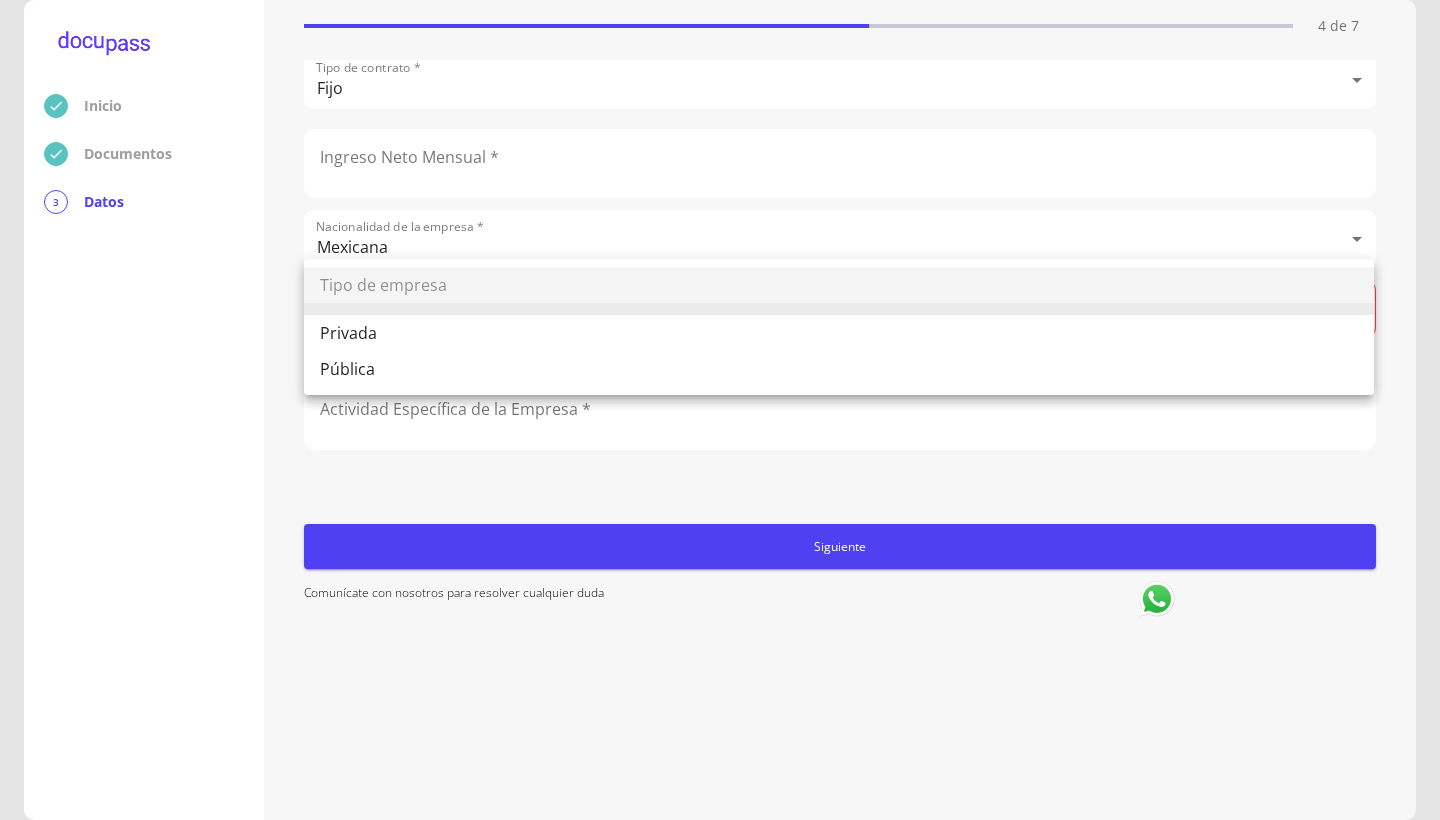 click on "Inicio Documentos 3 Datos   Completa lo siguiente Ocupación del Cliente 4 de 7 Ocupación * Empleado privado Empleado privado Nombre de la empresa * HSBC MEXICO Fecha de ingreso * [DATE] Descripción empleo * SUB OPERACIONES Tipo de contrato * Fijo Fijo Ingreso Neto Mensual * Nacionalidad de la empresa * Mexicana Mexicana Tipo de empresa * ​ Rellena este campo Actividad Específica de la Empresa * Teléfono de la empresa * Domicilio empresa (Calle, Av. o Vía) * No. Exterior * No. Interior Colonia o Urbanización * Código Postal * Delegación/Municipio * Estado * ​ Rellena este campo Nombre del jefe inmediato * Puesto del jefe inmediato * Teléfono del jefe inmediato * Antigüedad de tu trabajo actual * ​ Rellena este campo Siguiente Comunícate con nosotros para resolver cualquier duda   Tipo de empresa Privada Pública" at bounding box center (720, 410) 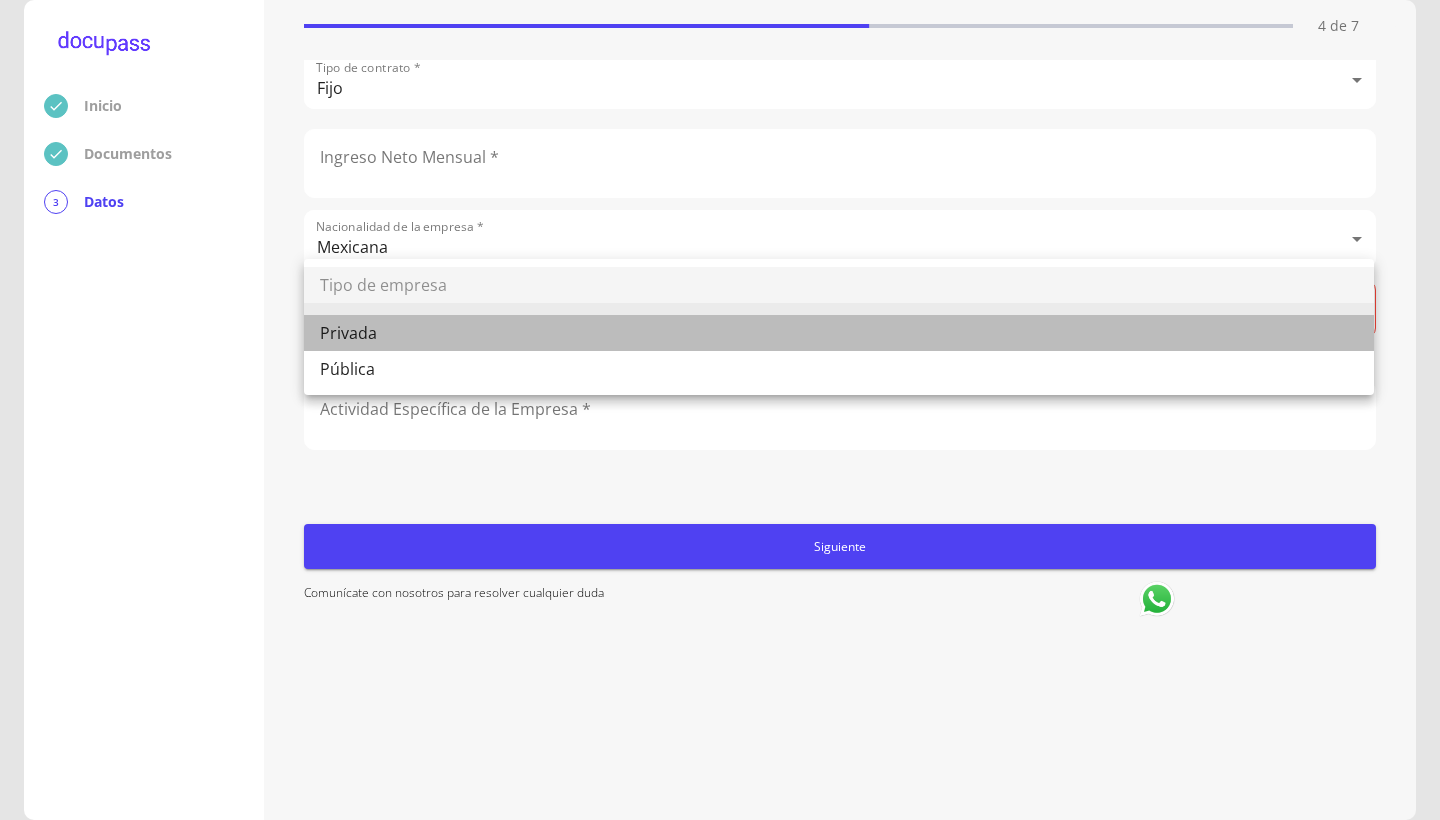 click on "Privada" at bounding box center (839, 333) 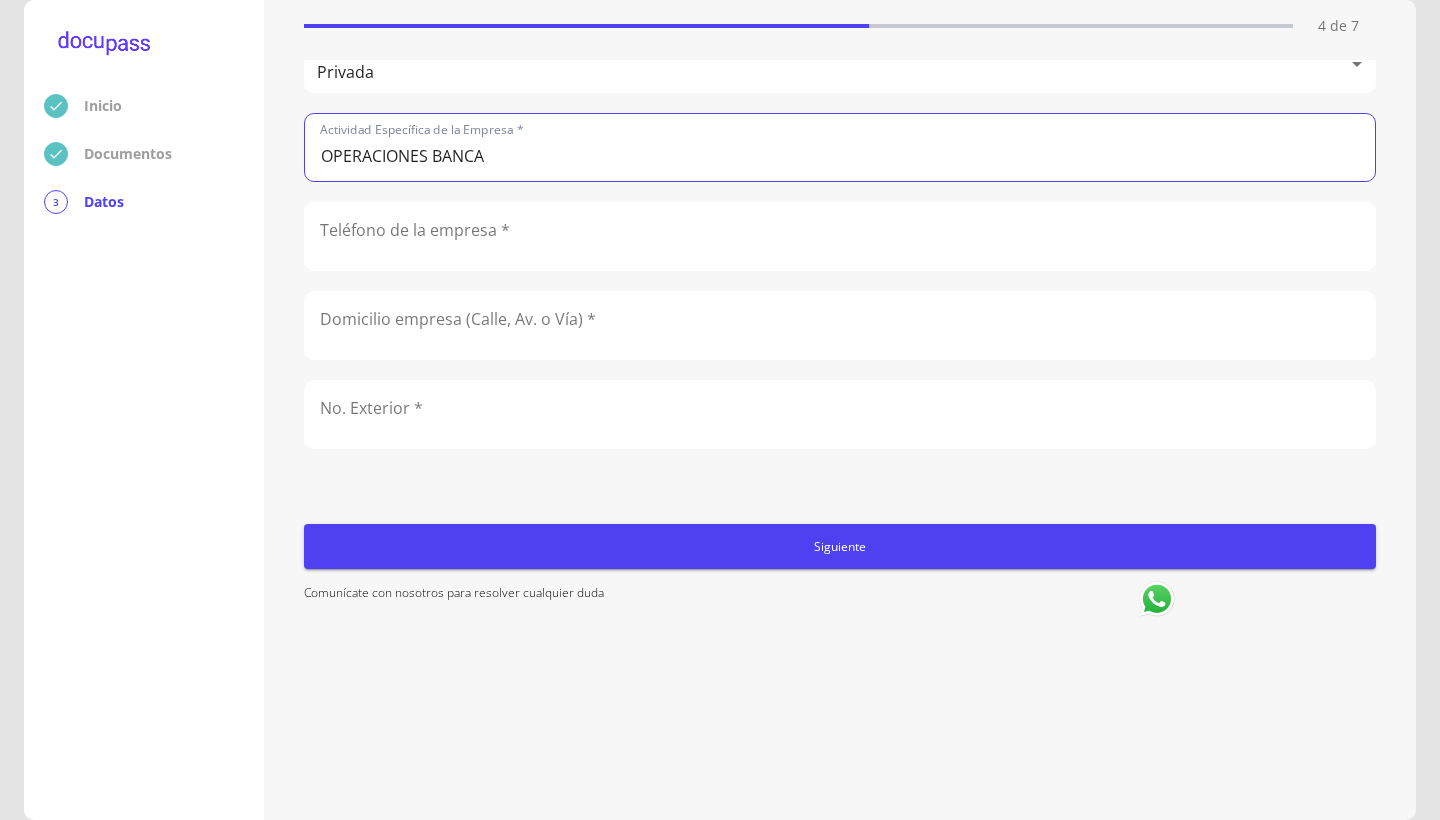 scroll, scrollTop: 602, scrollLeft: 0, axis: vertical 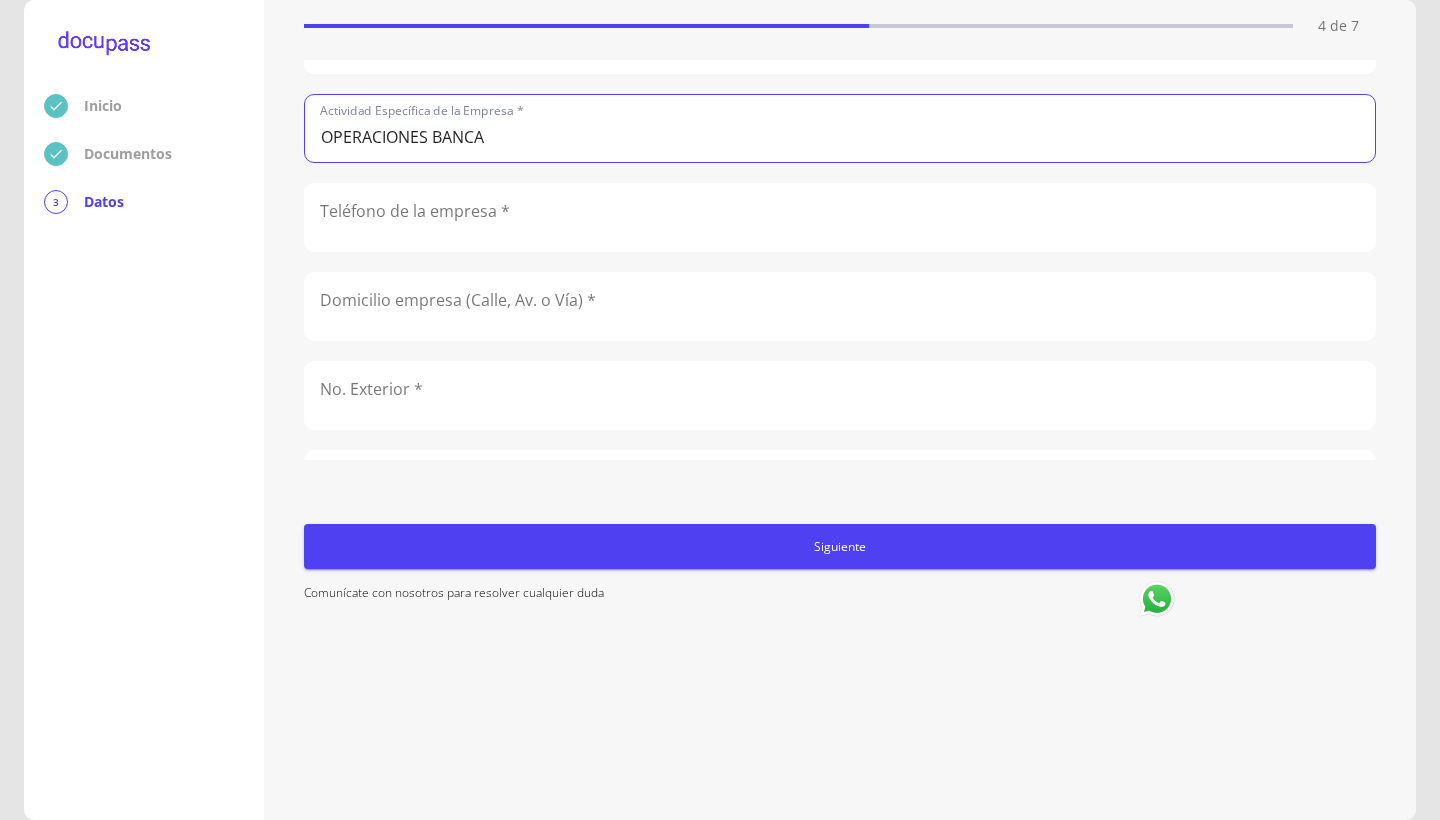 type on "OPERACIONES BANCA" 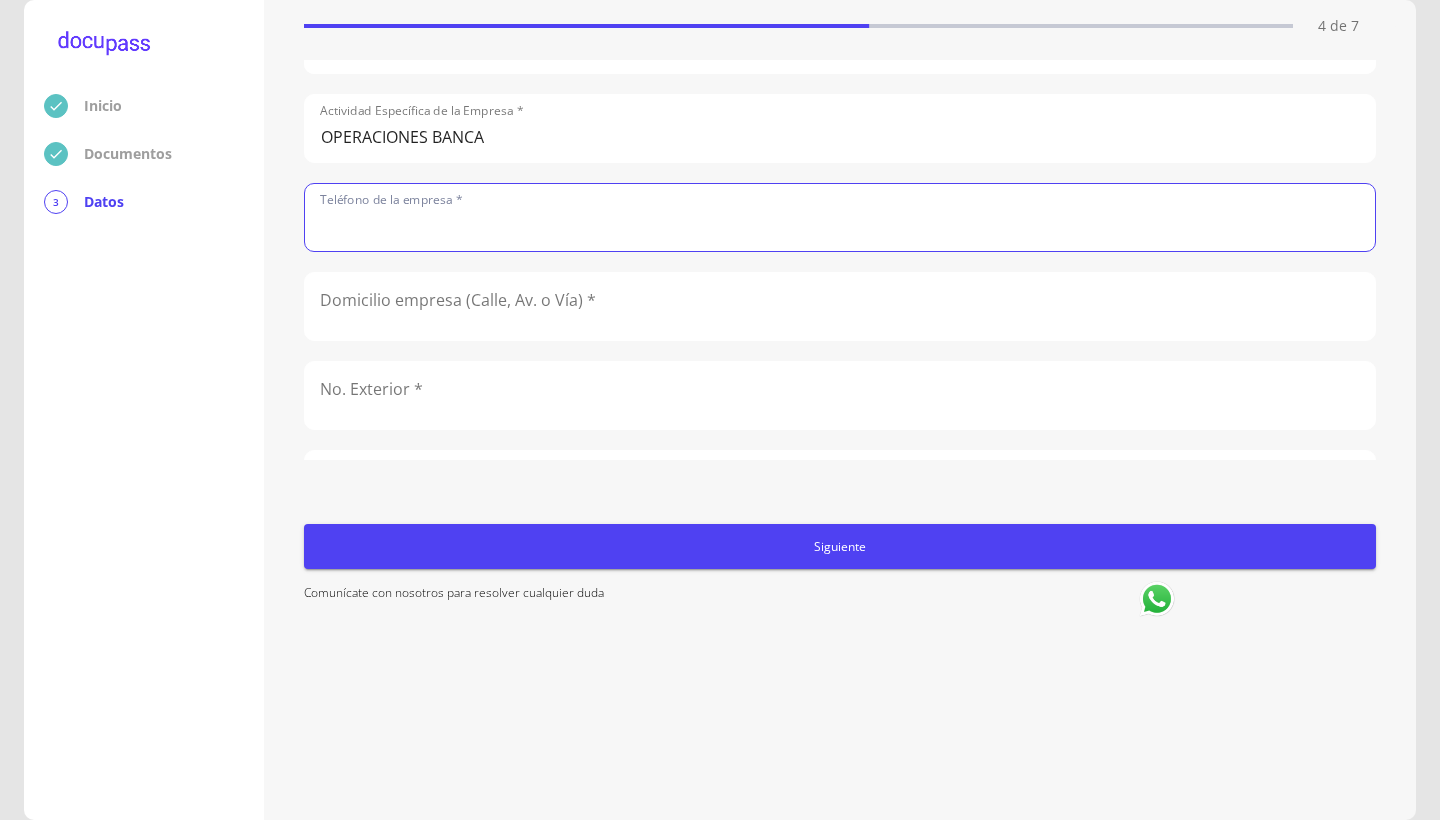 click 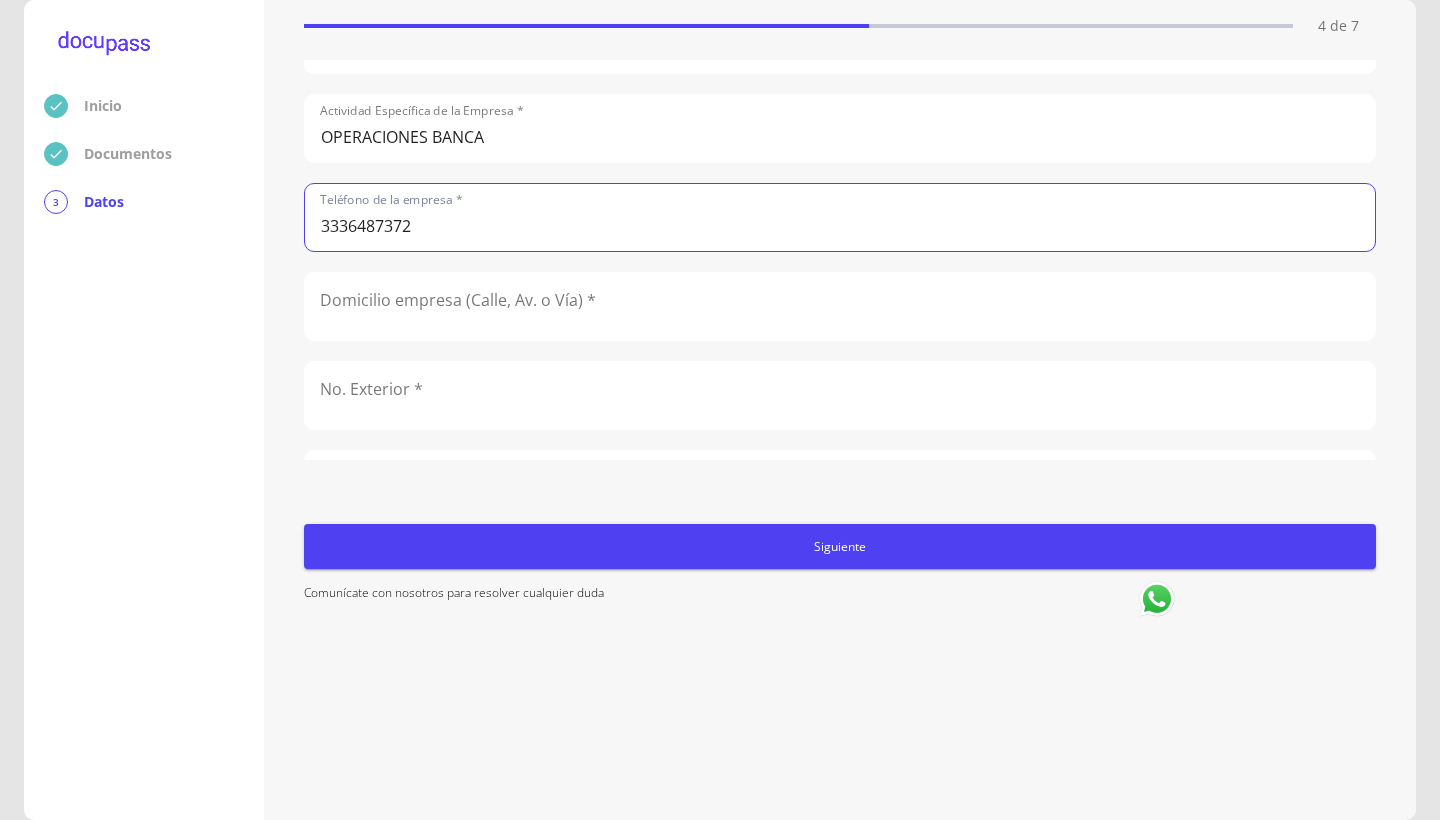 type on "3336487372" 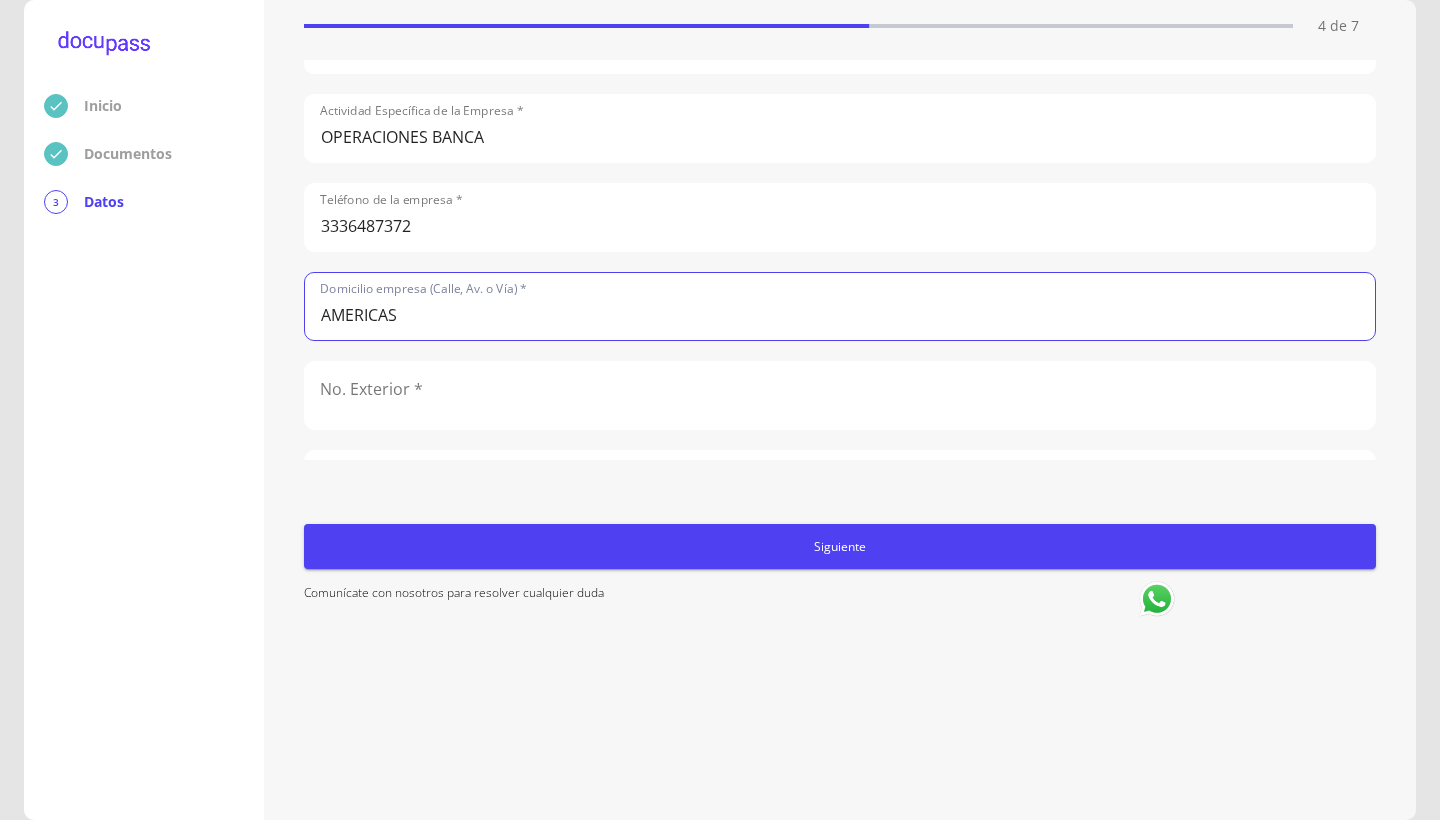 scroll, scrollTop: 602, scrollLeft: 0, axis: vertical 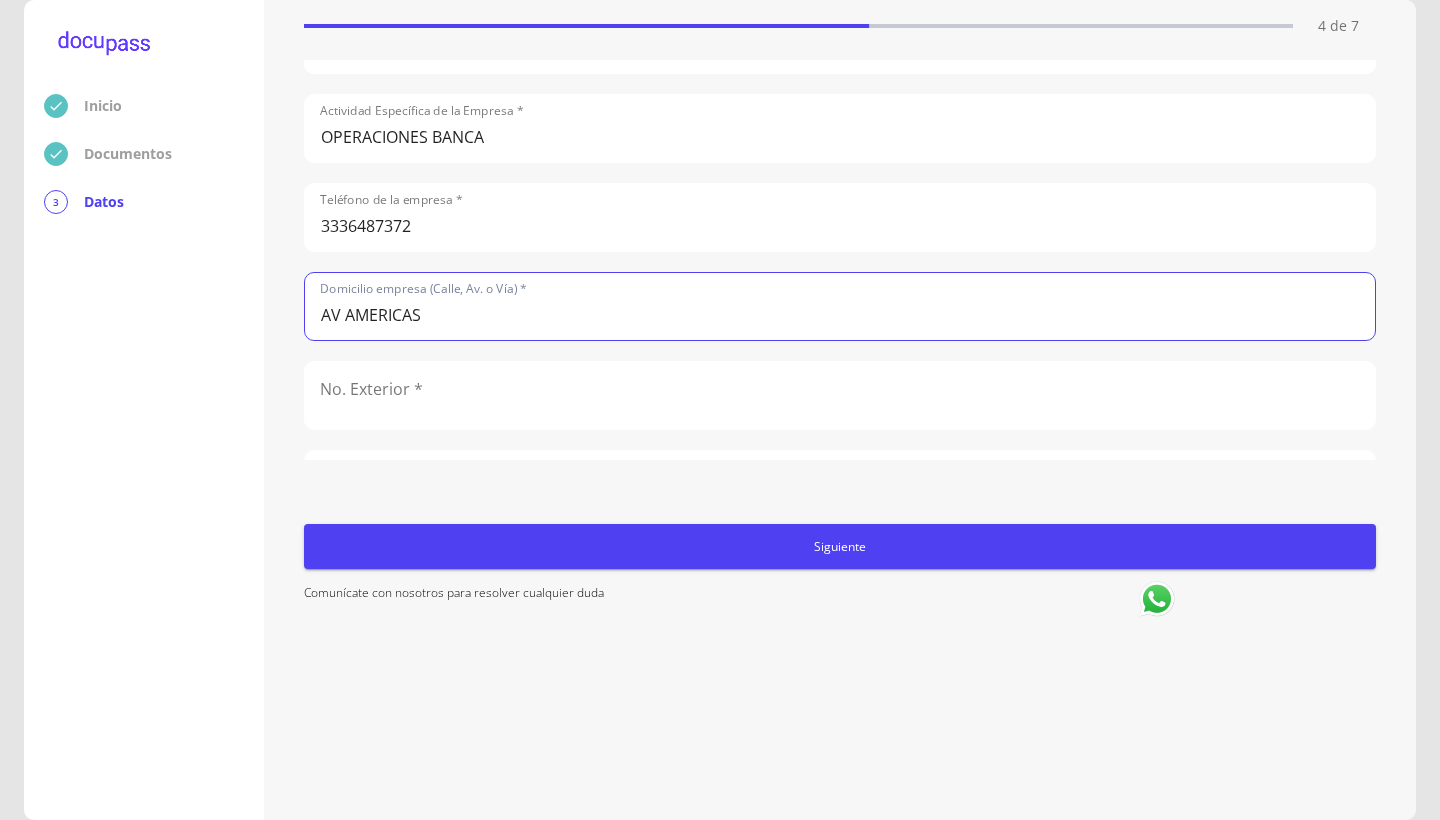 type on "AV AMERICAS" 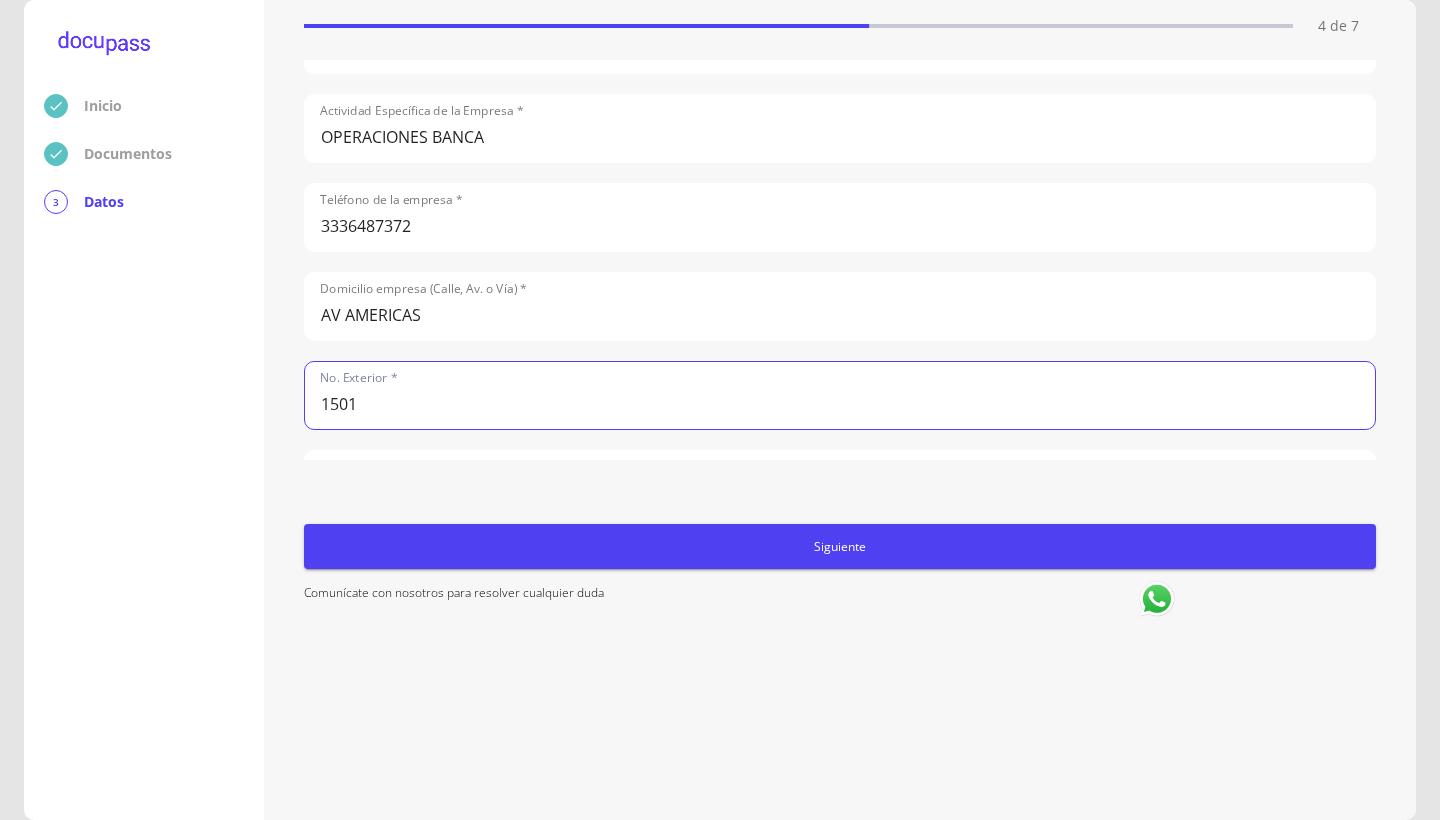 type on "1501" 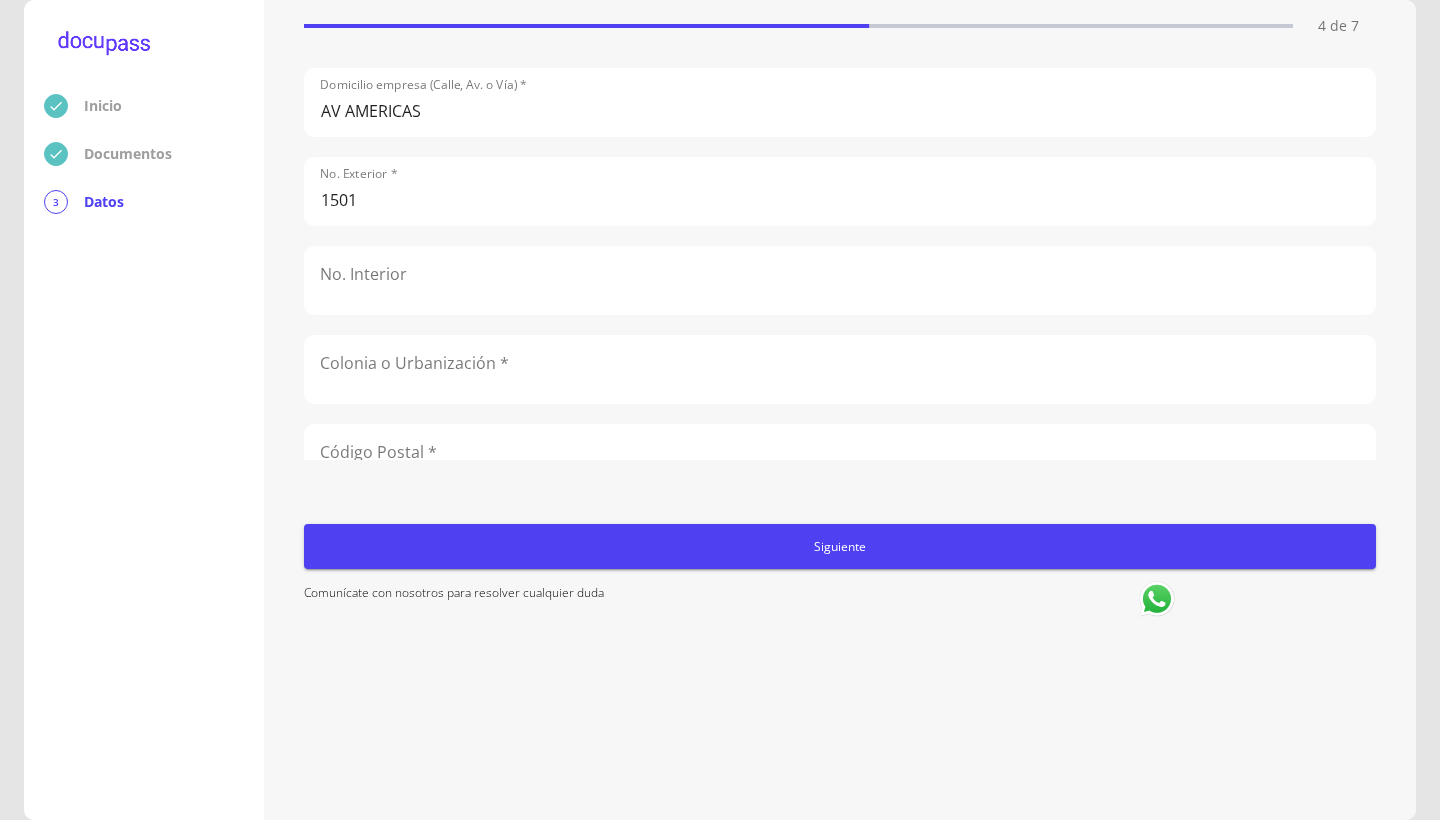 scroll, scrollTop: 804, scrollLeft: 0, axis: vertical 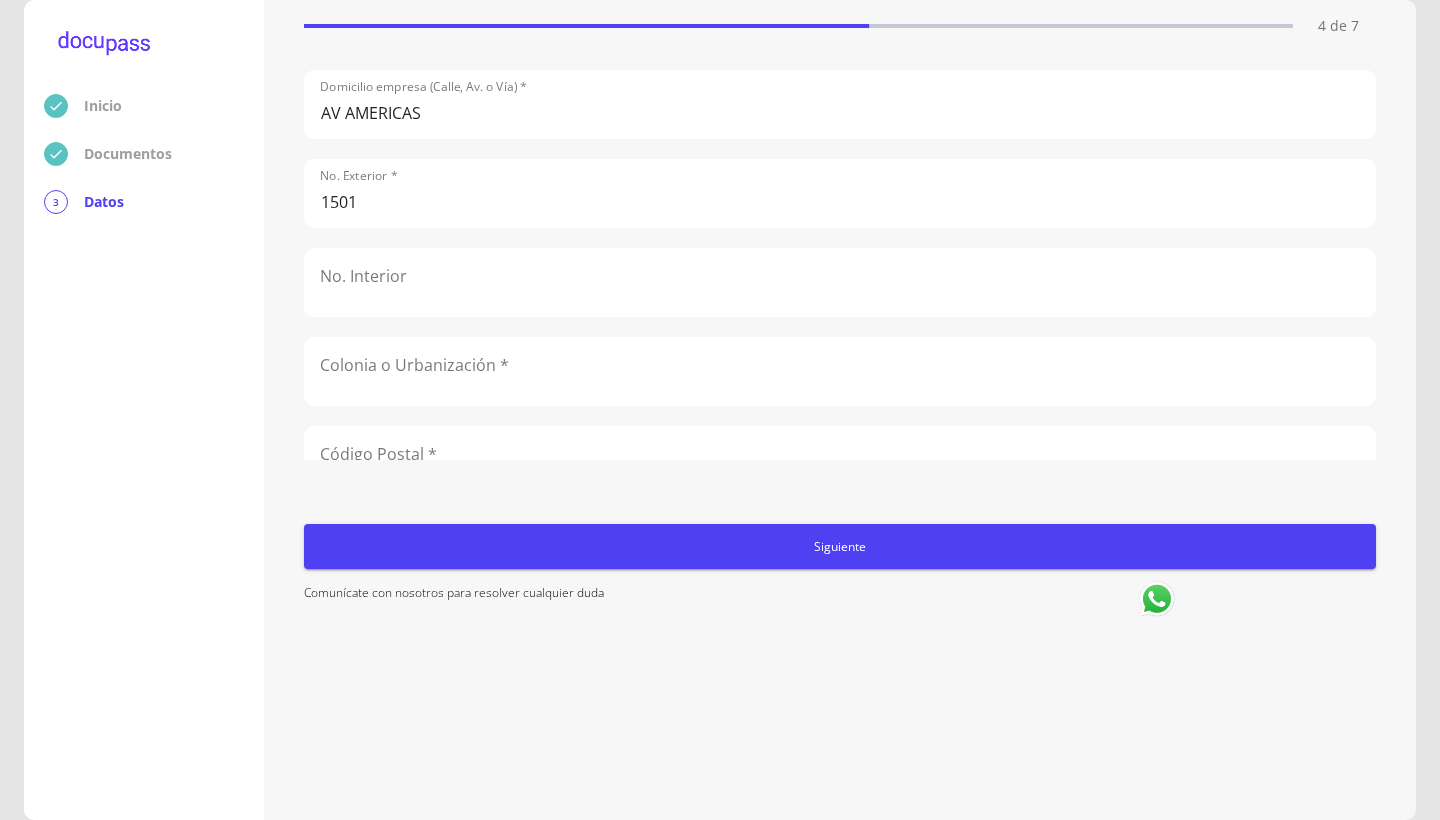 click 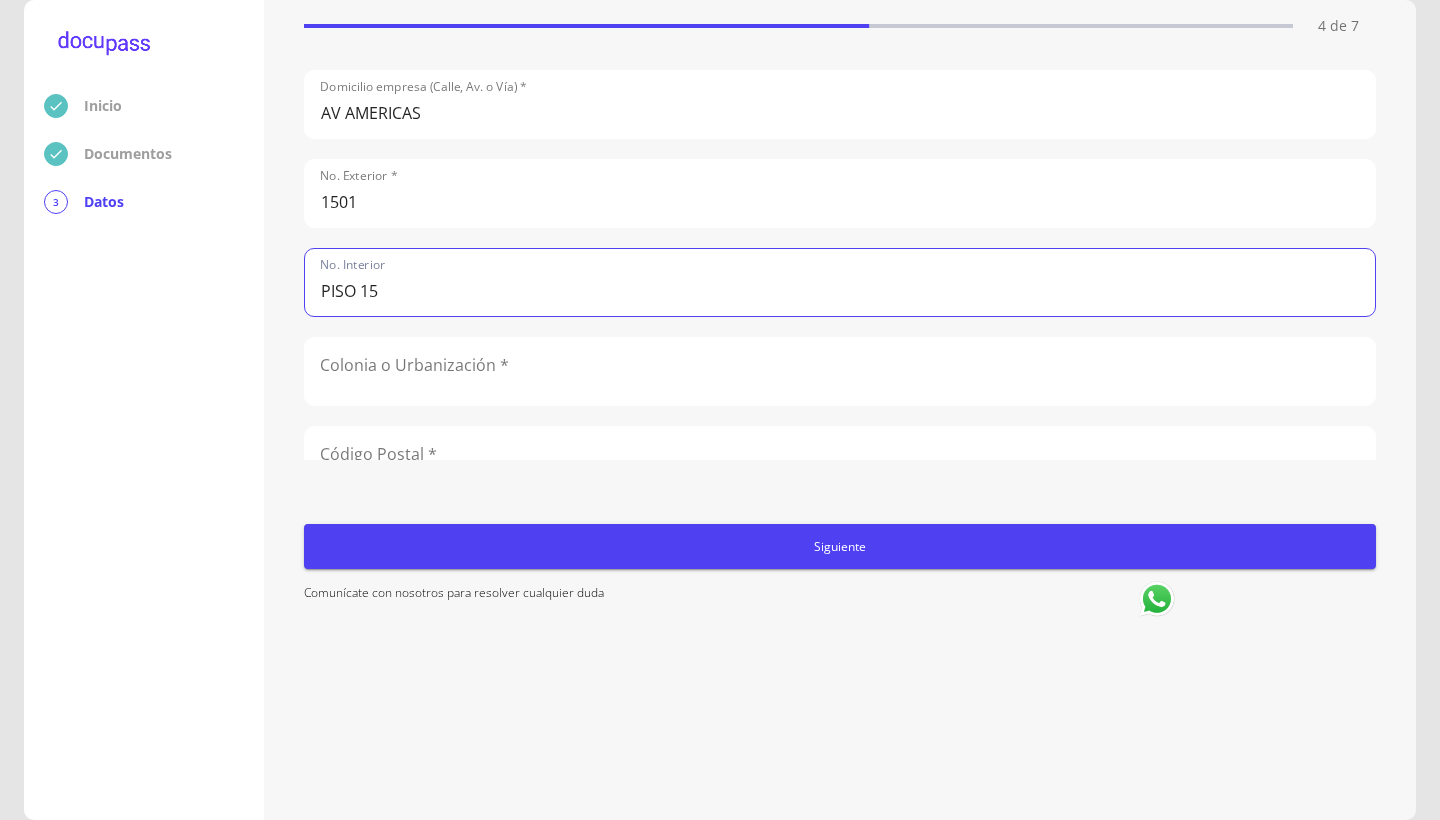 type on "PISO 15" 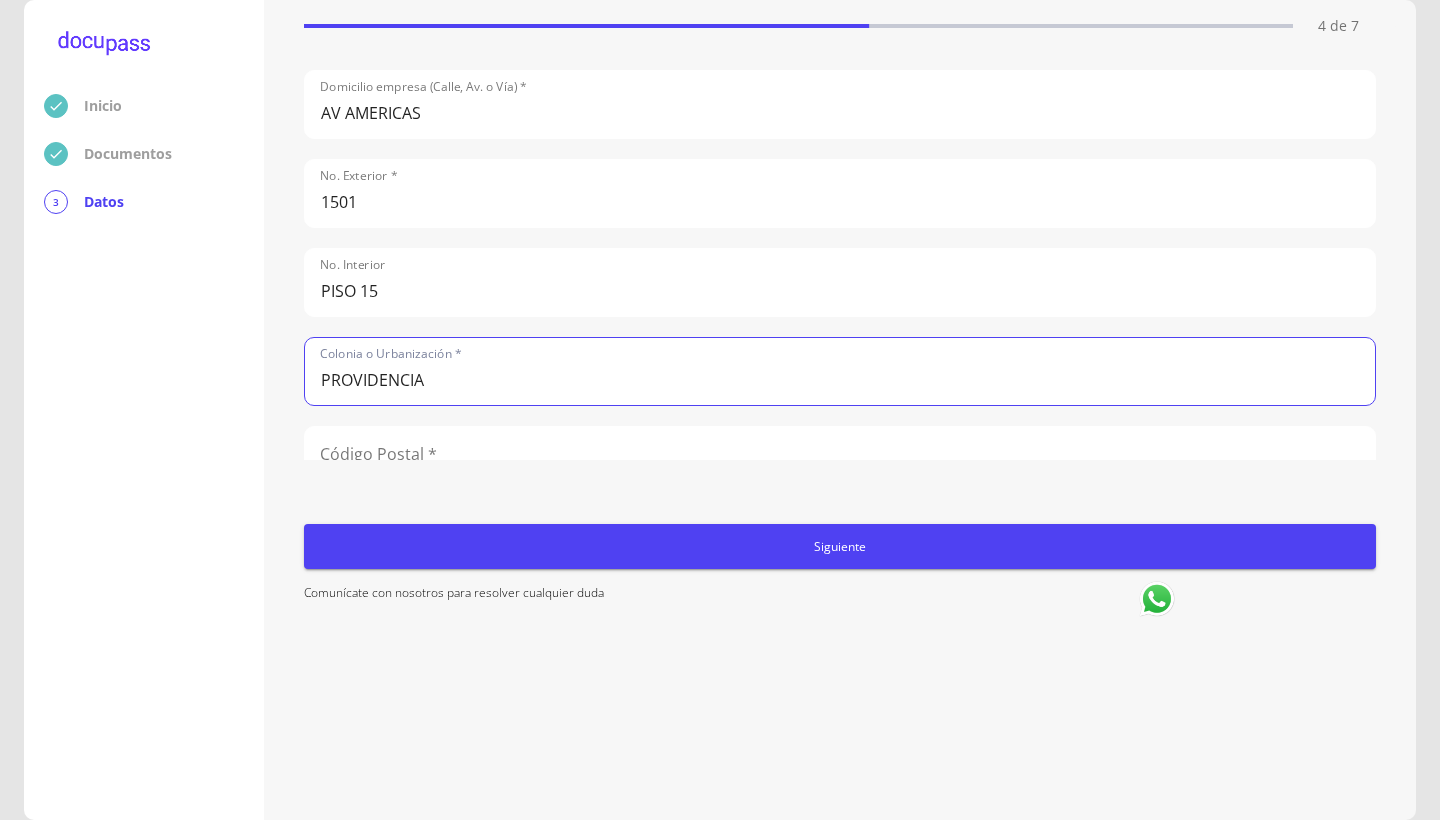 type on "PROVIDENCIA" 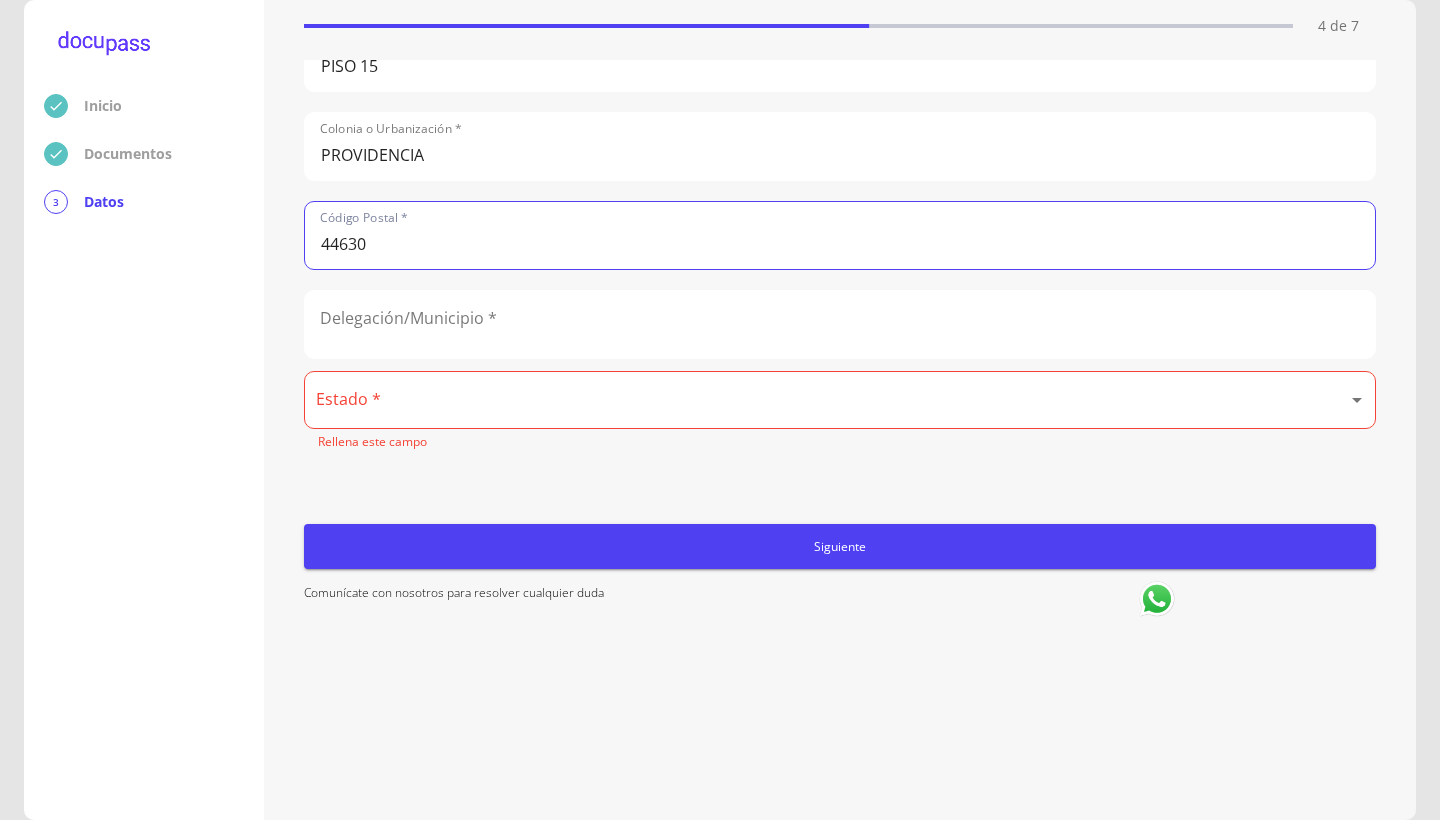 scroll, scrollTop: 1075, scrollLeft: 0, axis: vertical 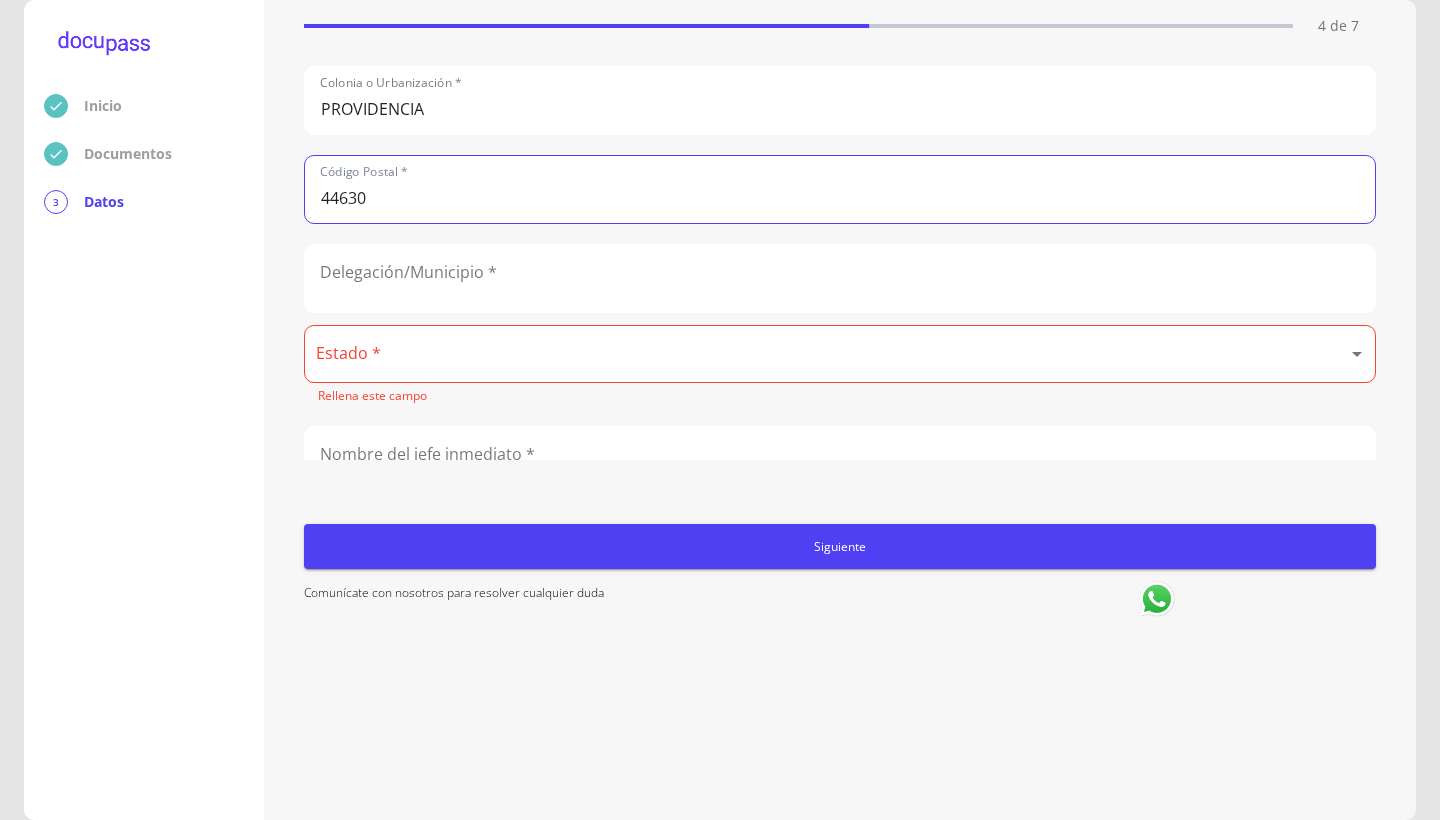 type on "44630" 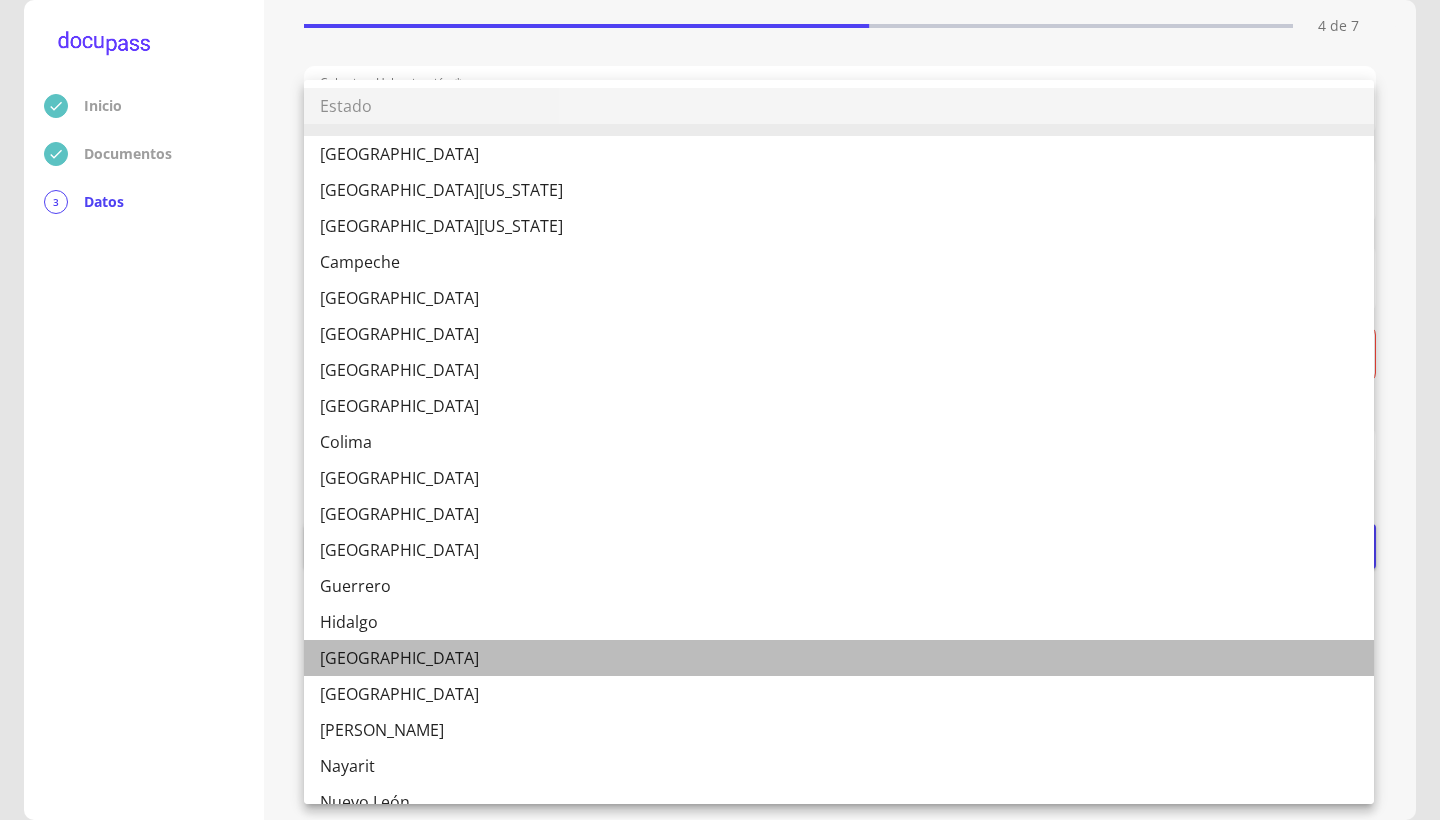 click on "[GEOGRAPHIC_DATA]" at bounding box center (839, 658) 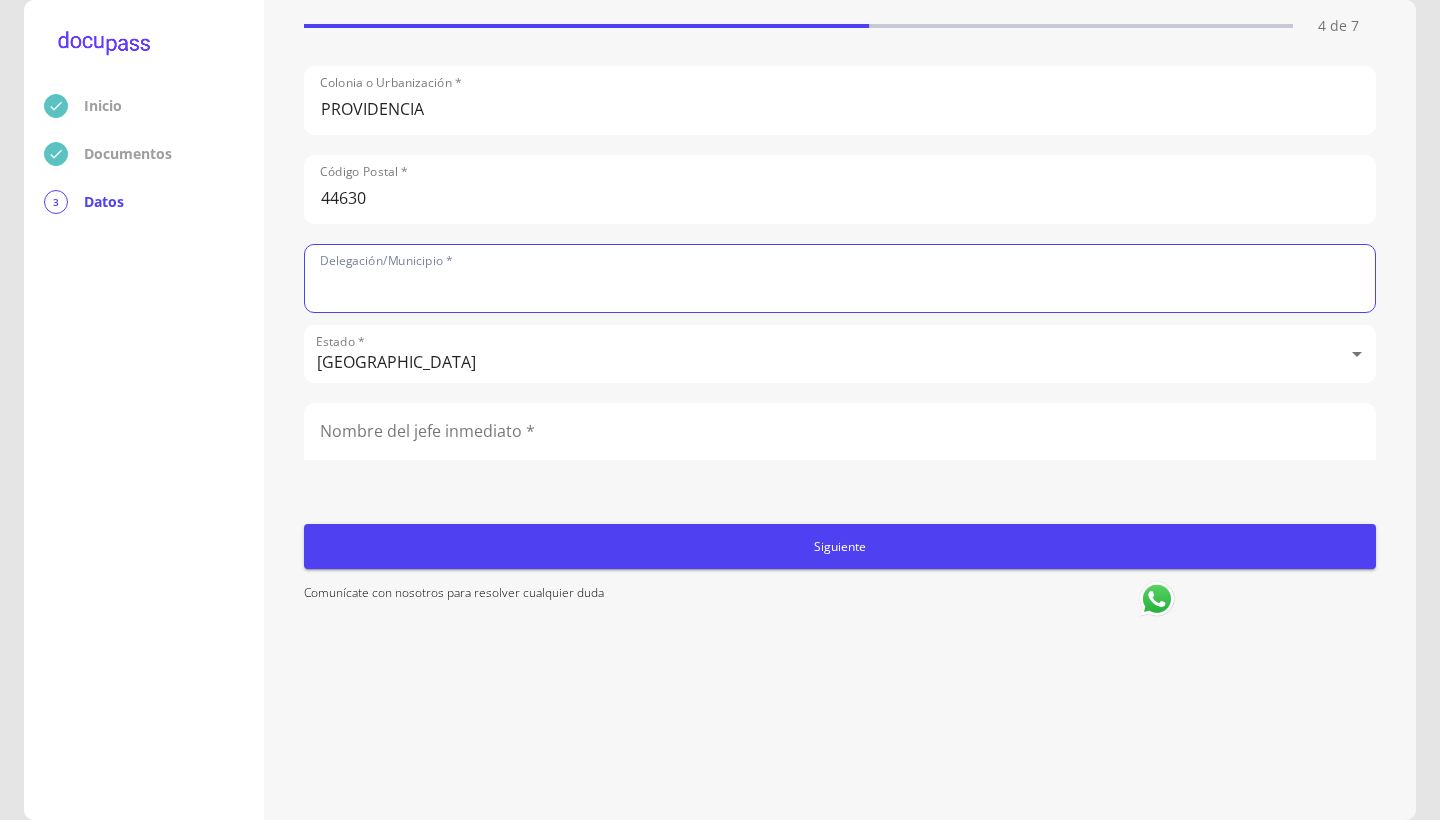 click 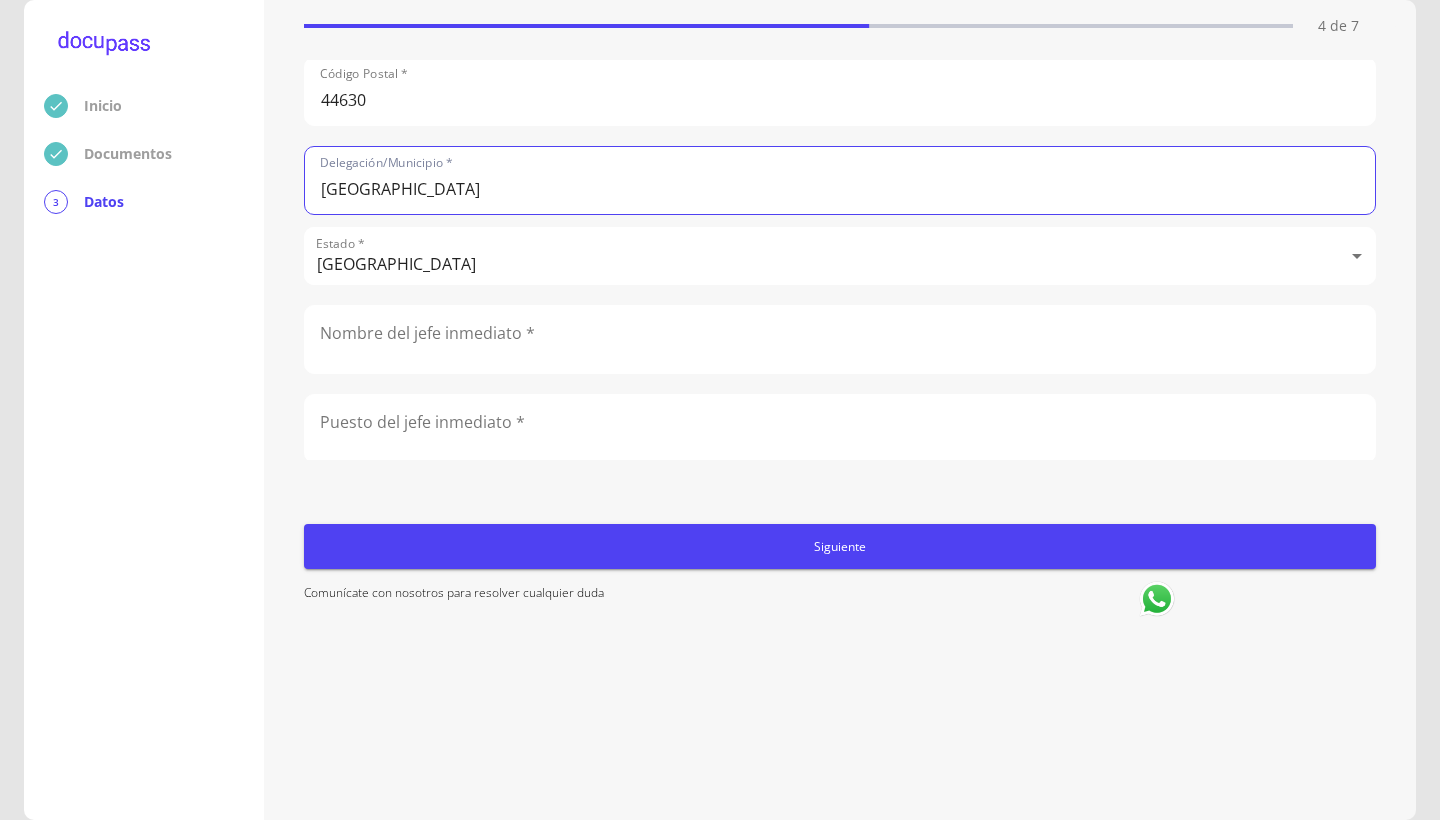 scroll, scrollTop: 1178, scrollLeft: 0, axis: vertical 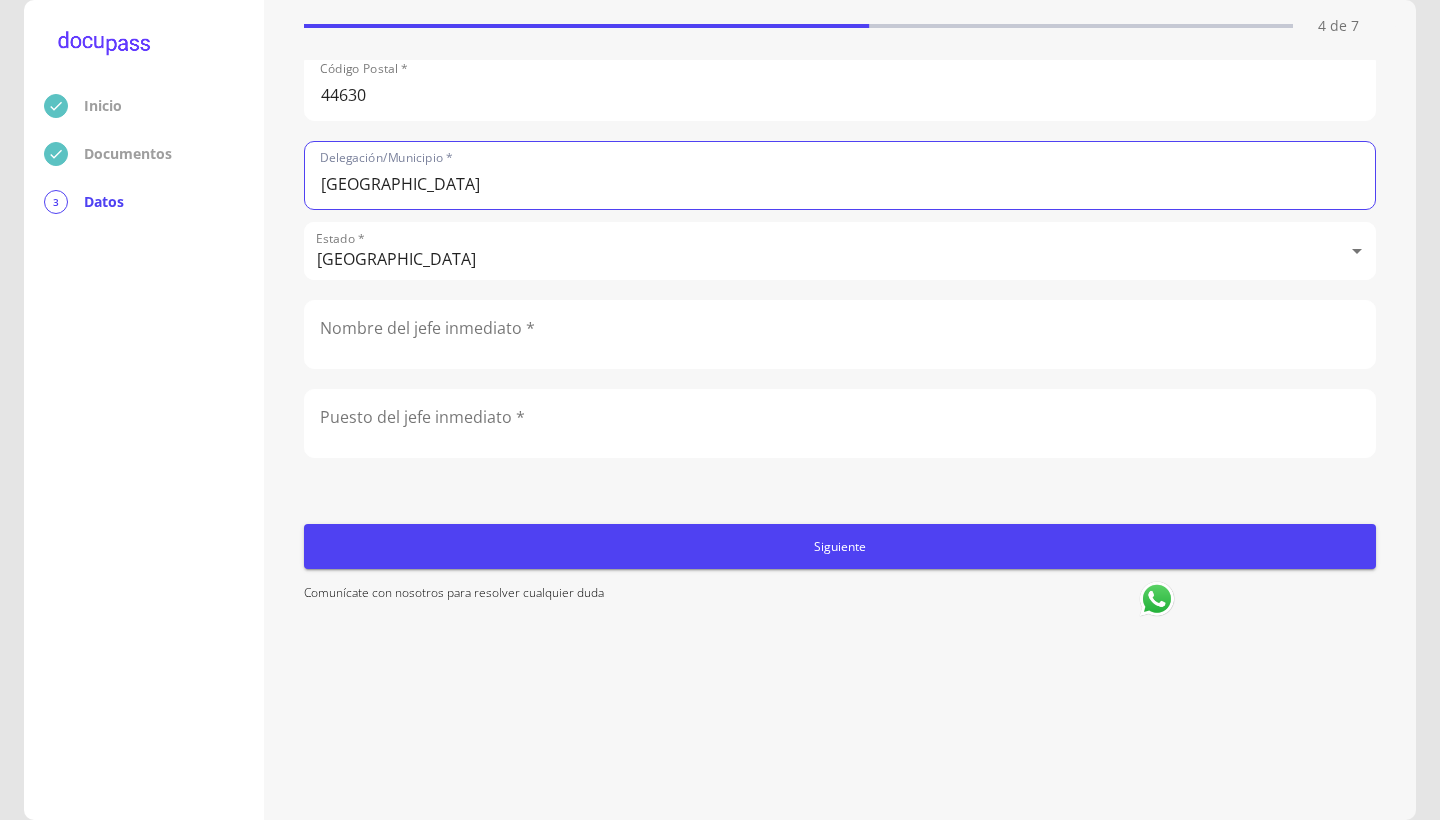 type on "[GEOGRAPHIC_DATA]" 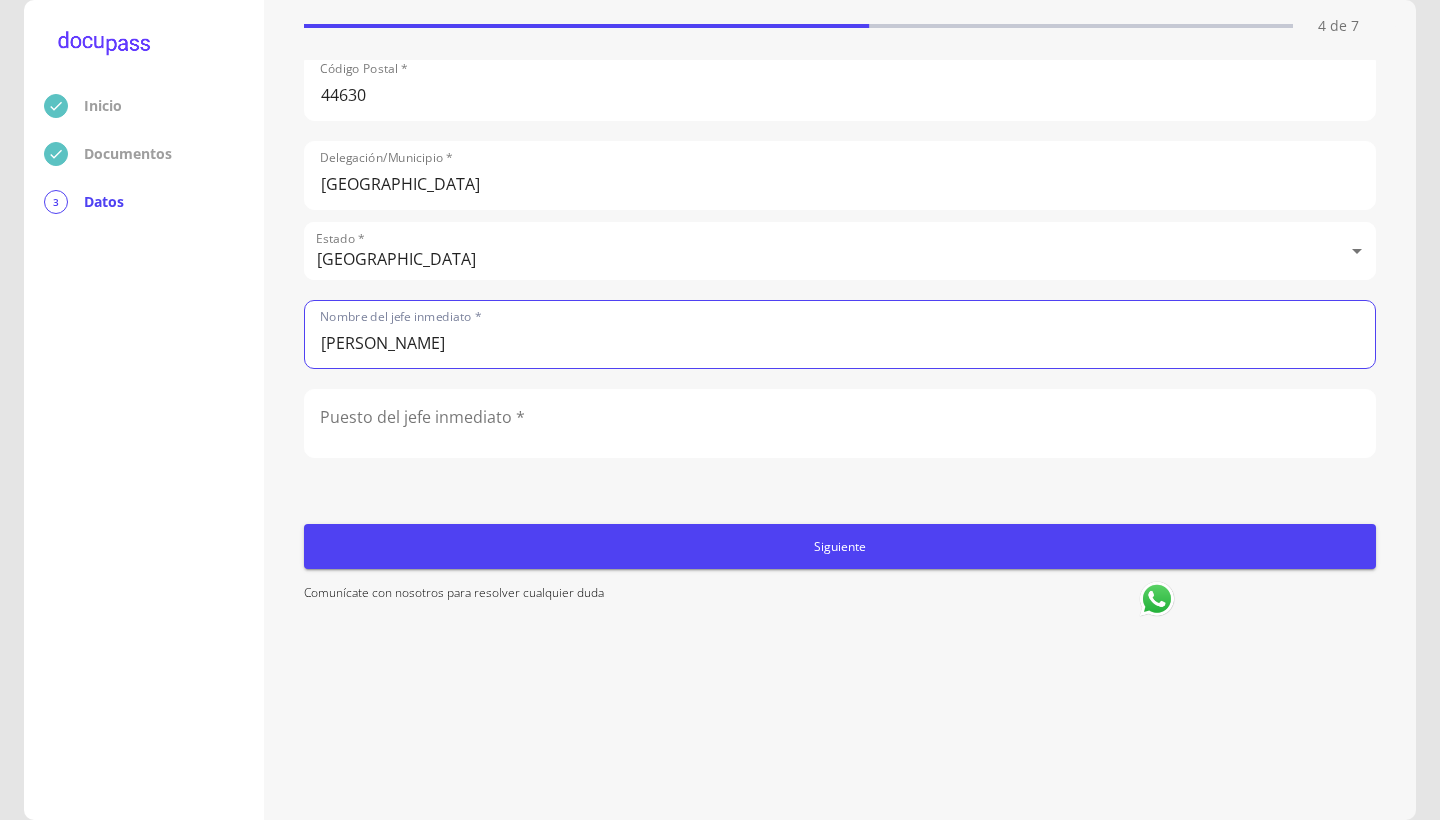 type on "[PERSON_NAME]" 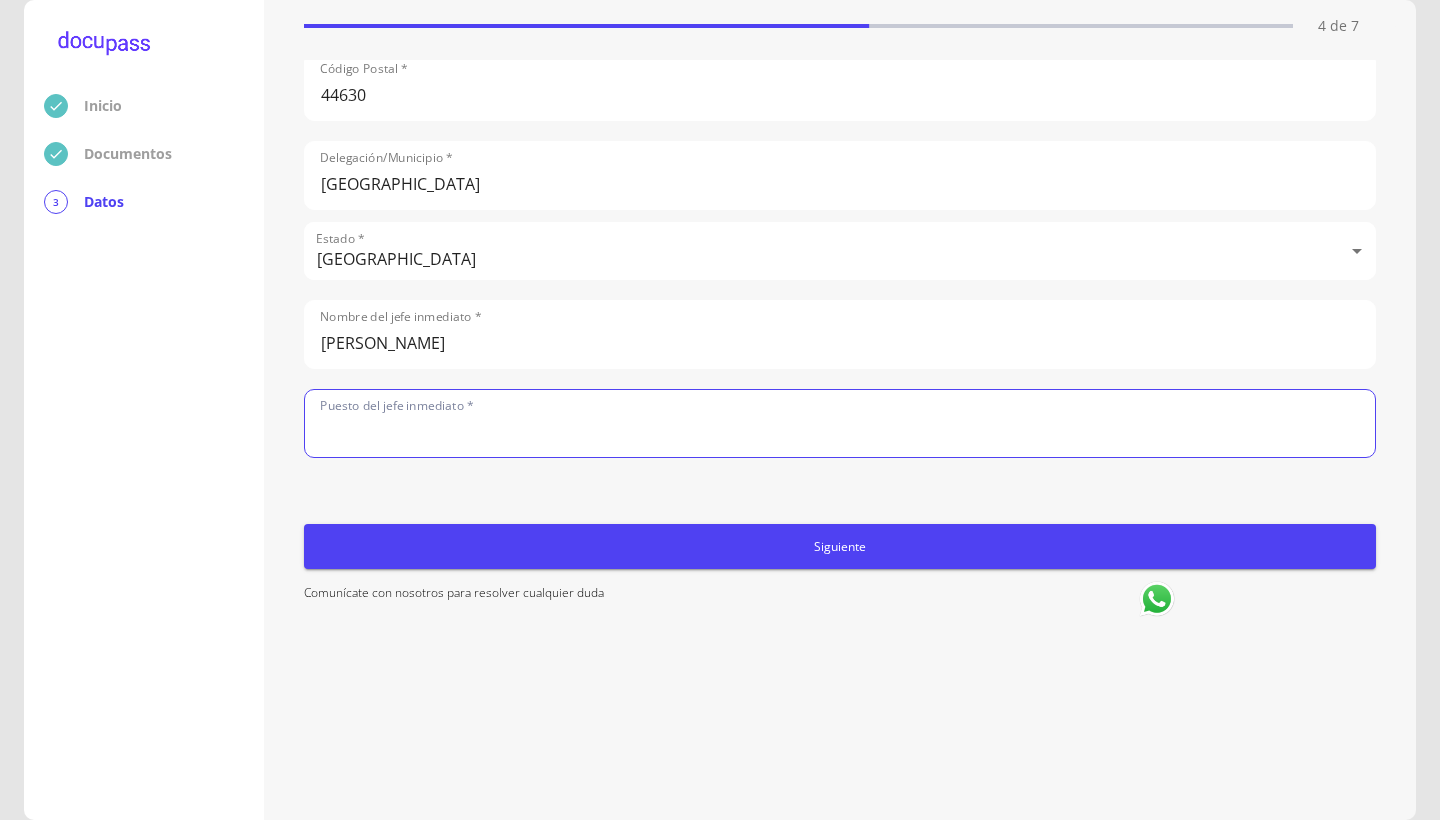 click 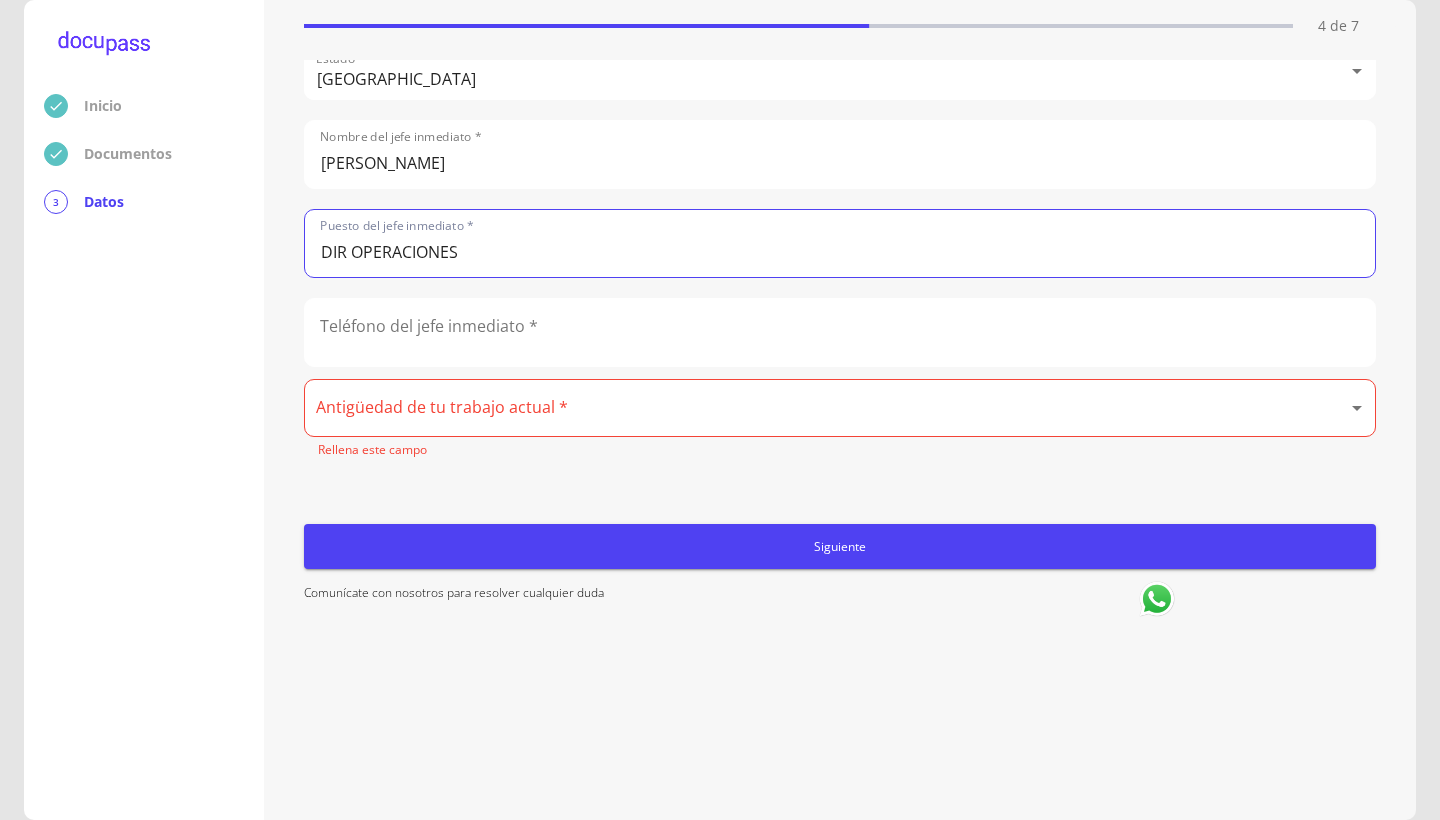 scroll, scrollTop: 1357, scrollLeft: 0, axis: vertical 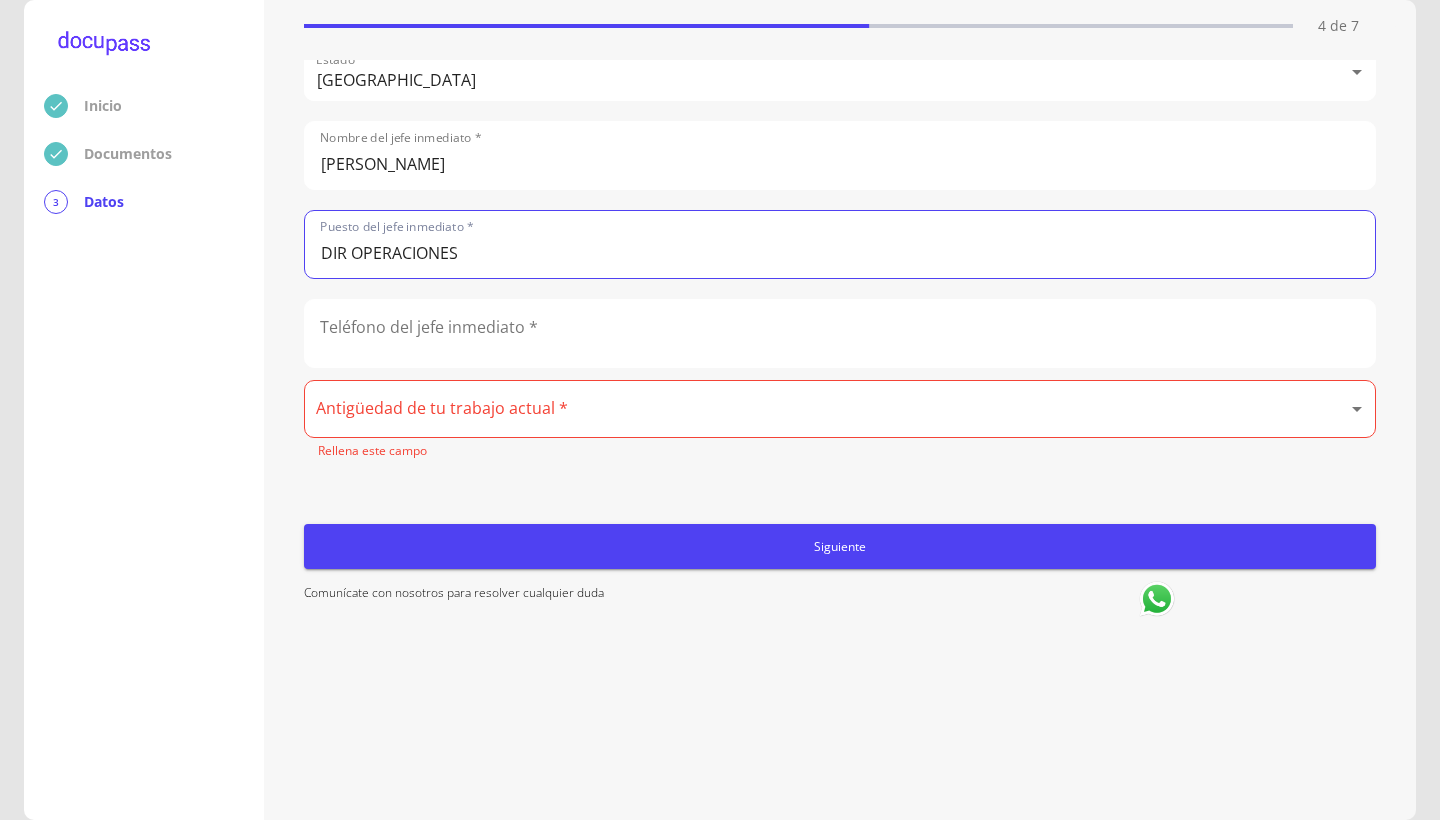 type on "DIR OPERACIONES" 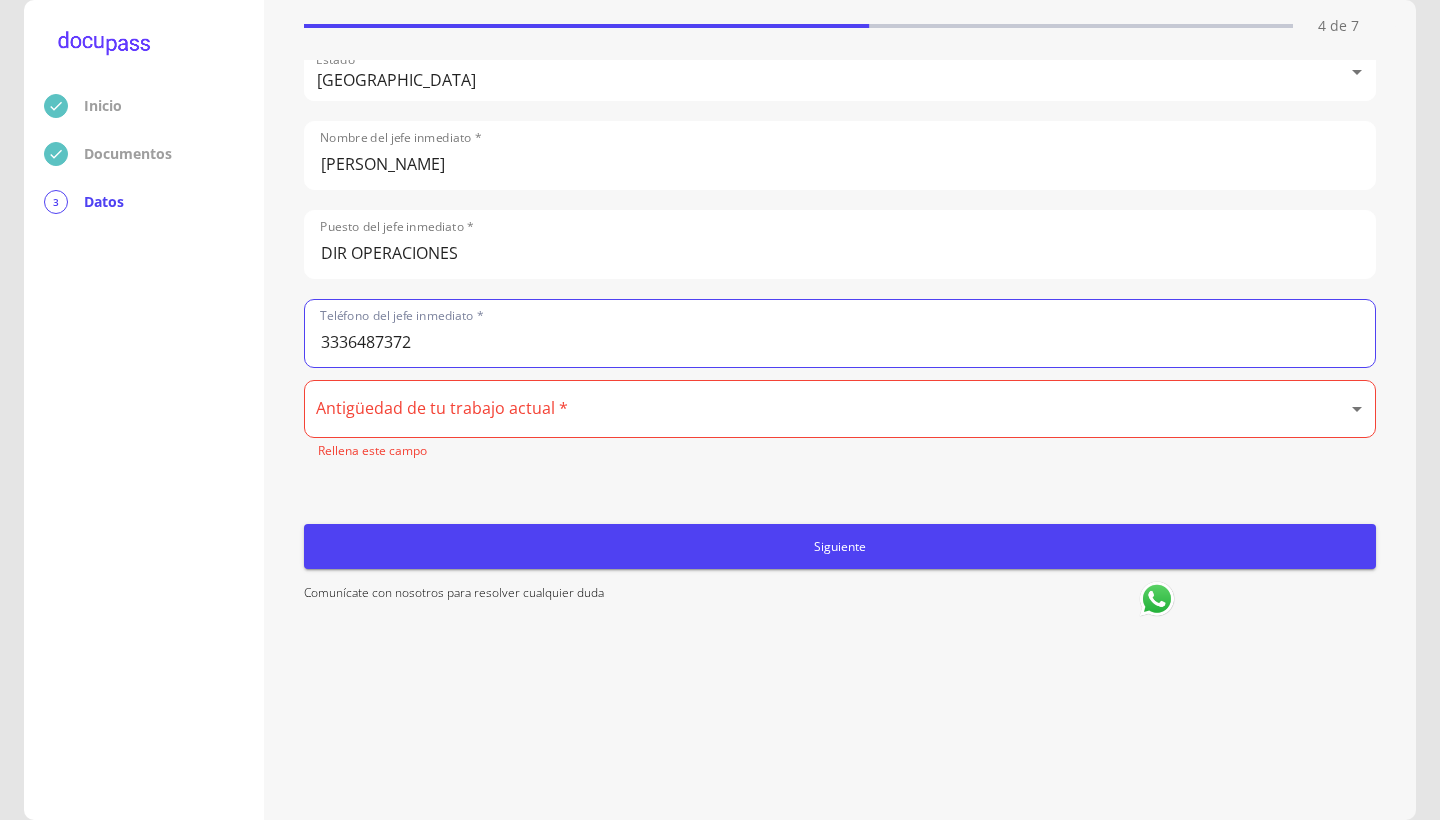 scroll, scrollTop: 0, scrollLeft: 0, axis: both 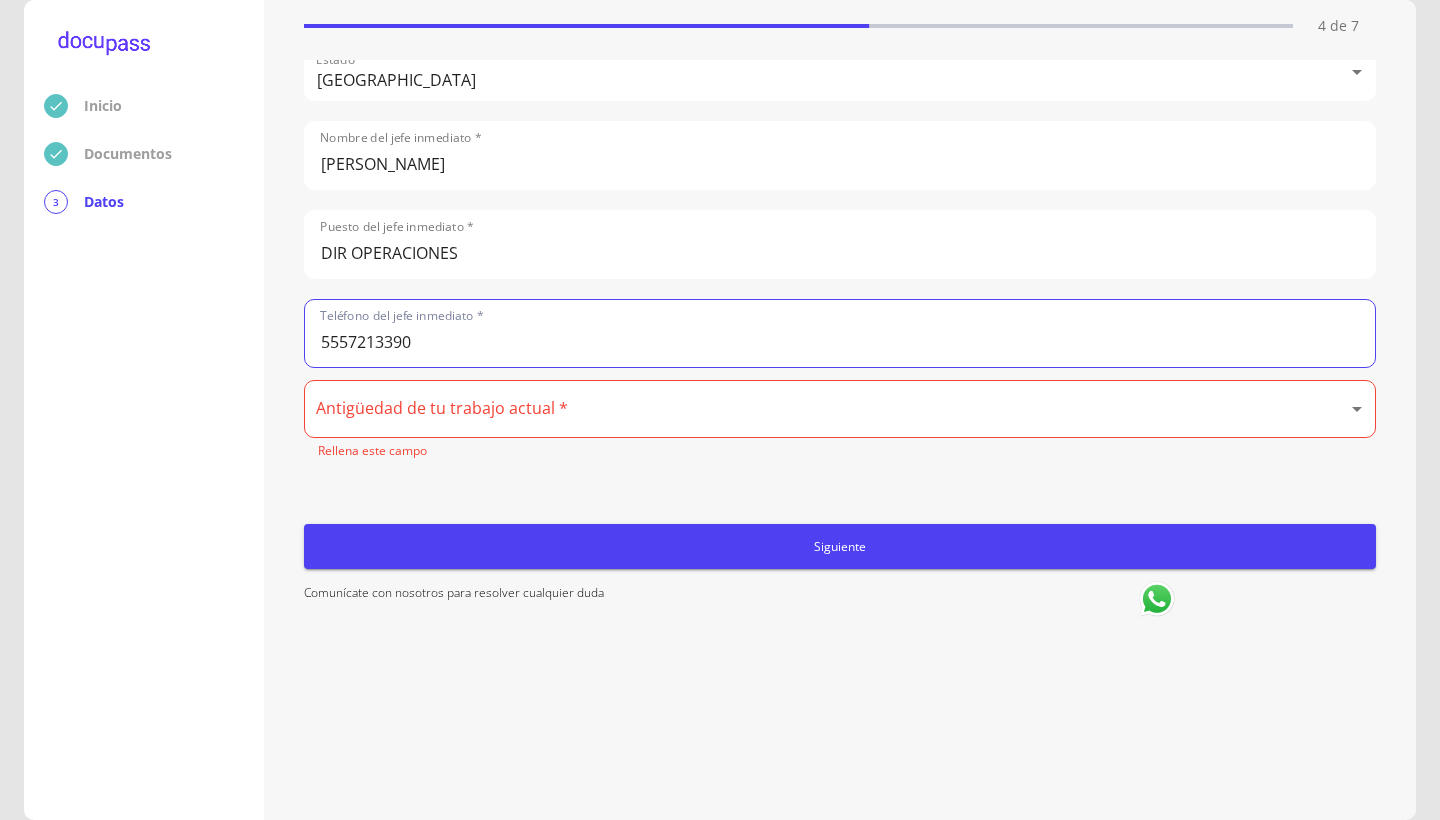 drag, startPoint x: 437, startPoint y: 349, endPoint x: 376, endPoint y: 342, distance: 61.400326 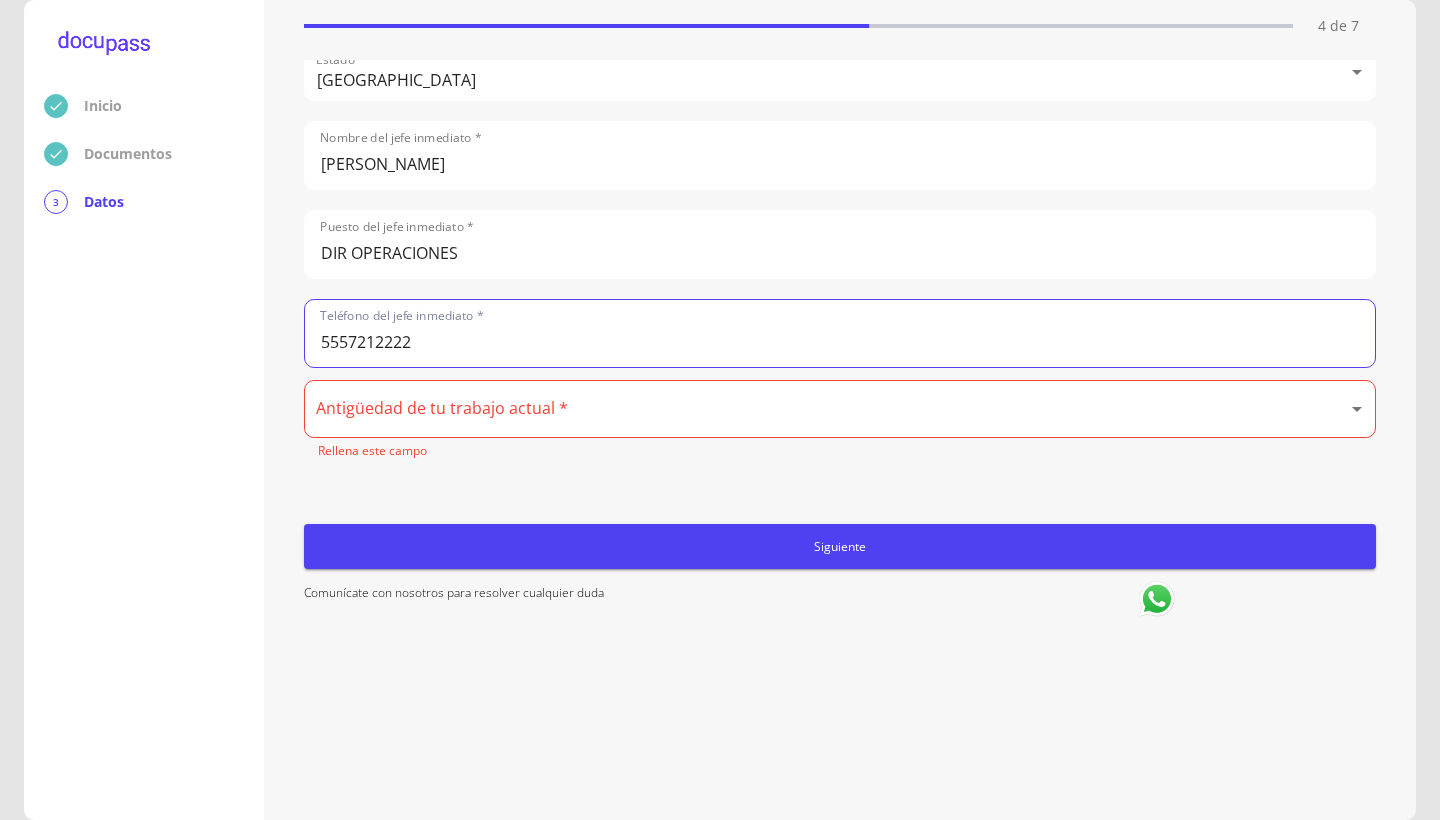 type on "5557212222" 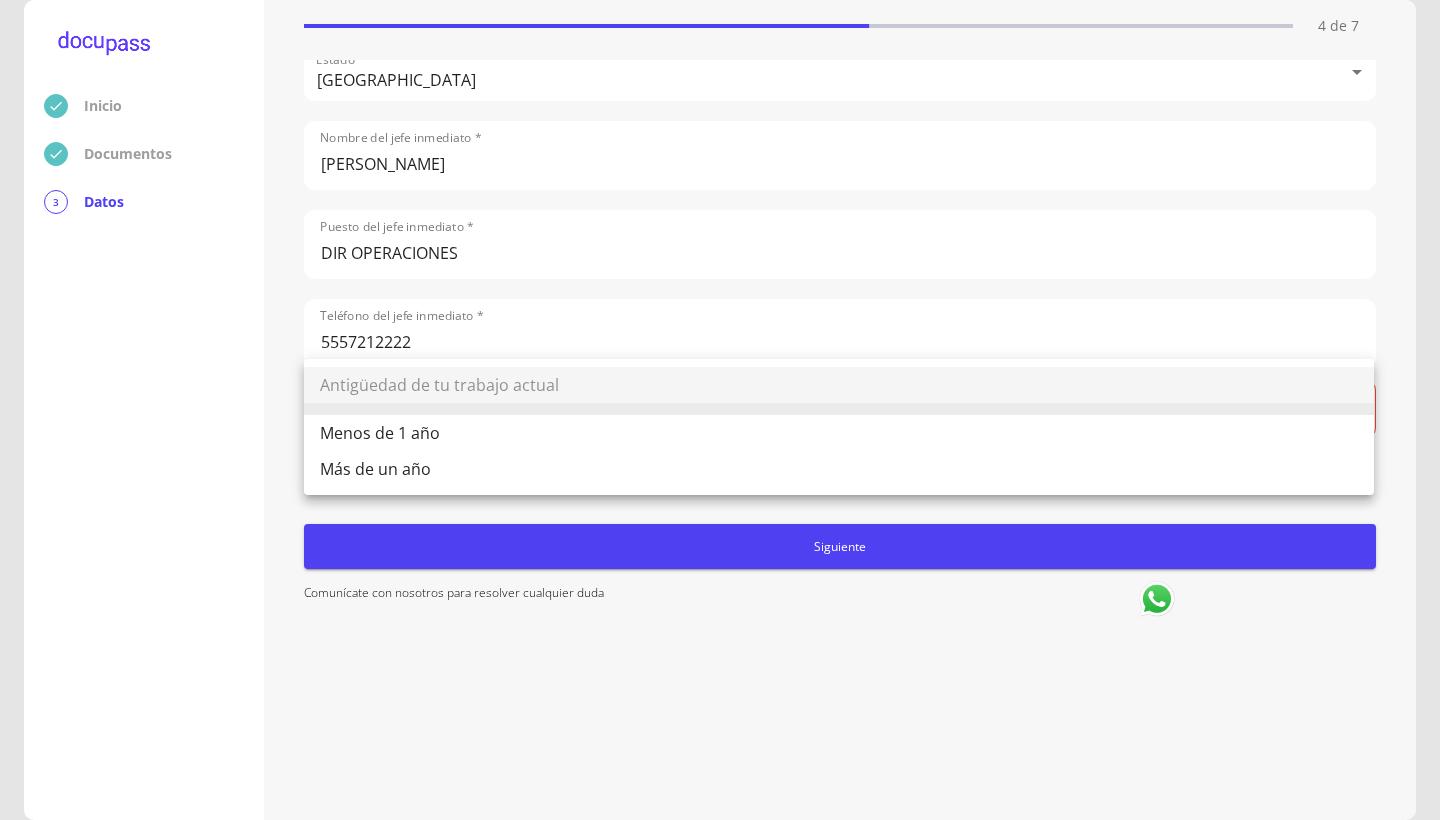 click on "Inicio Documentos 3 Datos   Completa lo siguiente Ocupación del Cliente 4 de 7 Ocupación * Empleado privado Empleado privado Nombre de la empresa * HSBC MEXICO Fecha de ingreso * [DATE] Descripción empleo * SUB OPERACIONES Tipo de contrato * Fijo Fijo Ingreso Neto Mensual * Nacionalidad de la empresa * Mexicana Mexicana Tipo de empresa * Privada Privada Actividad Específica de la Empresa * OPERACIONES BANCA Teléfono de la empresa * 3336487372 Domicilio empresa ([STREET_ADDRESS] Exterior * 1501 No. Interior PISO 15 Colonia o Urbanización * PROVIDENCIA Código Postal * 44630 Delegación/Municipio * [GEOGRAPHIC_DATA] Estado * [GEOGRAPHIC_DATA] Jalisco Nombre del jefe inmediato * [PERSON_NAME] del jefe inmediato * DIR OPERACIONES Teléfono del jefe inmediato * 5557212222 Antigüedad de tu trabajo actual * ​ Rellena este campo Siguiente Comunícate con nosotros para resolver cualquier duda   Antigüedad de tu trabajo actual Menos de 1 año Más de un año" at bounding box center [720, 410] 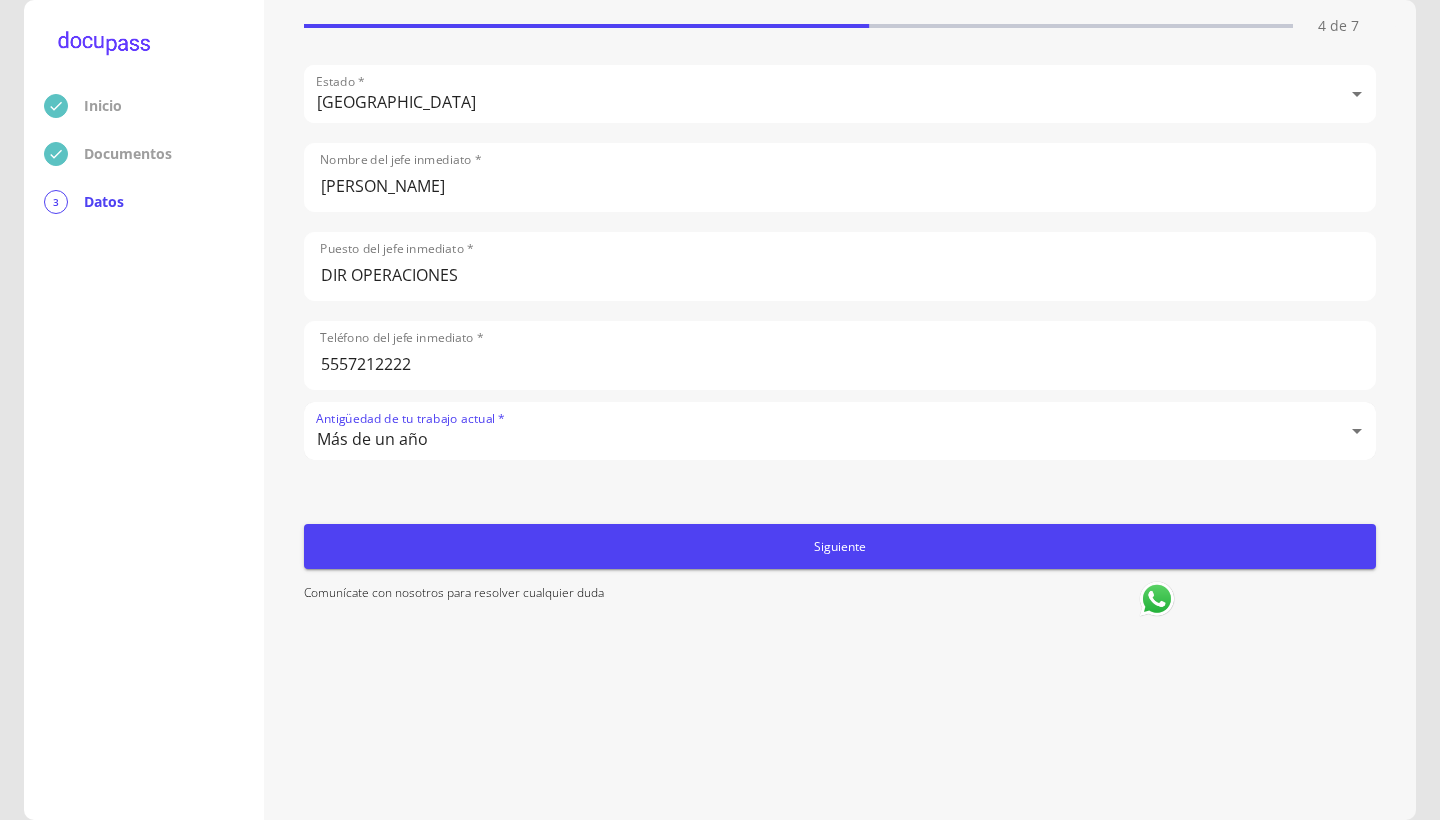 scroll, scrollTop: 1335, scrollLeft: 0, axis: vertical 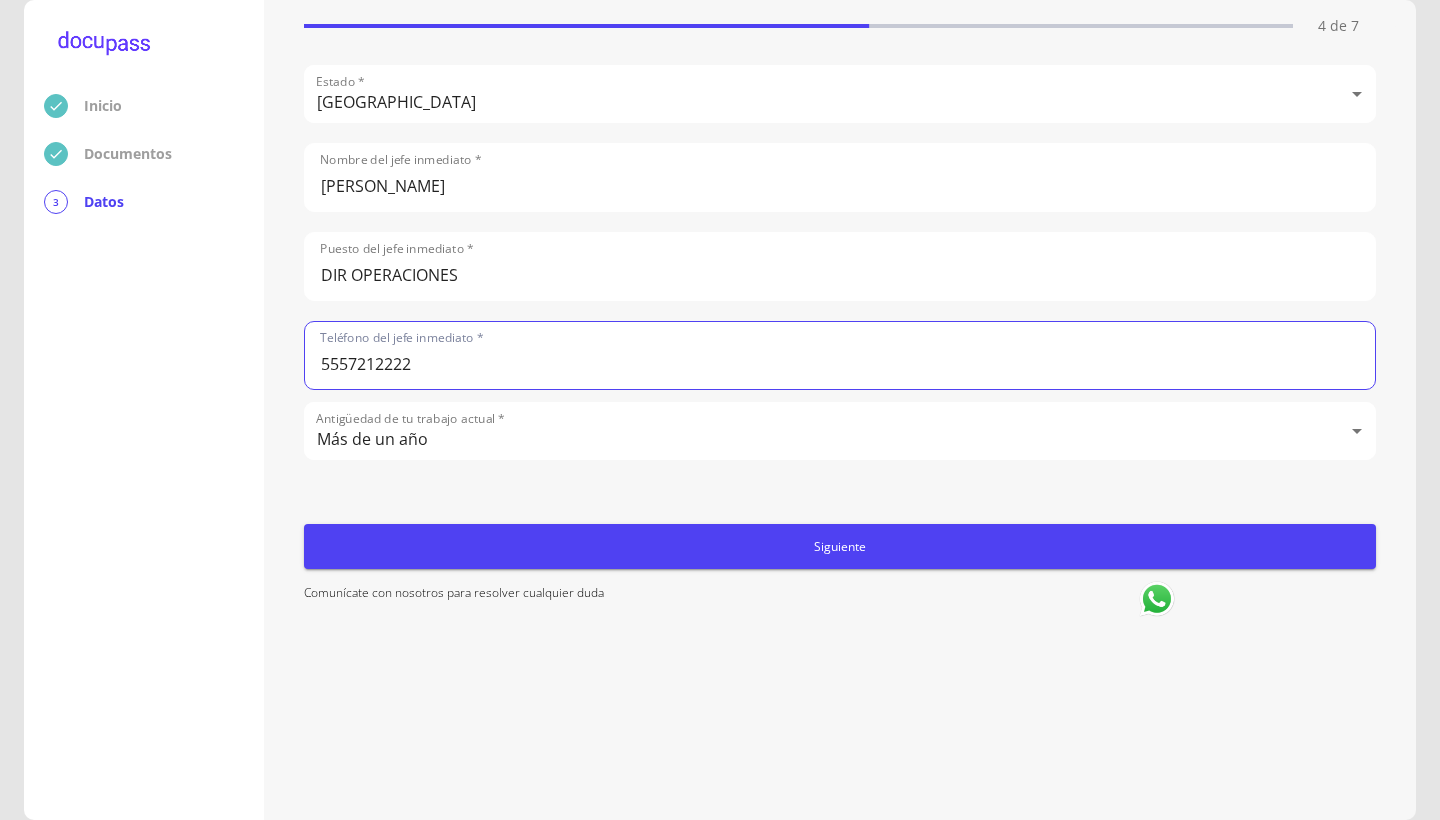 click on "Siguiente" at bounding box center [840, 546] 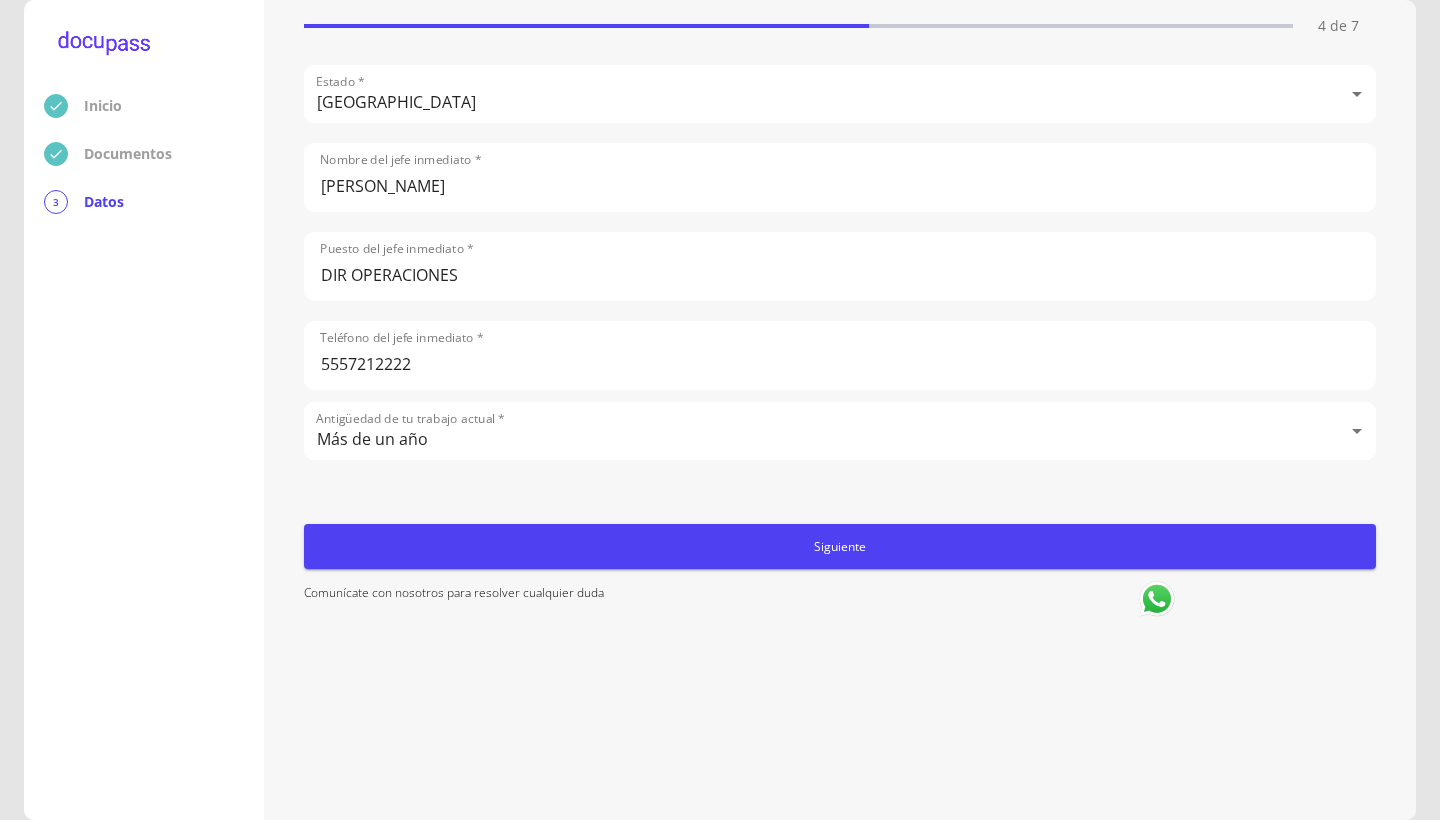 scroll, scrollTop: 0, scrollLeft: 0, axis: both 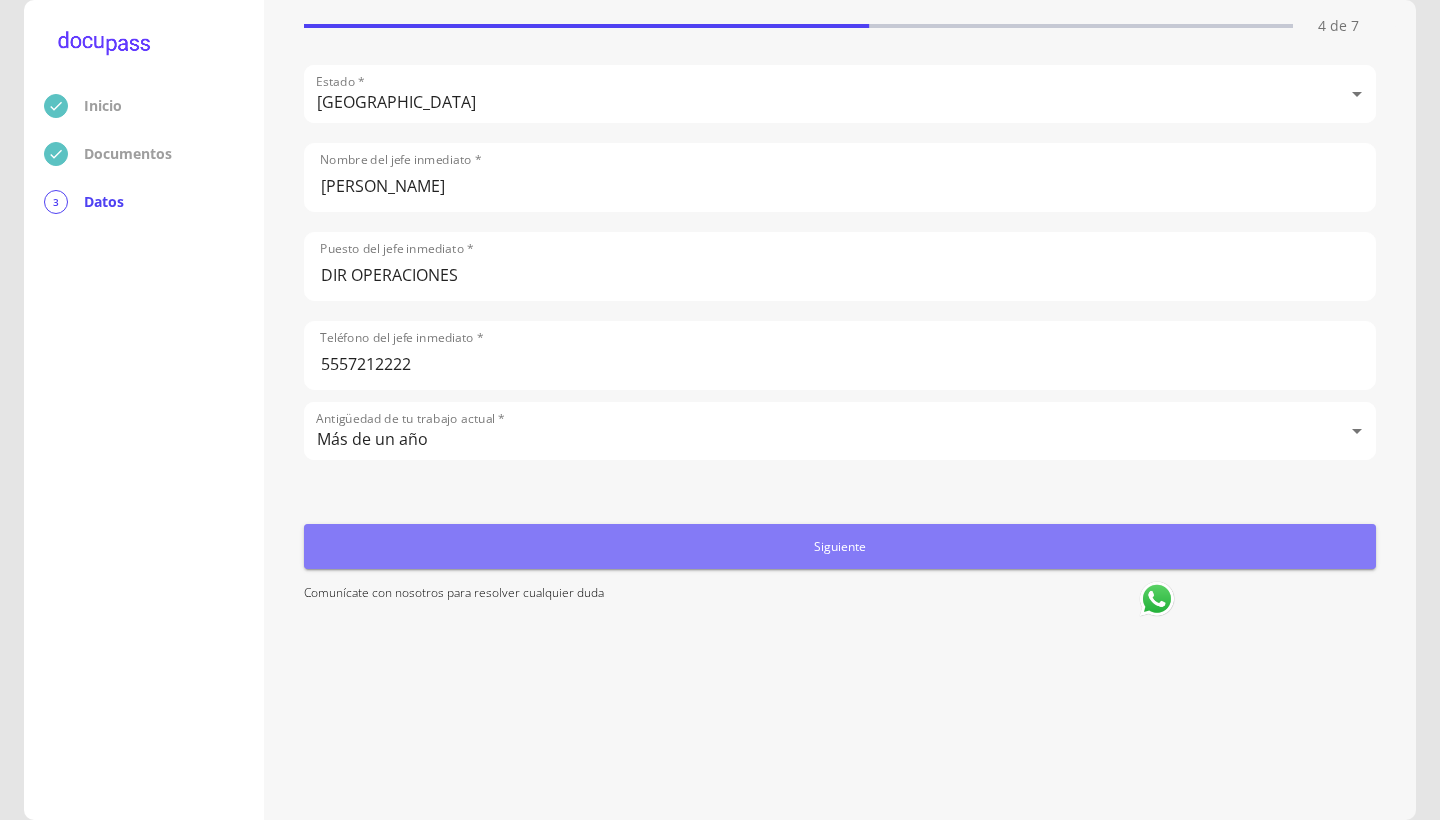 click on "Siguiente" at bounding box center [840, 546] 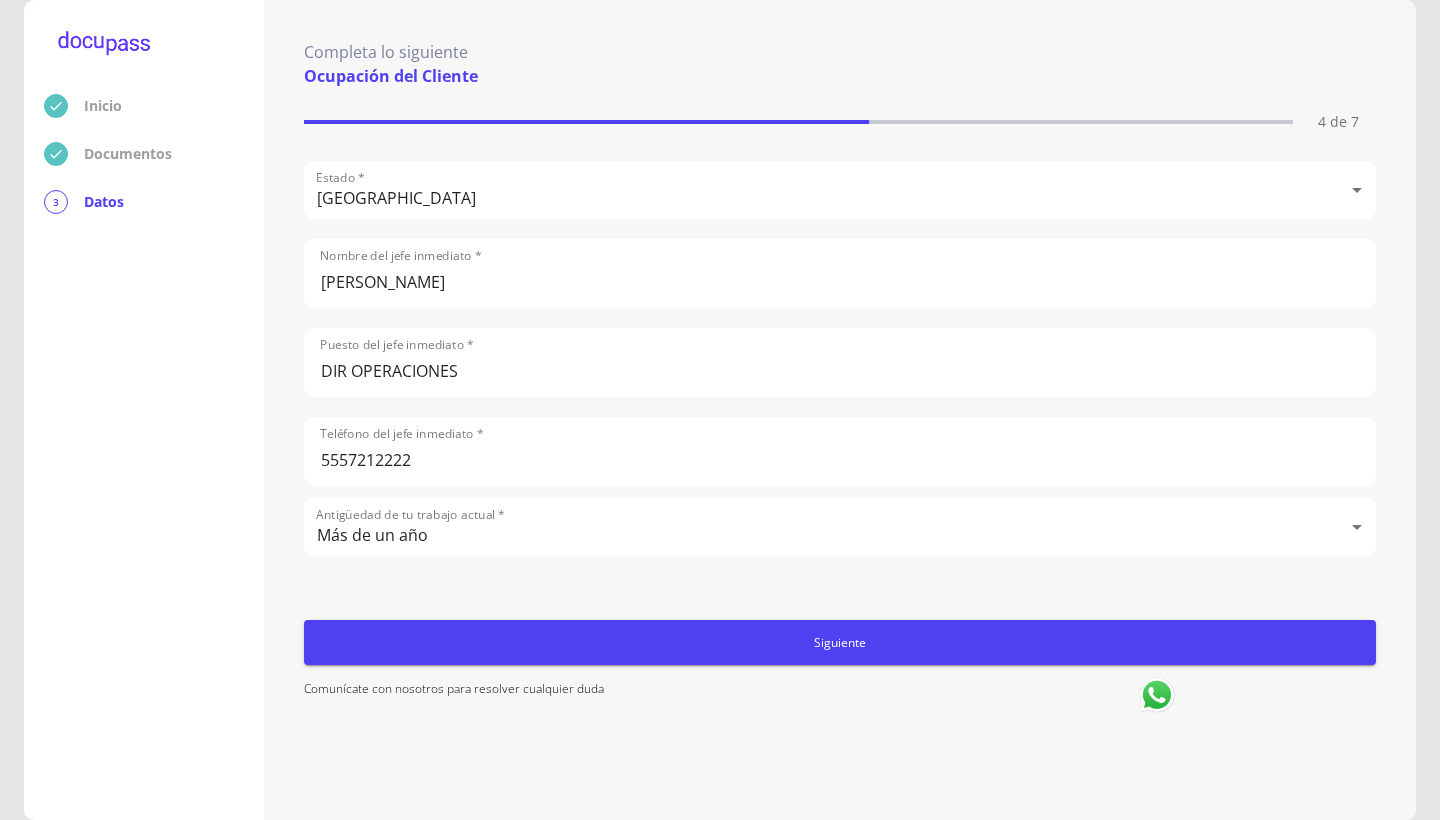 scroll, scrollTop: 0, scrollLeft: 0, axis: both 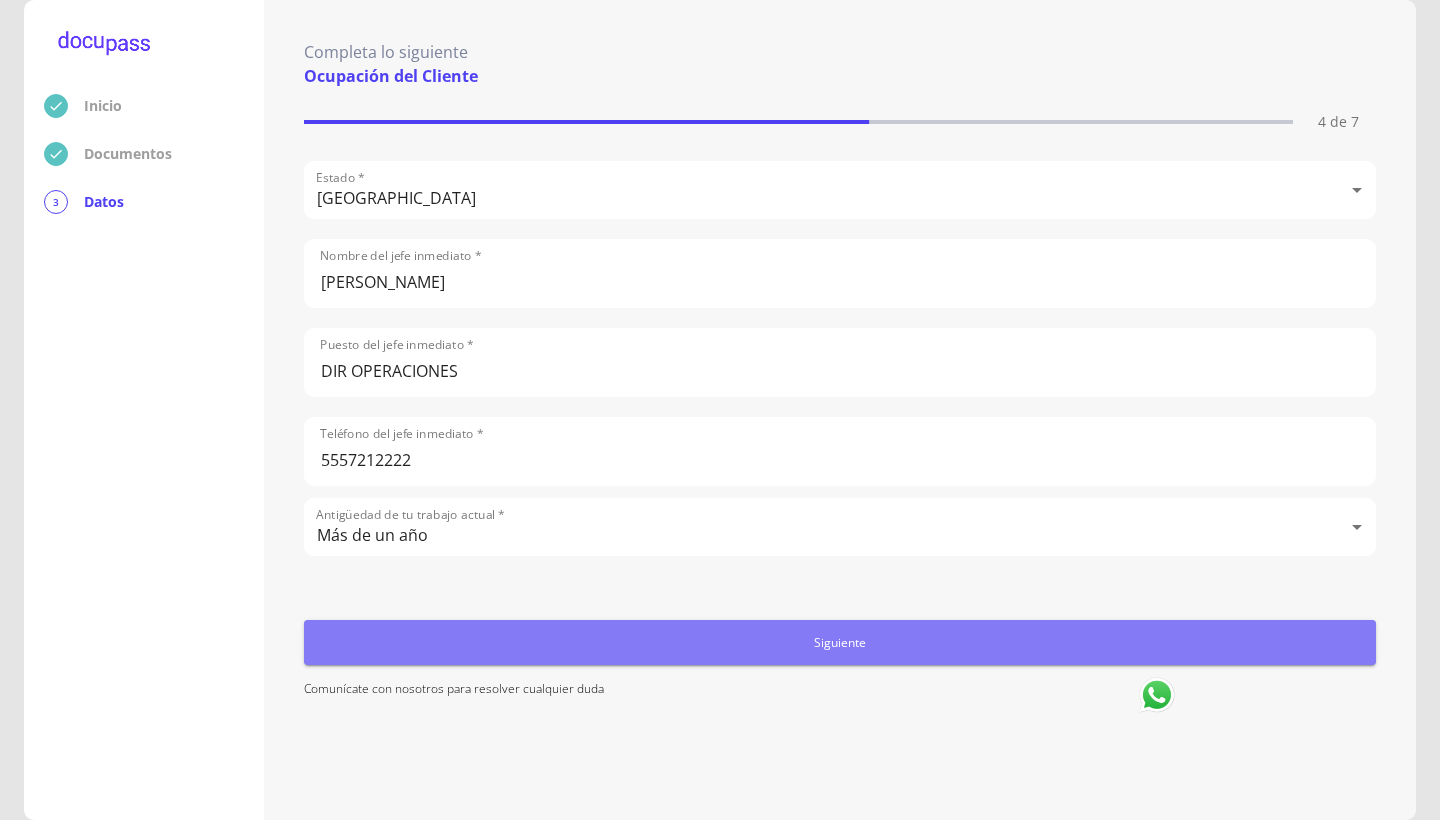 click on "Siguiente" at bounding box center (840, 642) 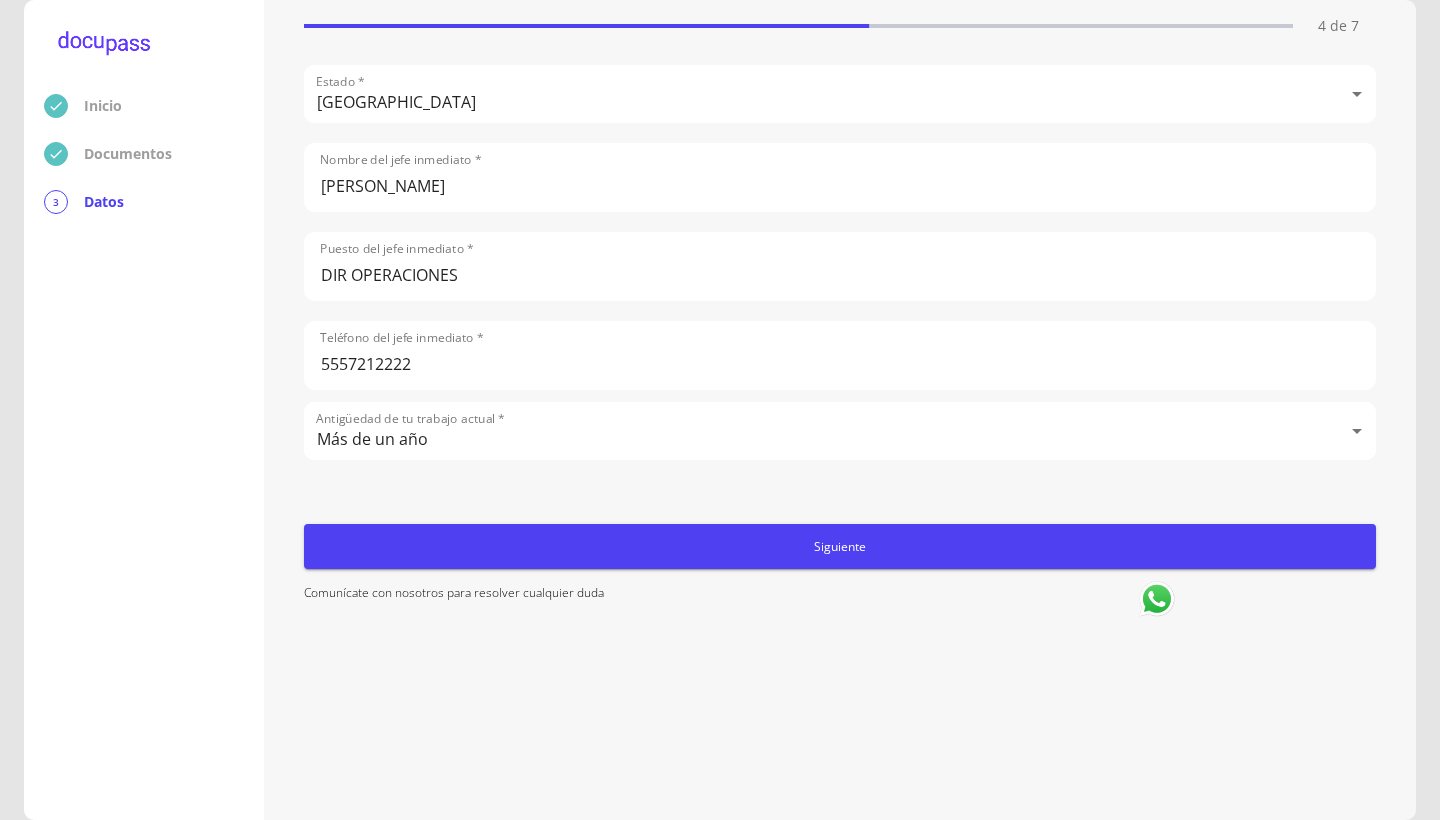 scroll, scrollTop: 96, scrollLeft: 0, axis: vertical 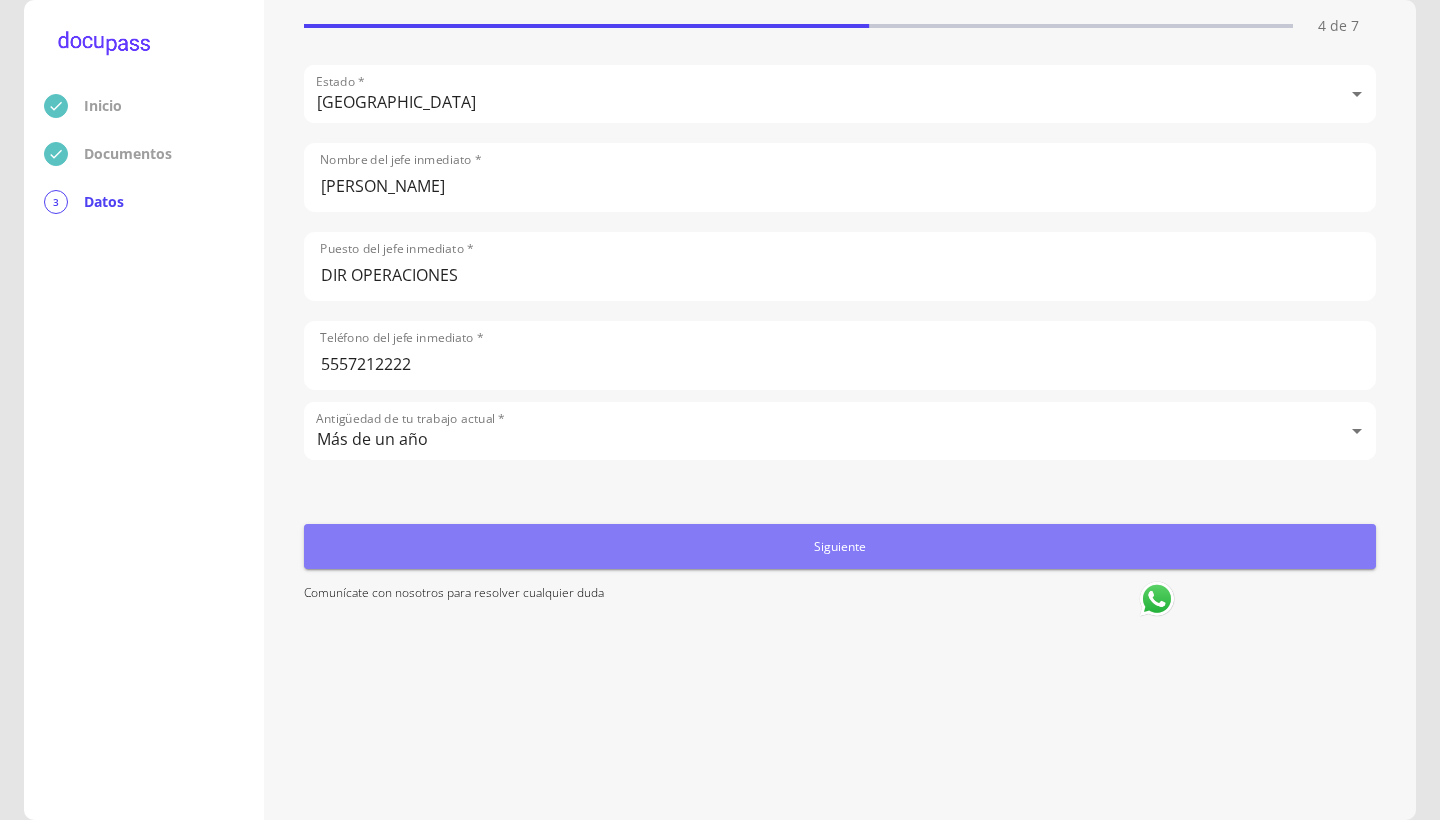 click on "Siguiente" at bounding box center (840, 546) 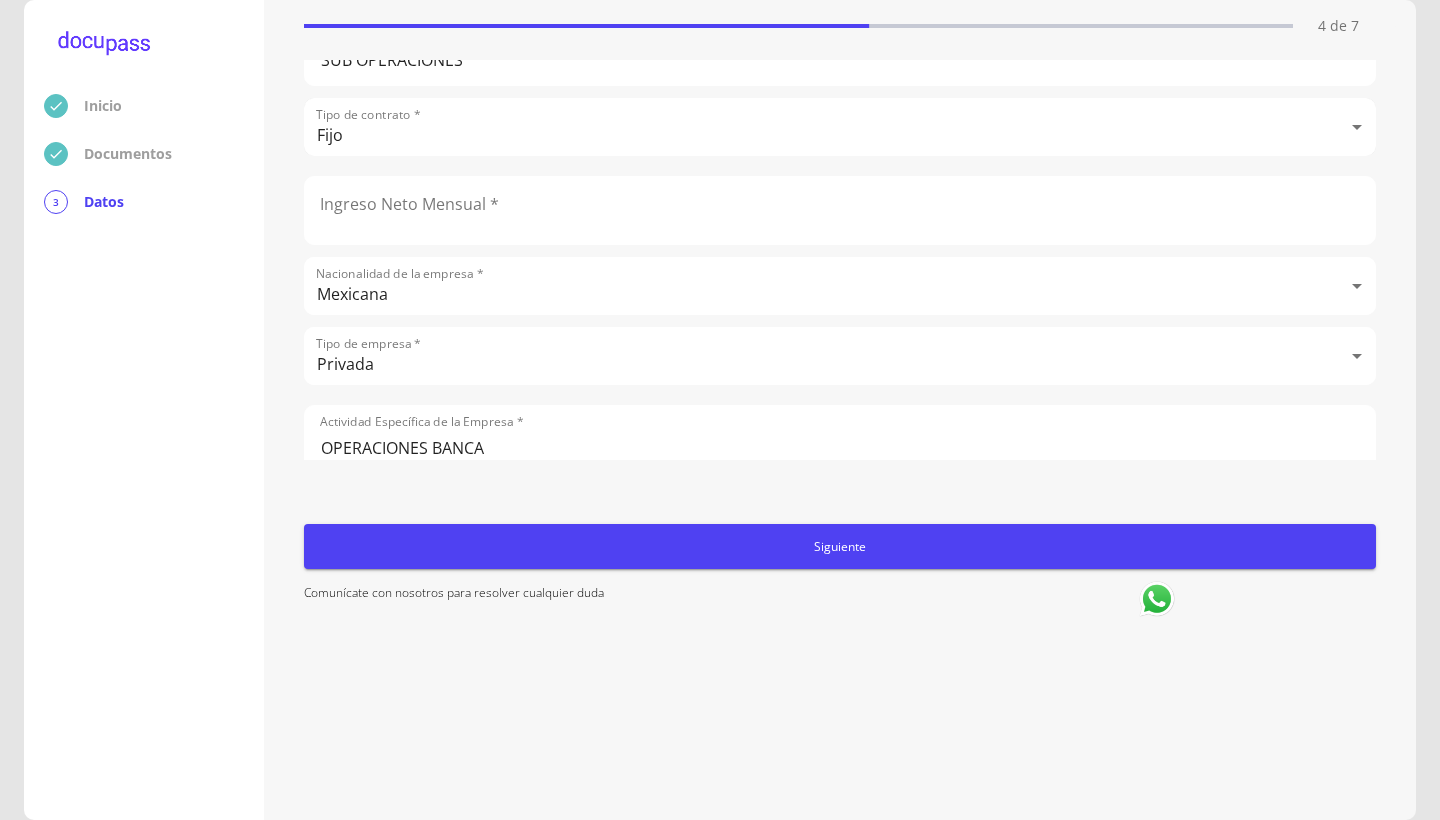 scroll, scrollTop: 288, scrollLeft: 2, axis: both 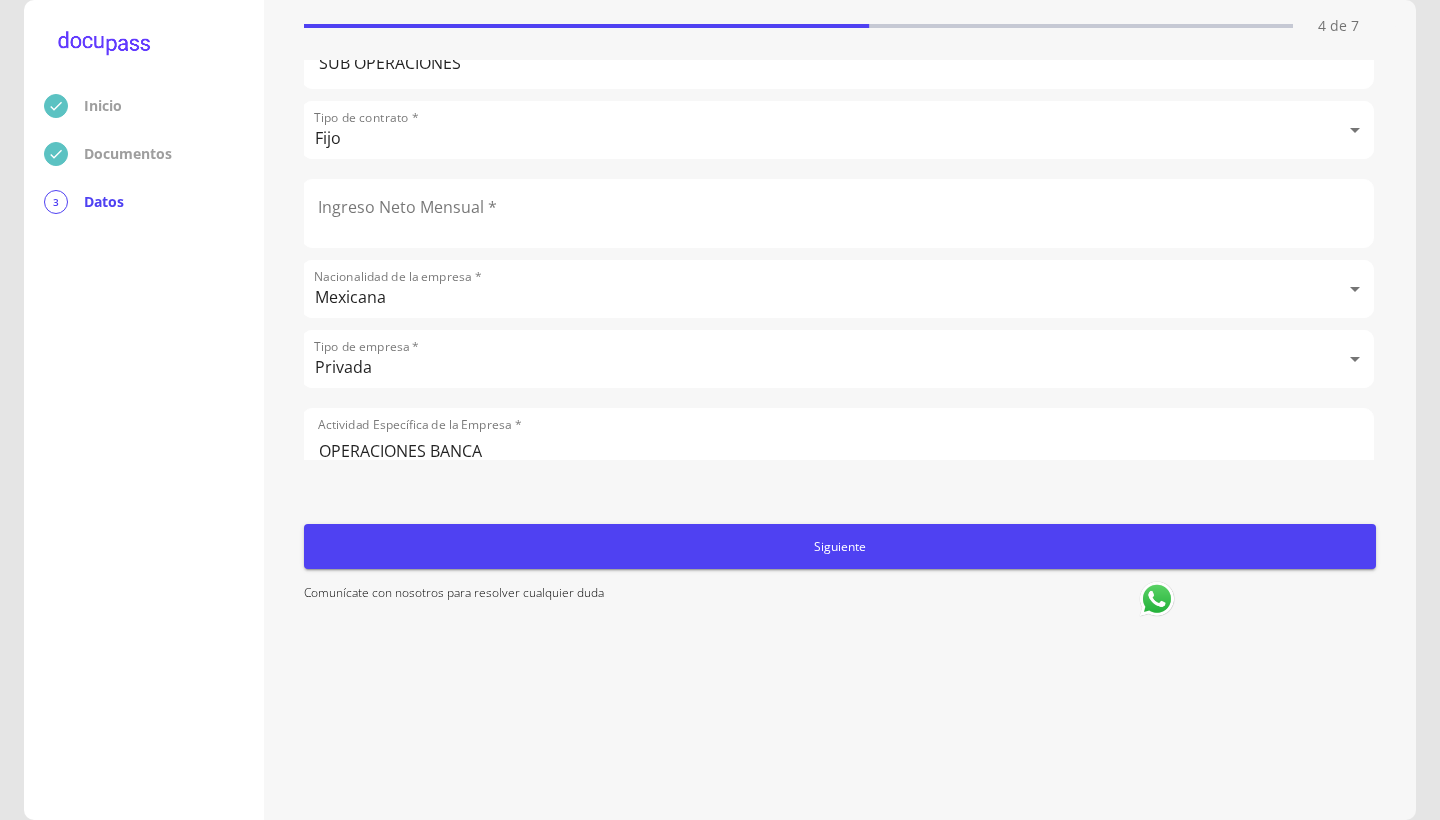 click 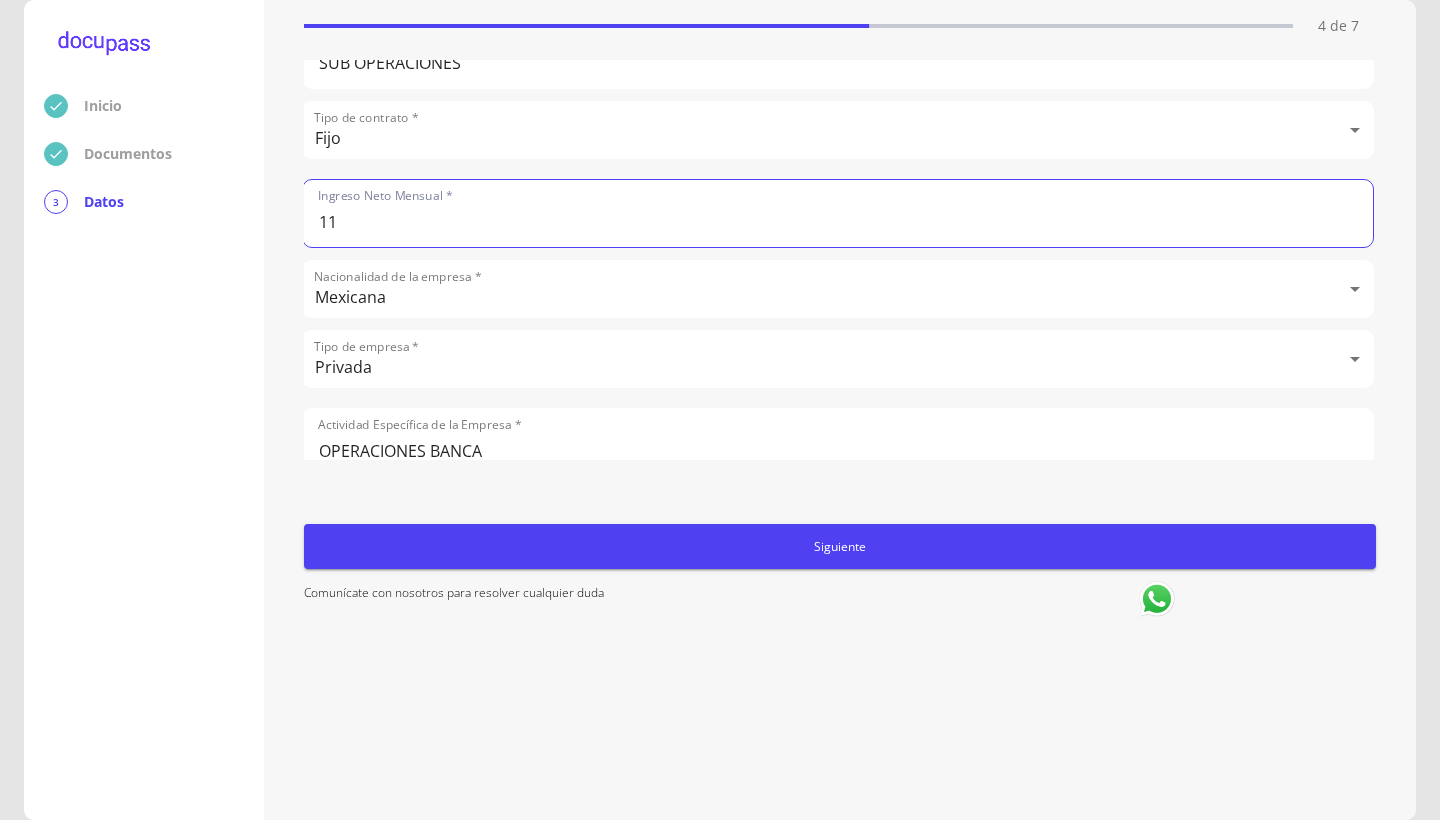 scroll, scrollTop: 288, scrollLeft: 0, axis: vertical 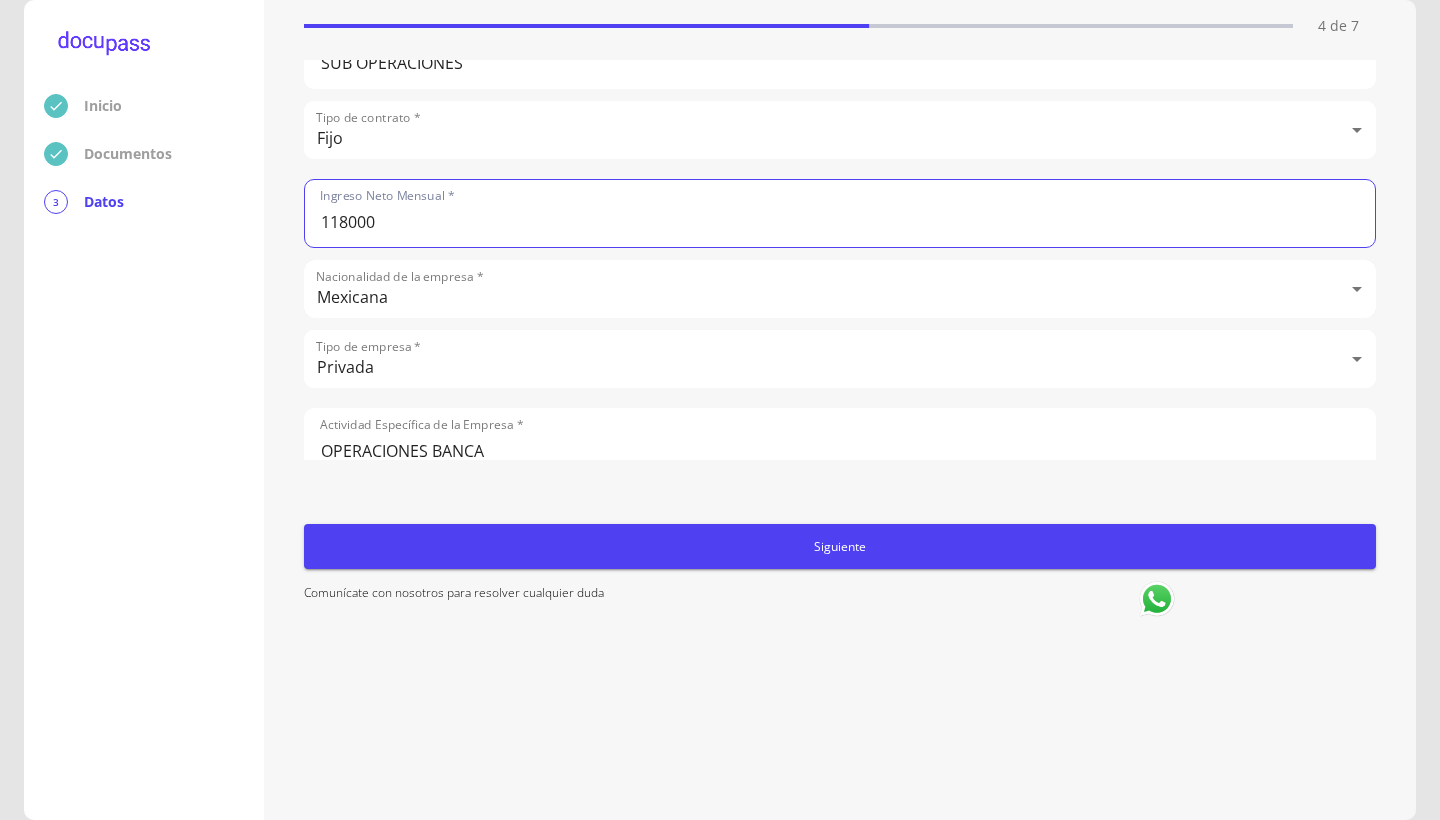 type on "118000" 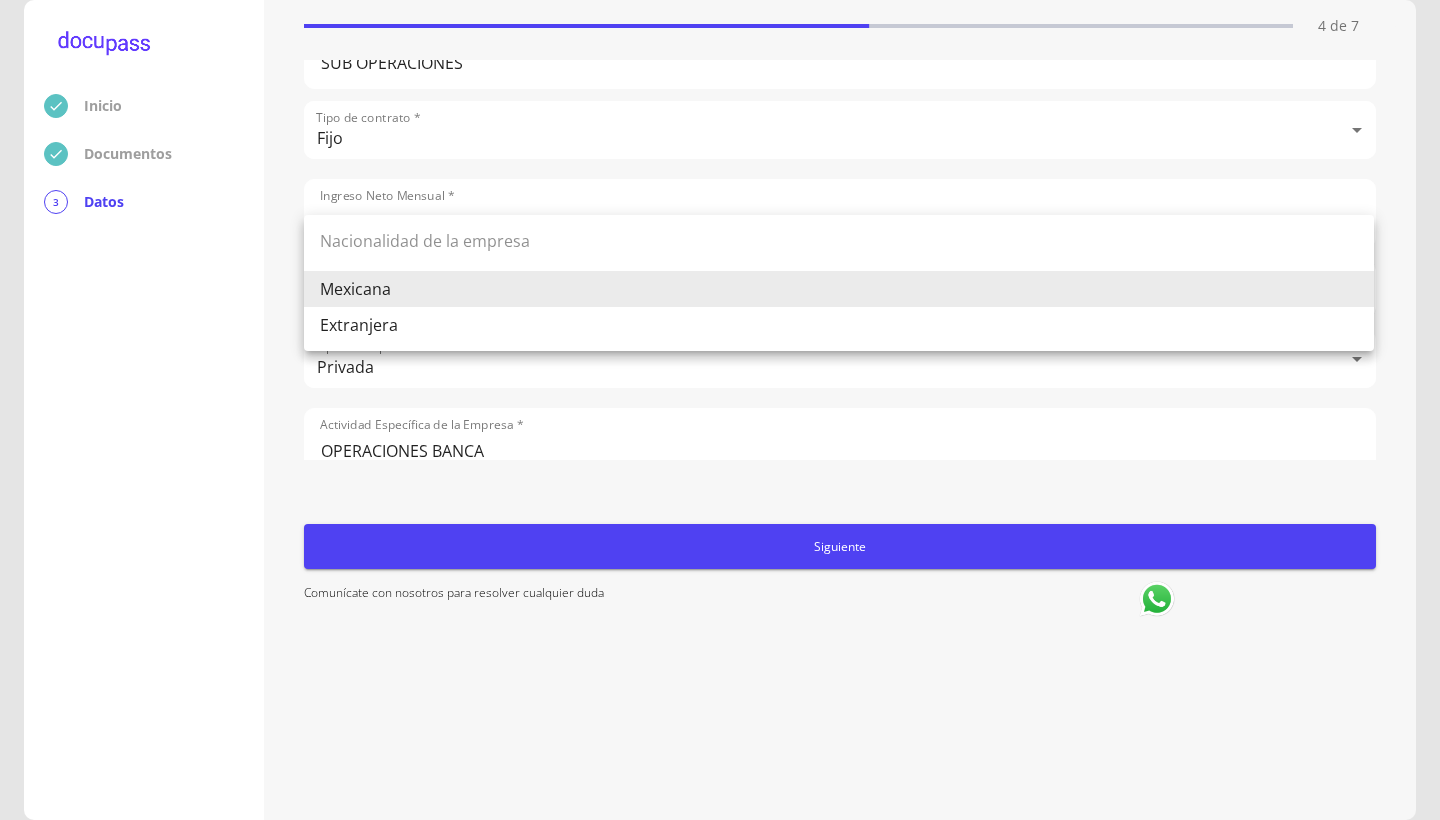 click on "Inicio Documentos 3 Datos   Completa lo siguiente Ocupación del Cliente 4 de 7 Ocupación * Empleado privado Empleado privado Nombre de la empresa * HSBC MEXICO Fecha de ingreso * [DATE] Descripción empleo * SUB OPERACIONES Tipo de contrato * Fijo Fijo Ingreso Neto Mensual * 118000 Nacionalidad de la empresa * Mexicana Mexicana Tipo de empresa * Privada Privada Actividad Específica de la Empresa * OPERACIONES BANCA Teléfono de la empresa * 3336487372 Domicilio empresa ([STREET_ADDRESS] Exterior * 1501 No. Interior PISO 15 Colonia o Urbanización * PROVIDENCIA Código Postal * 44630 Delegación/Municipio * [GEOGRAPHIC_DATA] Estado * [GEOGRAPHIC_DATA] Jalisco Nombre del jefe inmediato * [PERSON_NAME] del jefe inmediato * DIR OPERACIONES Teléfono del jefe inmediato * 5557212222 Antigüedad de tu trabajo actual * Más de un año Más de un año Siguiente Comunícate con nosotros para resolver cualquier duda   Nacionalidad de la empresa Mexicana Extranjera" at bounding box center [720, 410] 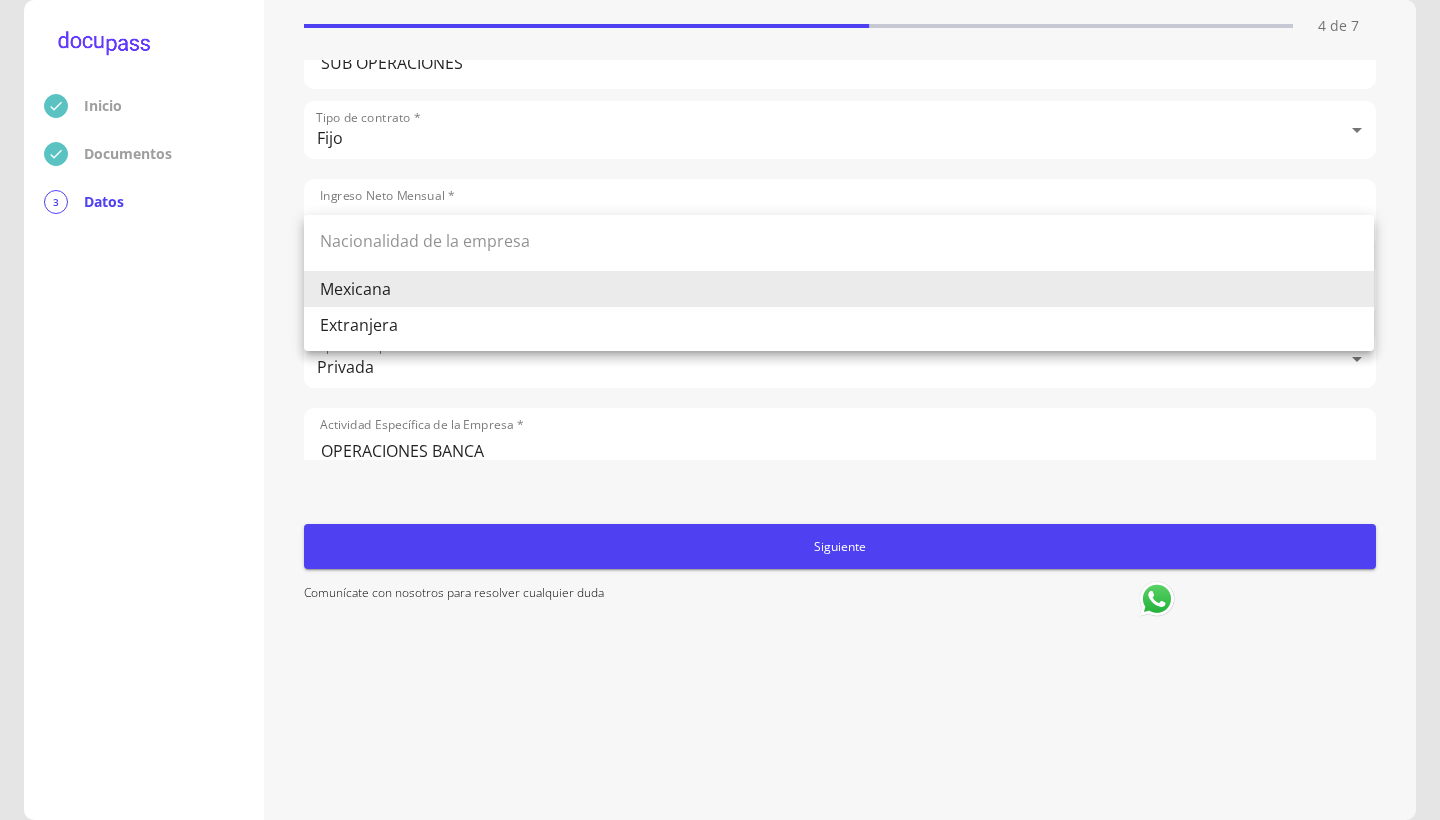 click on "Mexicana" at bounding box center (839, 289) 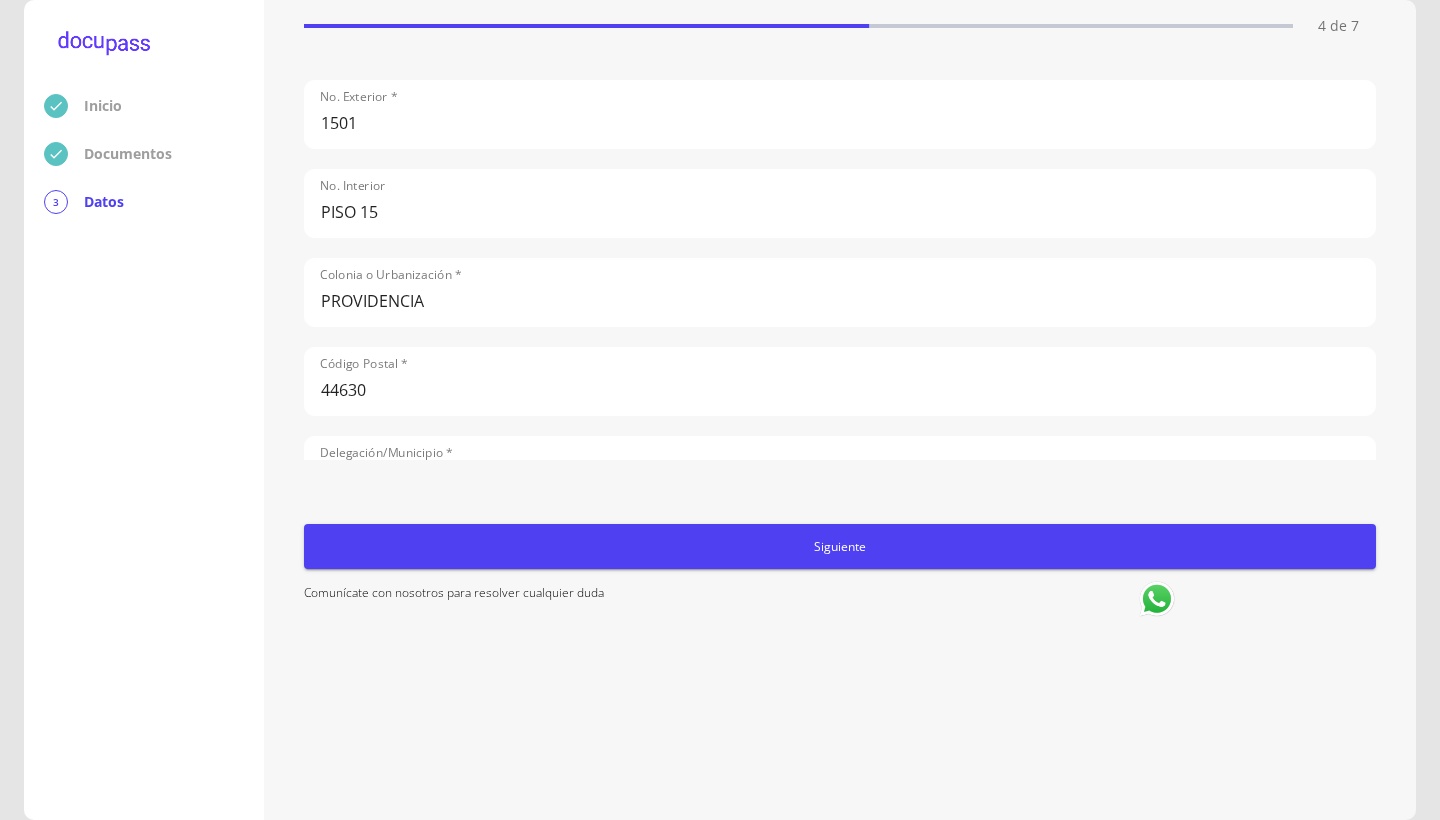 scroll, scrollTop: 973, scrollLeft: 0, axis: vertical 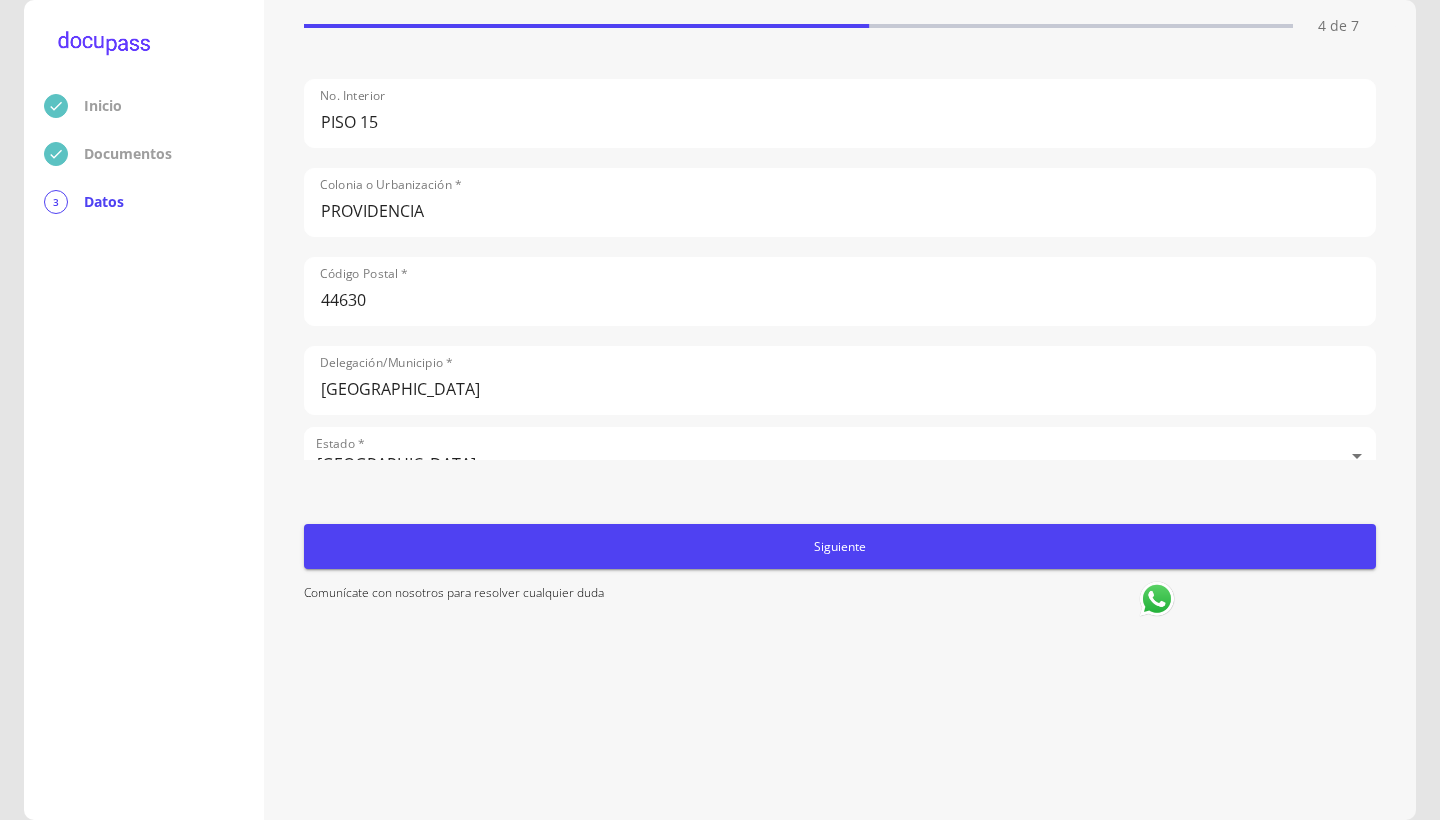 click on "Siguiente" at bounding box center (840, 546) 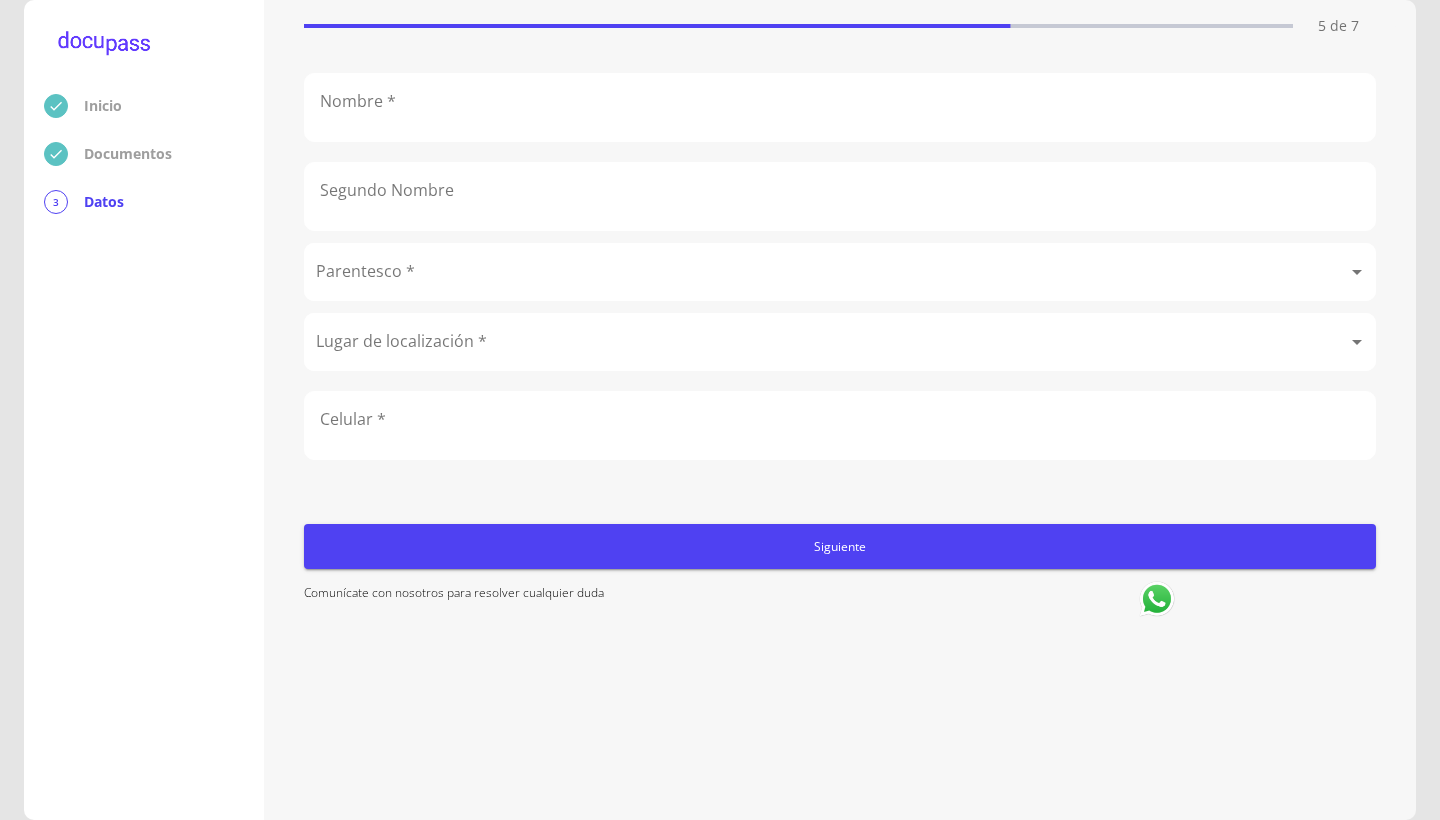 scroll, scrollTop: 0, scrollLeft: 0, axis: both 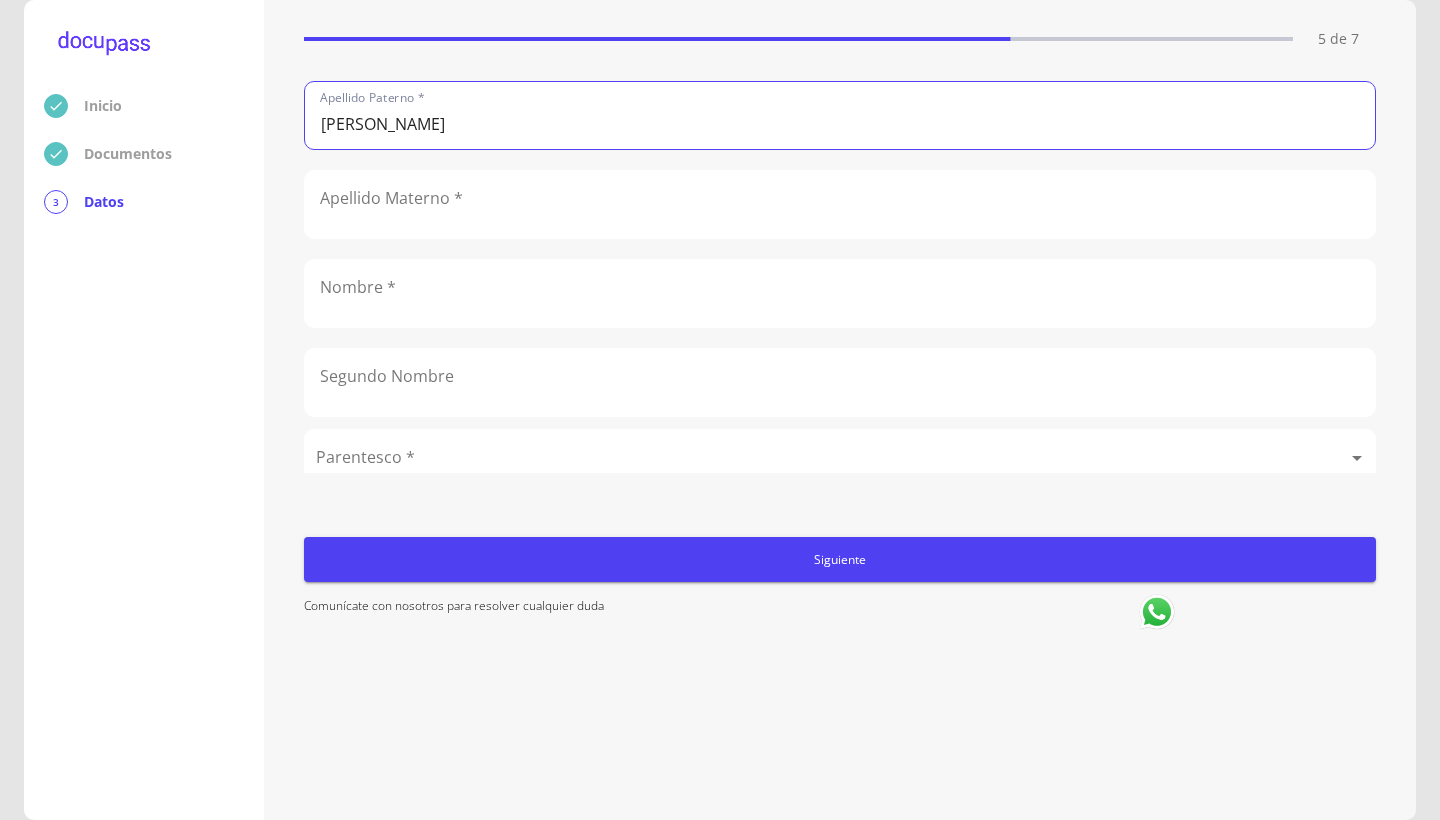 type on "[PERSON_NAME]" 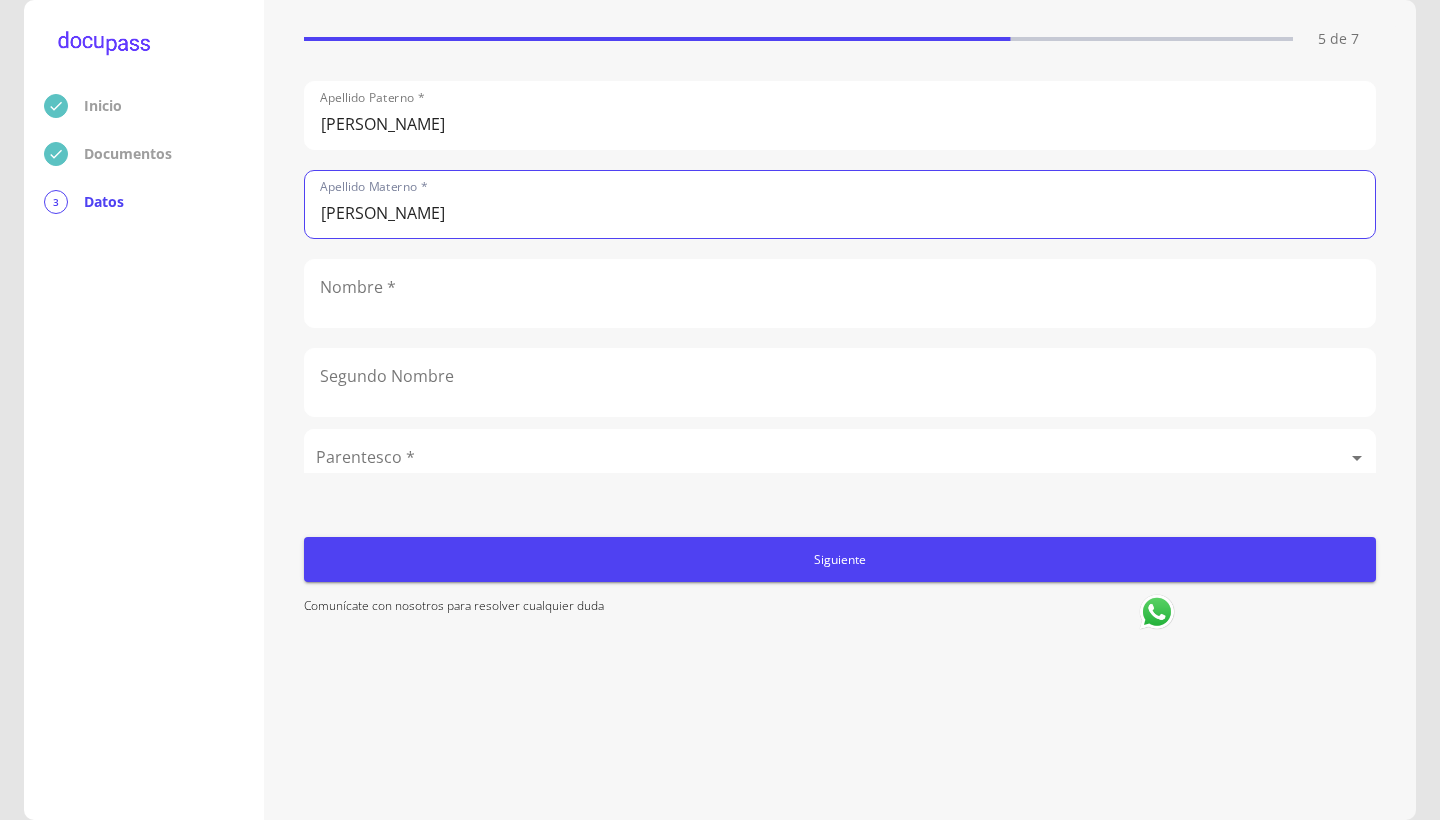 type on "[PERSON_NAME]" 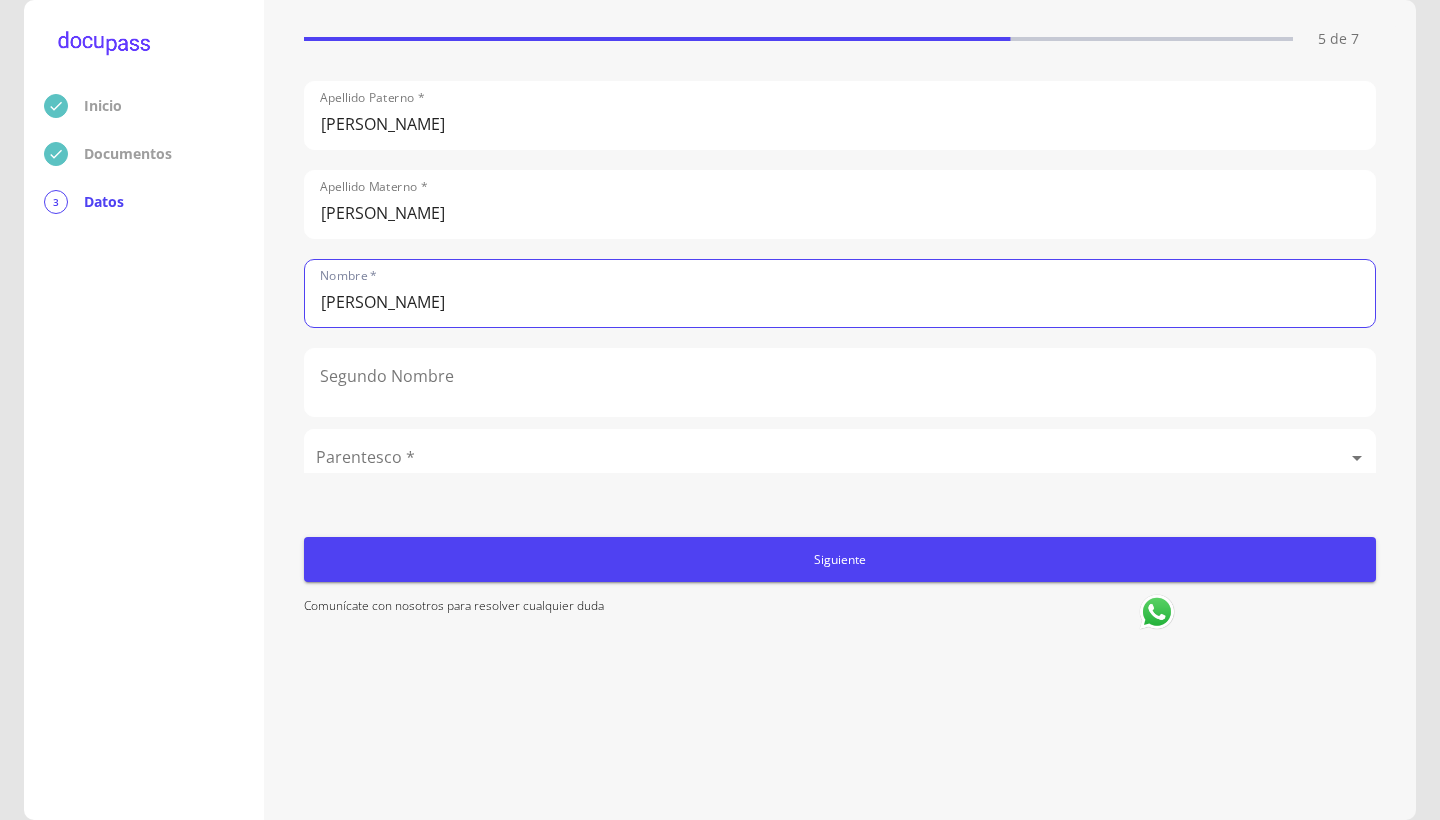 type on "[PERSON_NAME]" 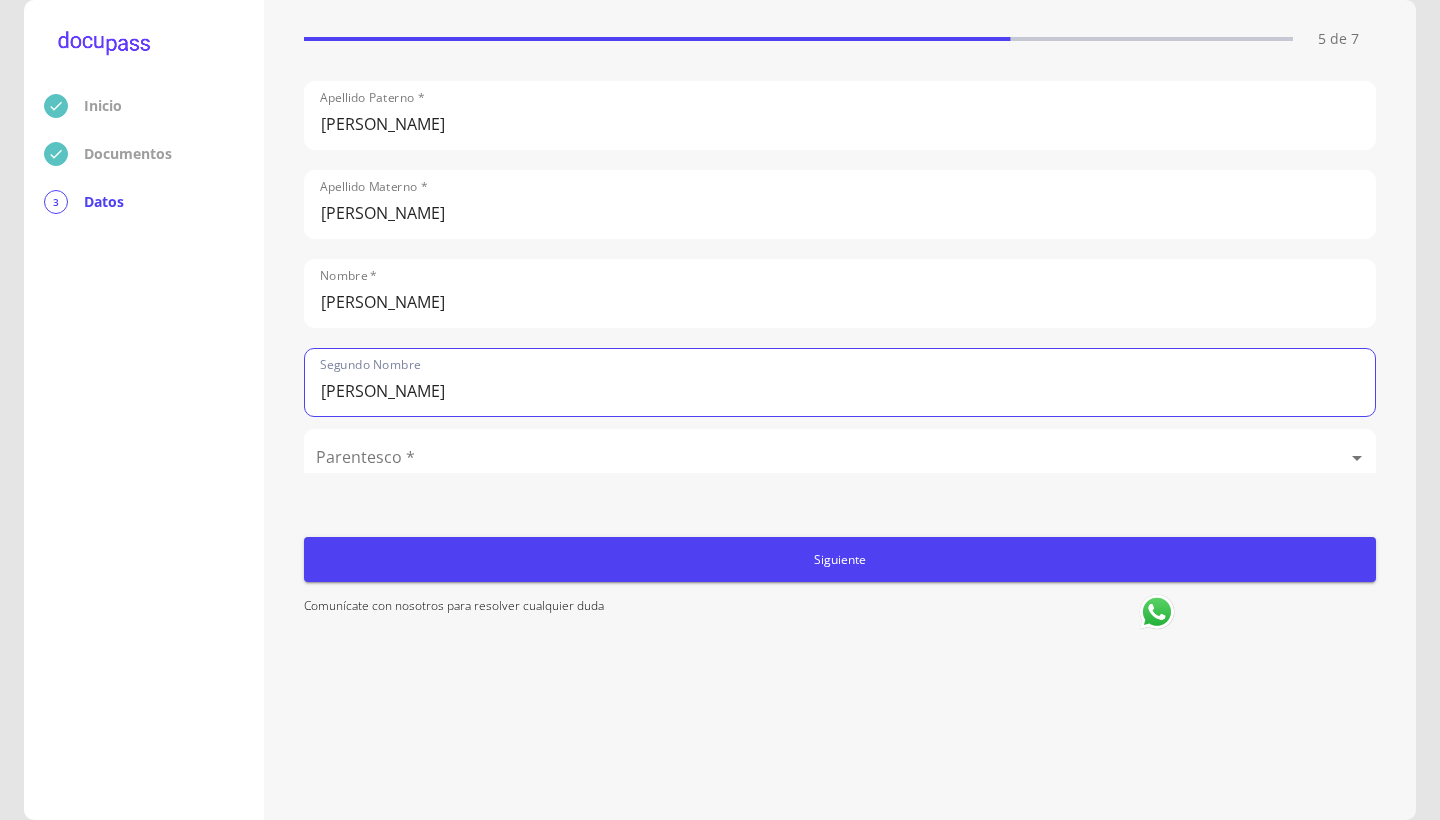 scroll, scrollTop: 0, scrollLeft: 0, axis: both 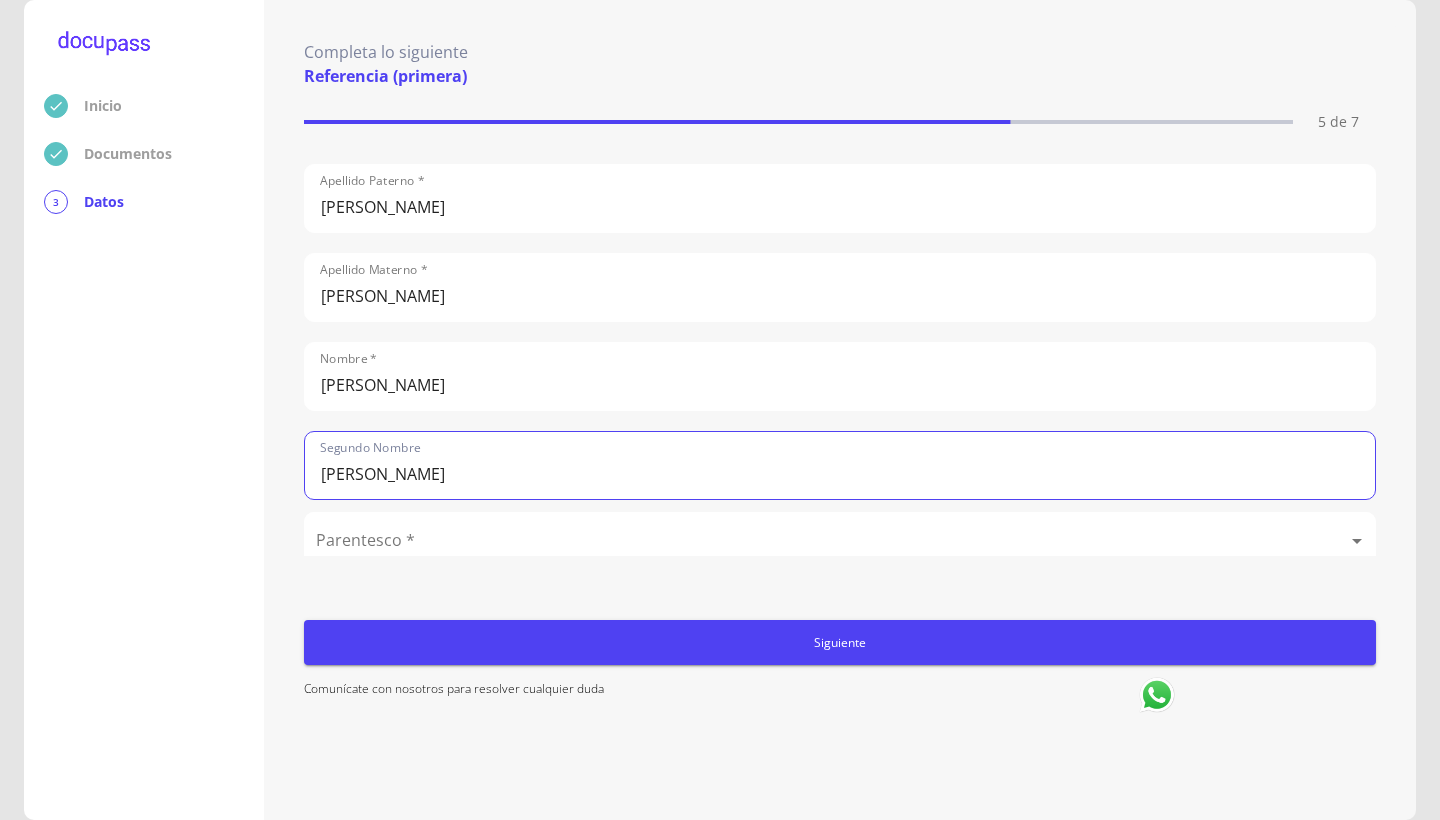 type on "[PERSON_NAME]" 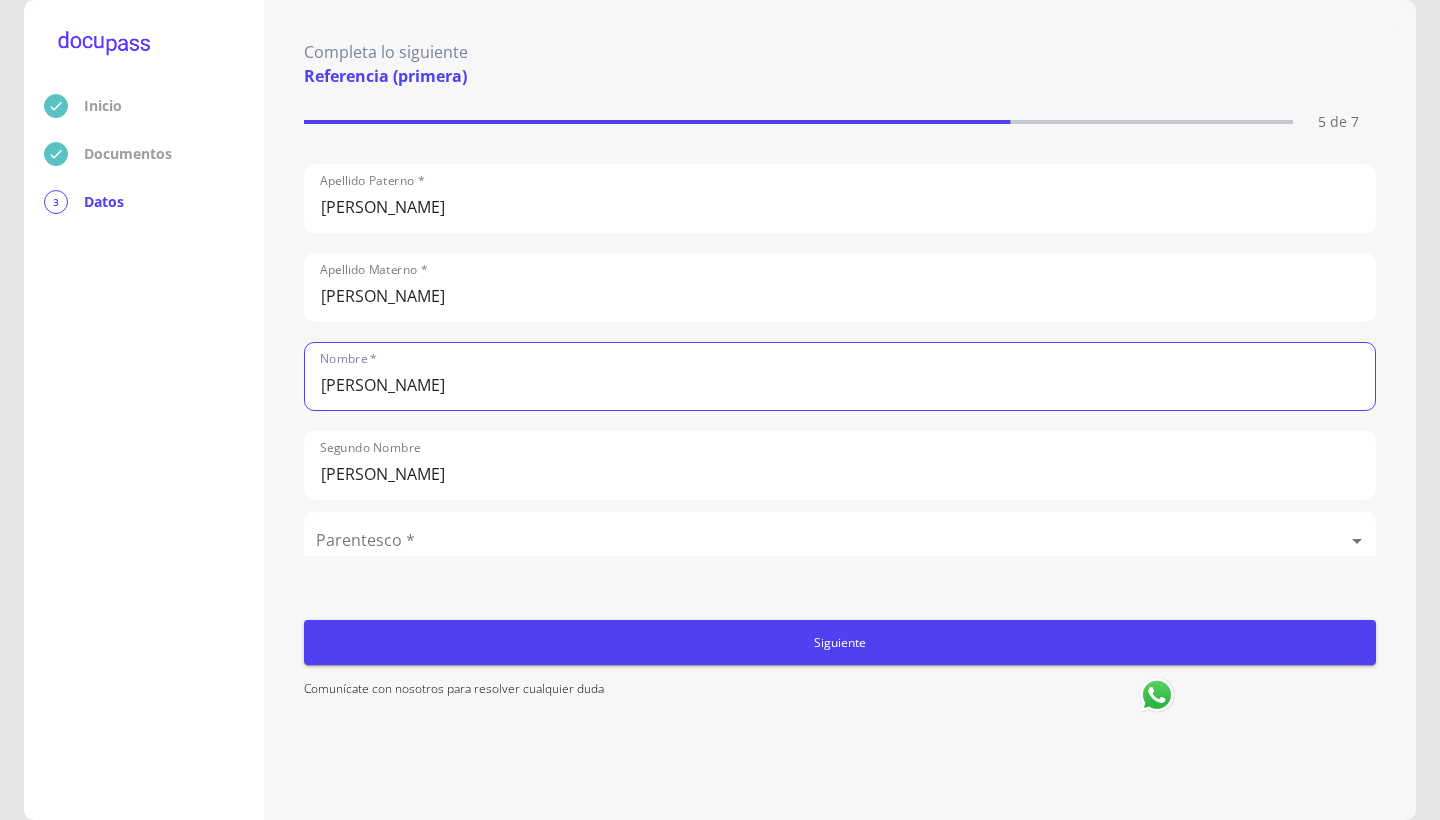 drag, startPoint x: 381, startPoint y: 398, endPoint x: 259, endPoint y: 370, distance: 125.17188 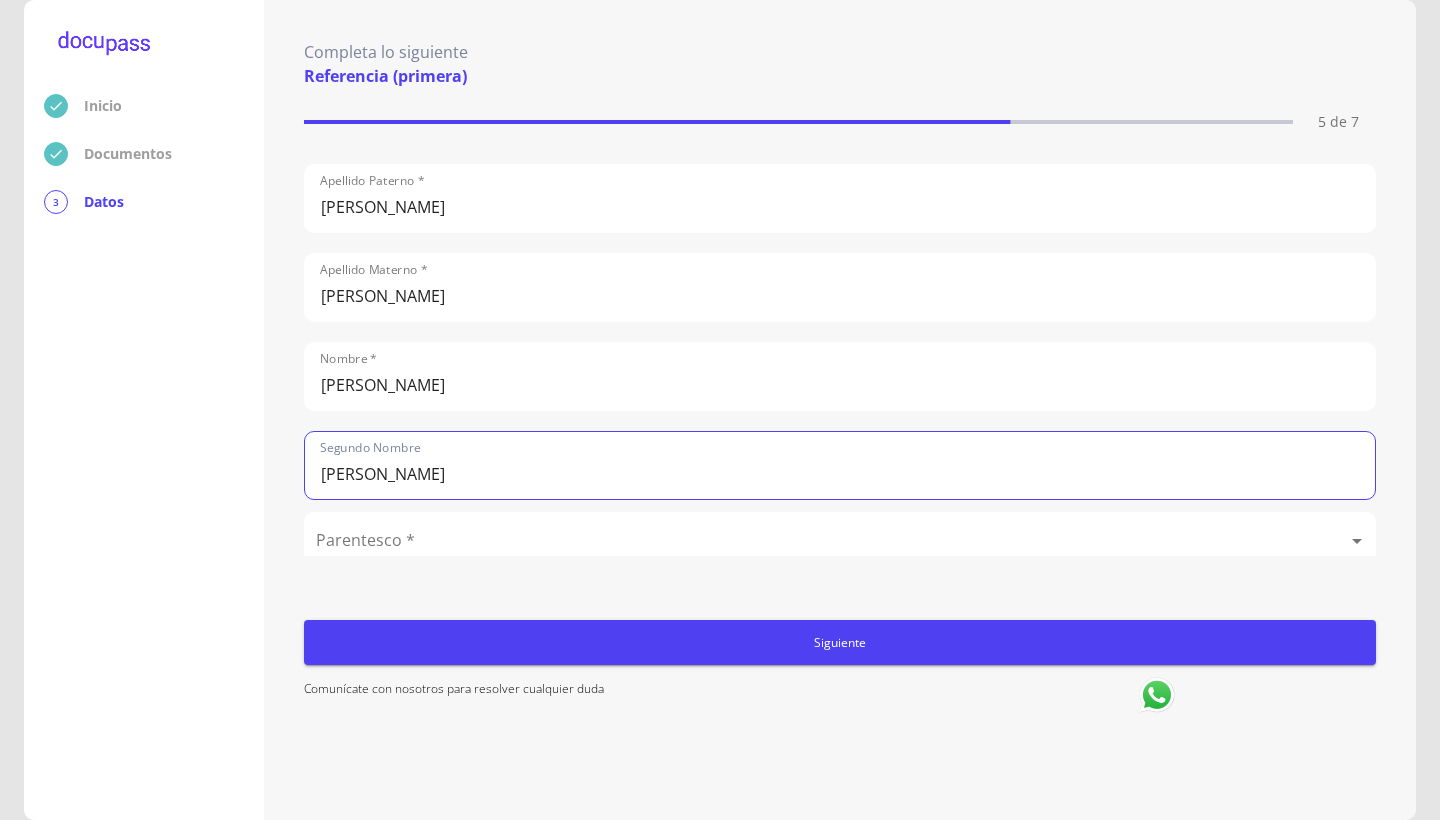 click on "[PERSON_NAME]" 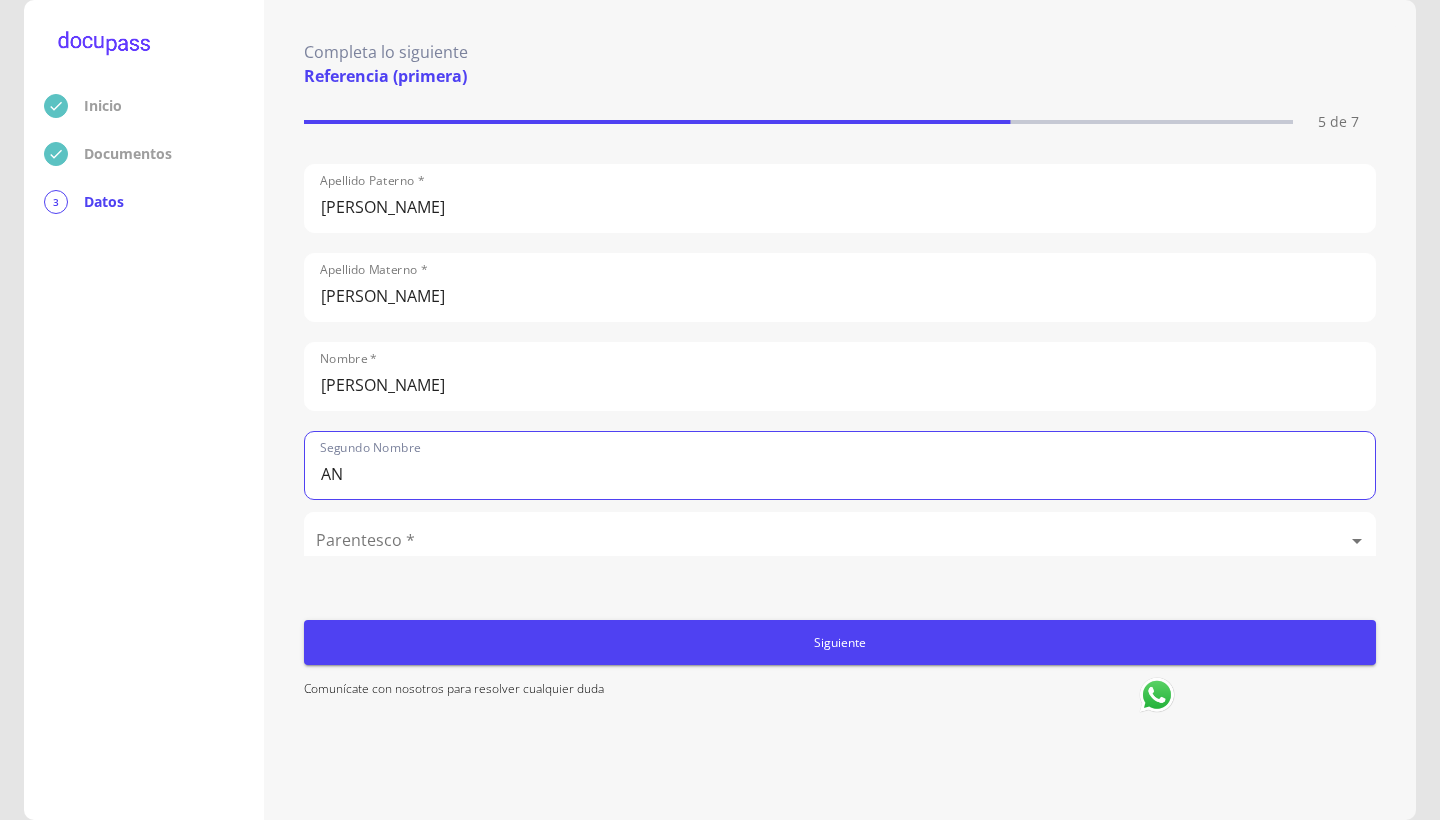 type on "A" 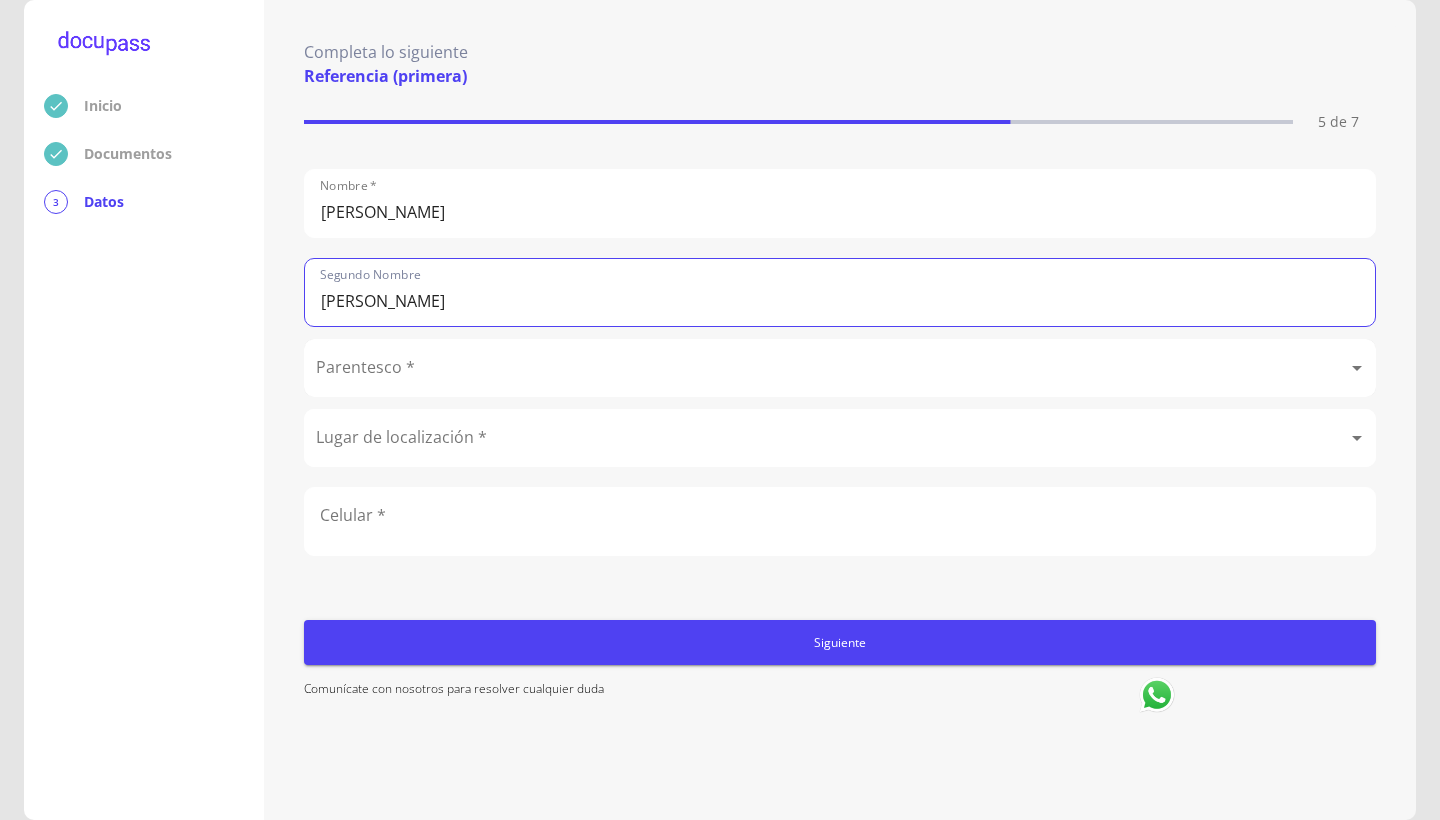 scroll, scrollTop: 173, scrollLeft: 0, axis: vertical 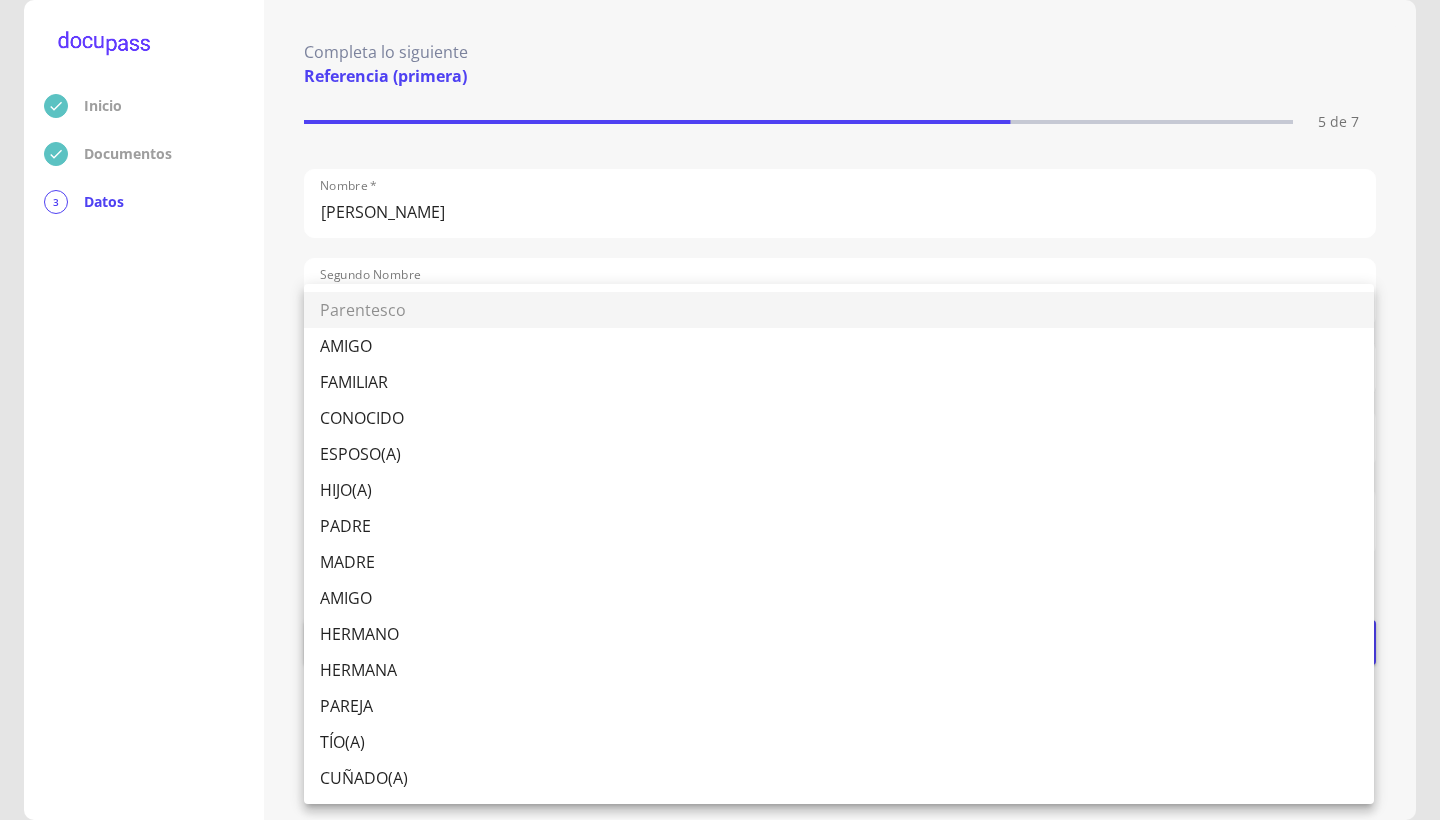 click on "FAMILIAR" at bounding box center (839, 382) 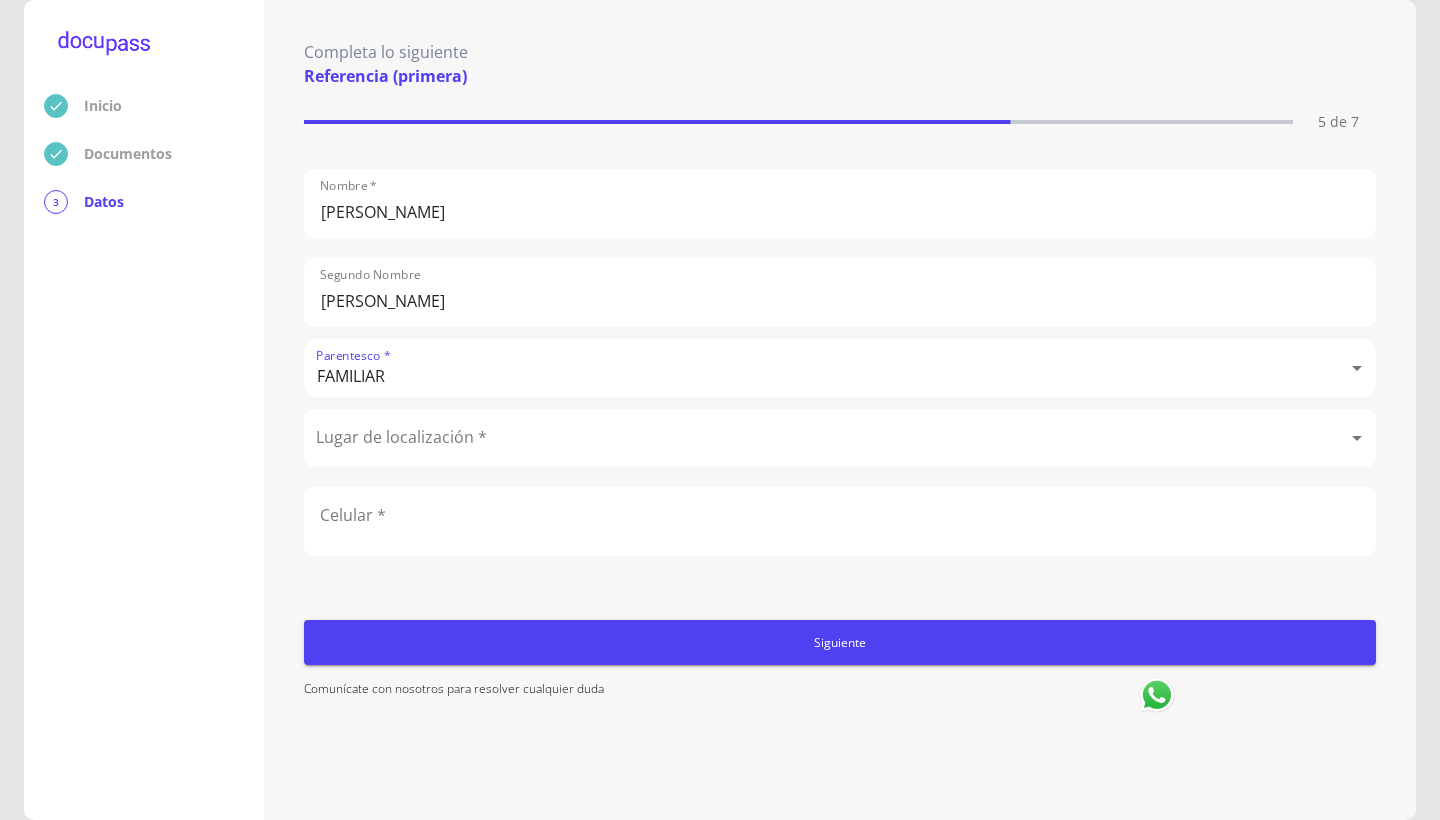 type on "FAMILIAR" 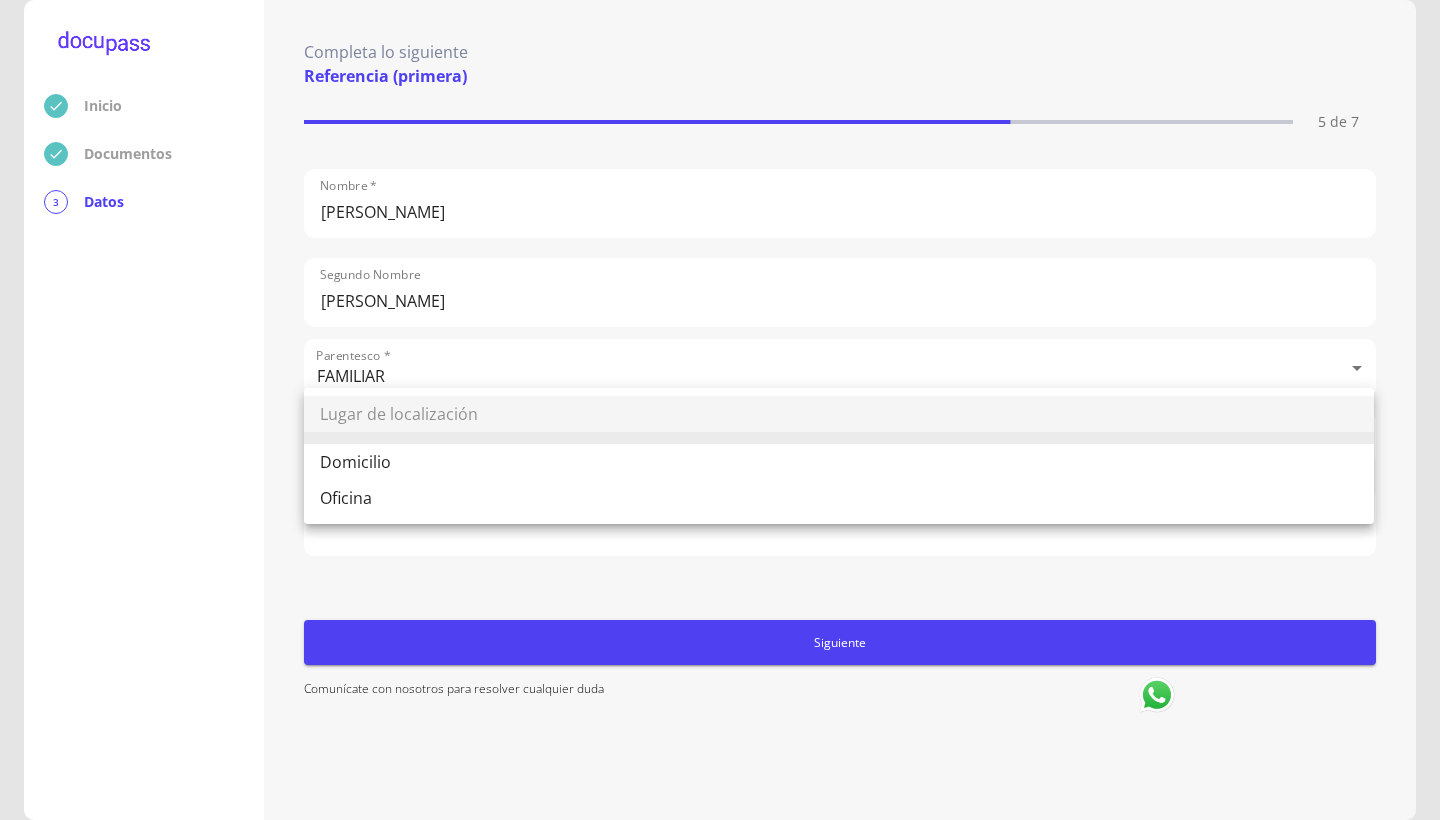 click on "Inicio Documentos 3 Datos   Completa lo siguiente Referencia (primera) 5 de 7 Apellido Paterno * [PERSON_NAME] Apellido Materno * [PERSON_NAME] Nombre * [PERSON_NAME] Nombre [PERSON_NAME] * FAMILIAR FAMILIAR Lugar de localización * ​ Celular * Siguiente Comunícate con nosotros para resolver cualquier duda   Lugar de localización Domicilio Oficina" at bounding box center (720, 410) 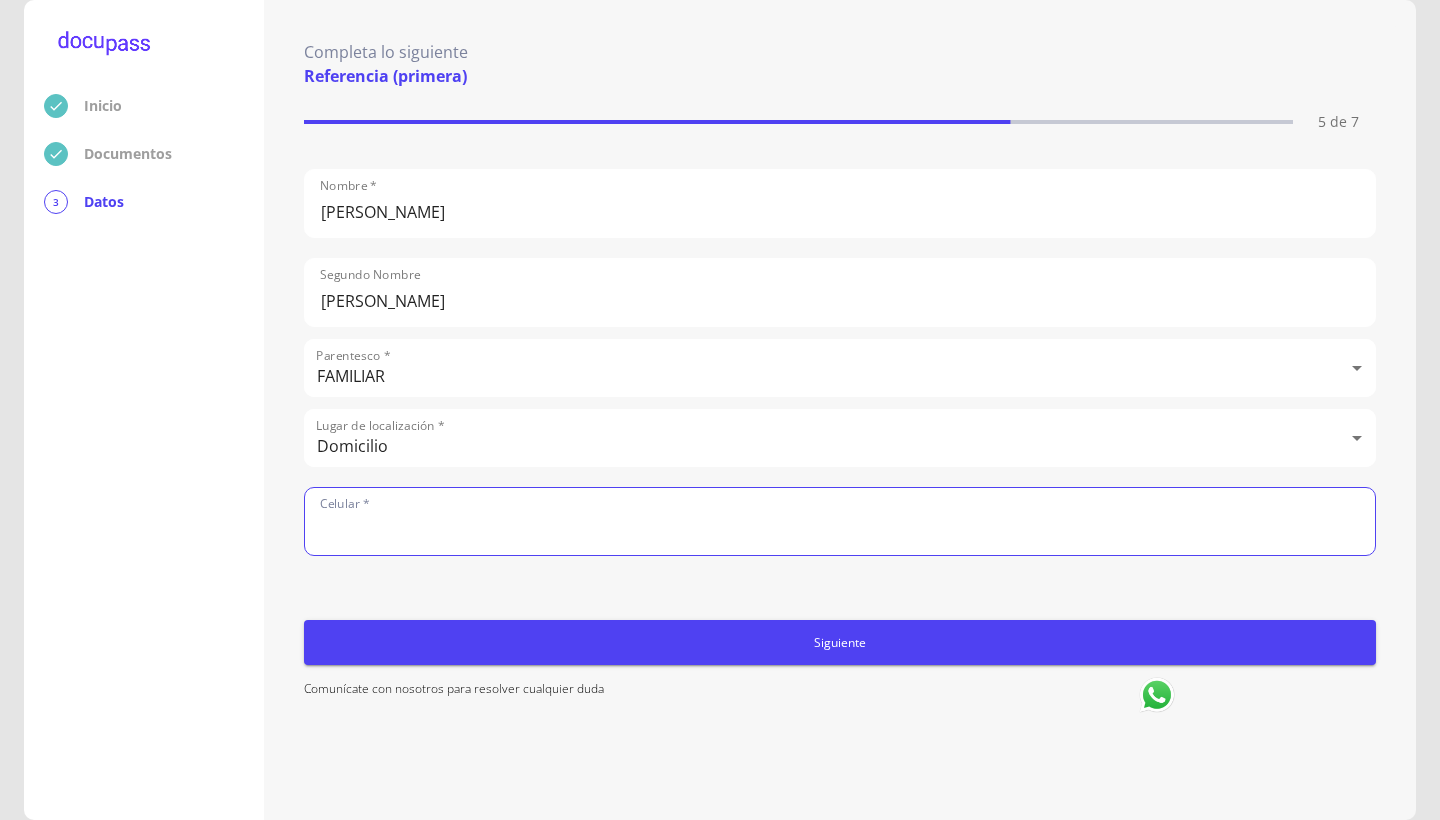 click 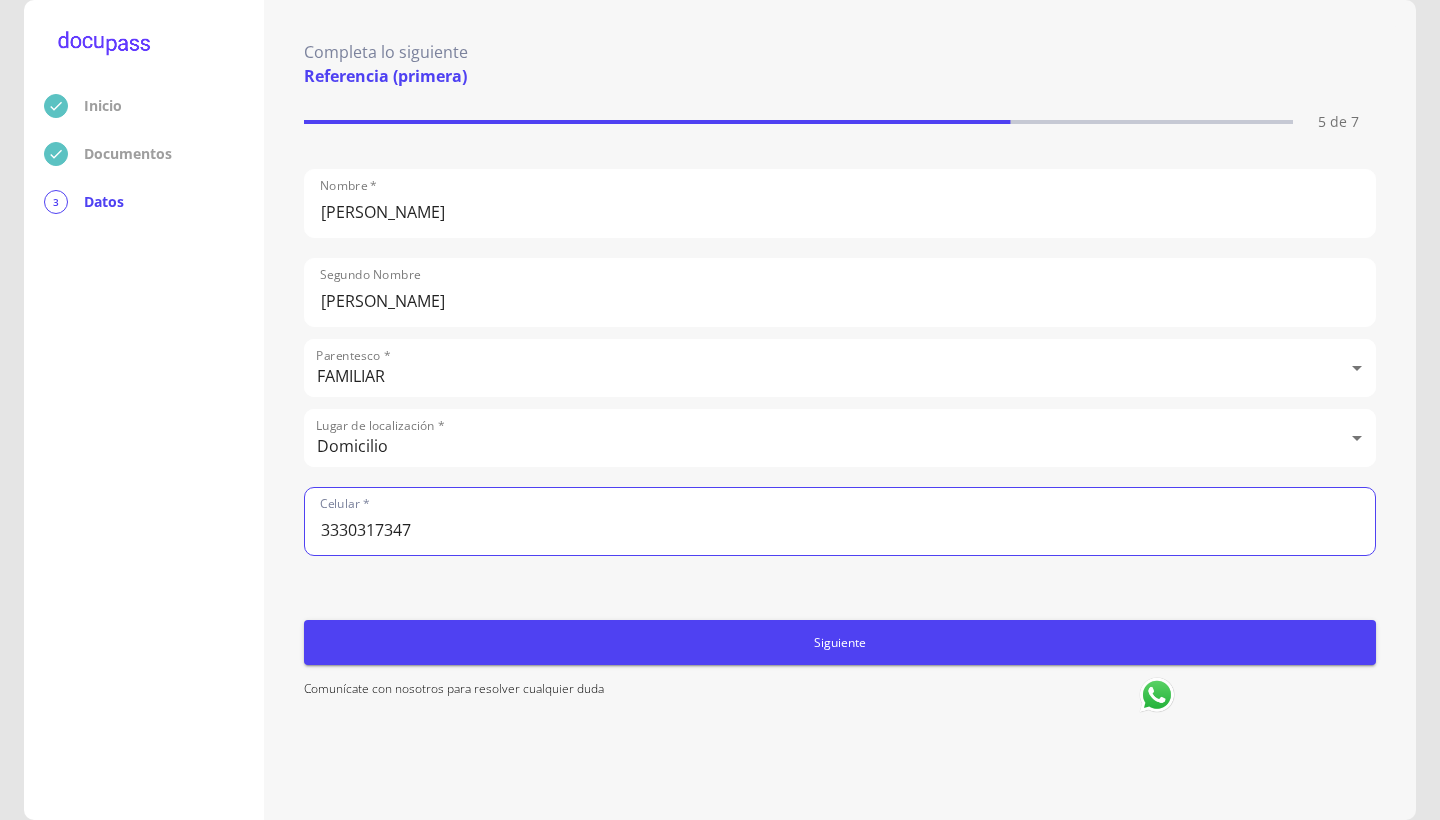 type on "3330317347" 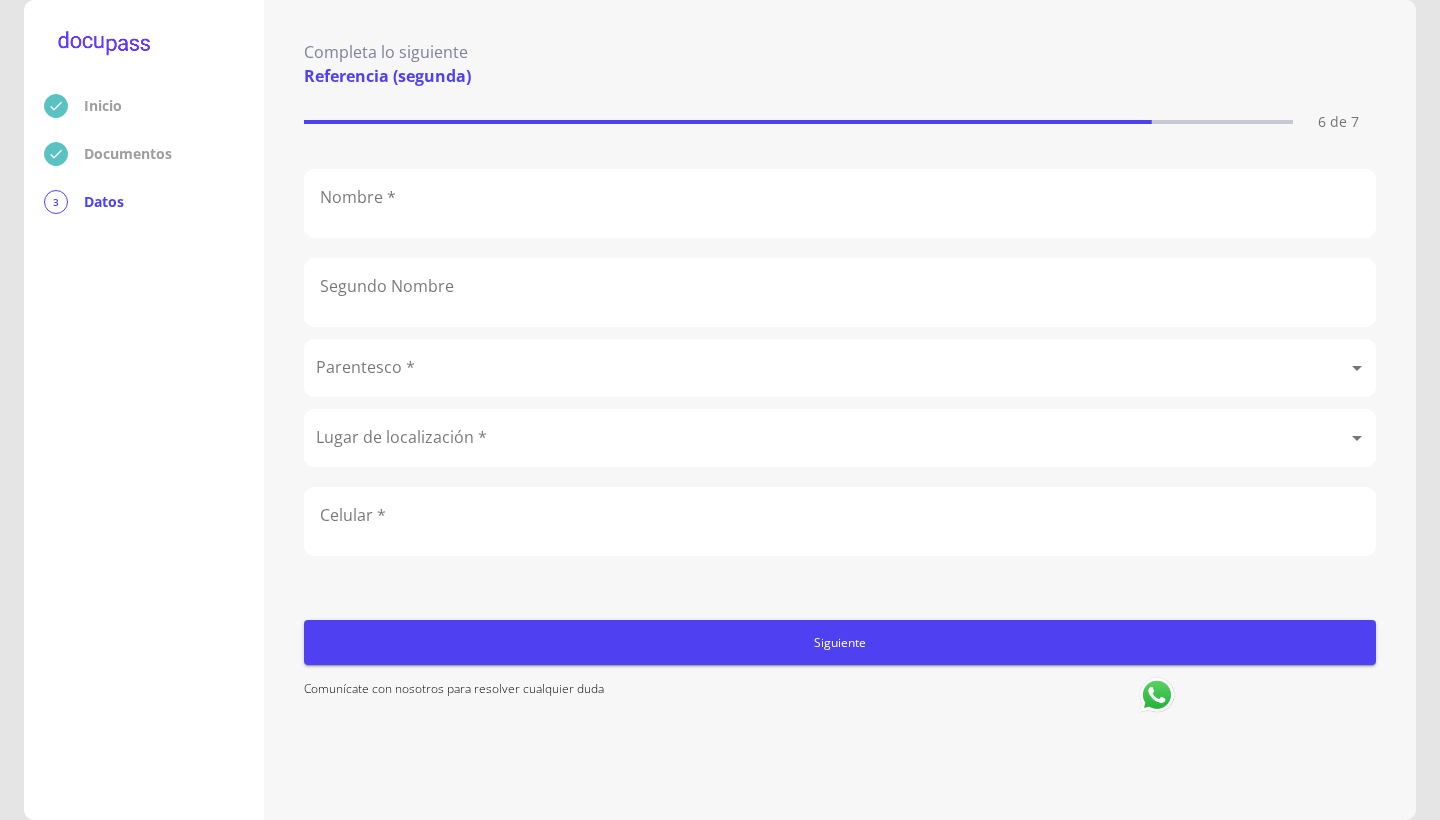 scroll, scrollTop: 0, scrollLeft: 0, axis: both 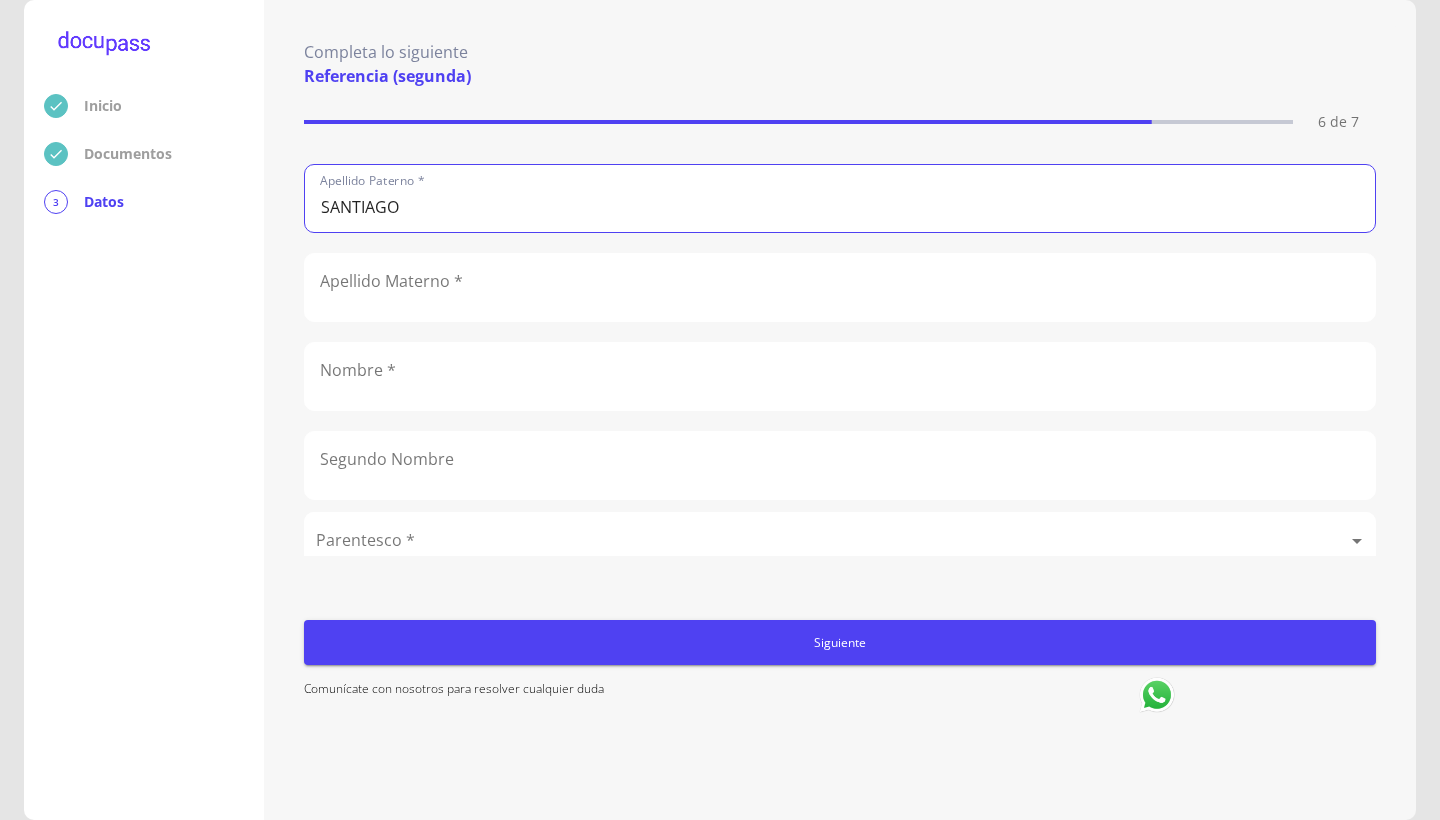 type on "SANTIAGO" 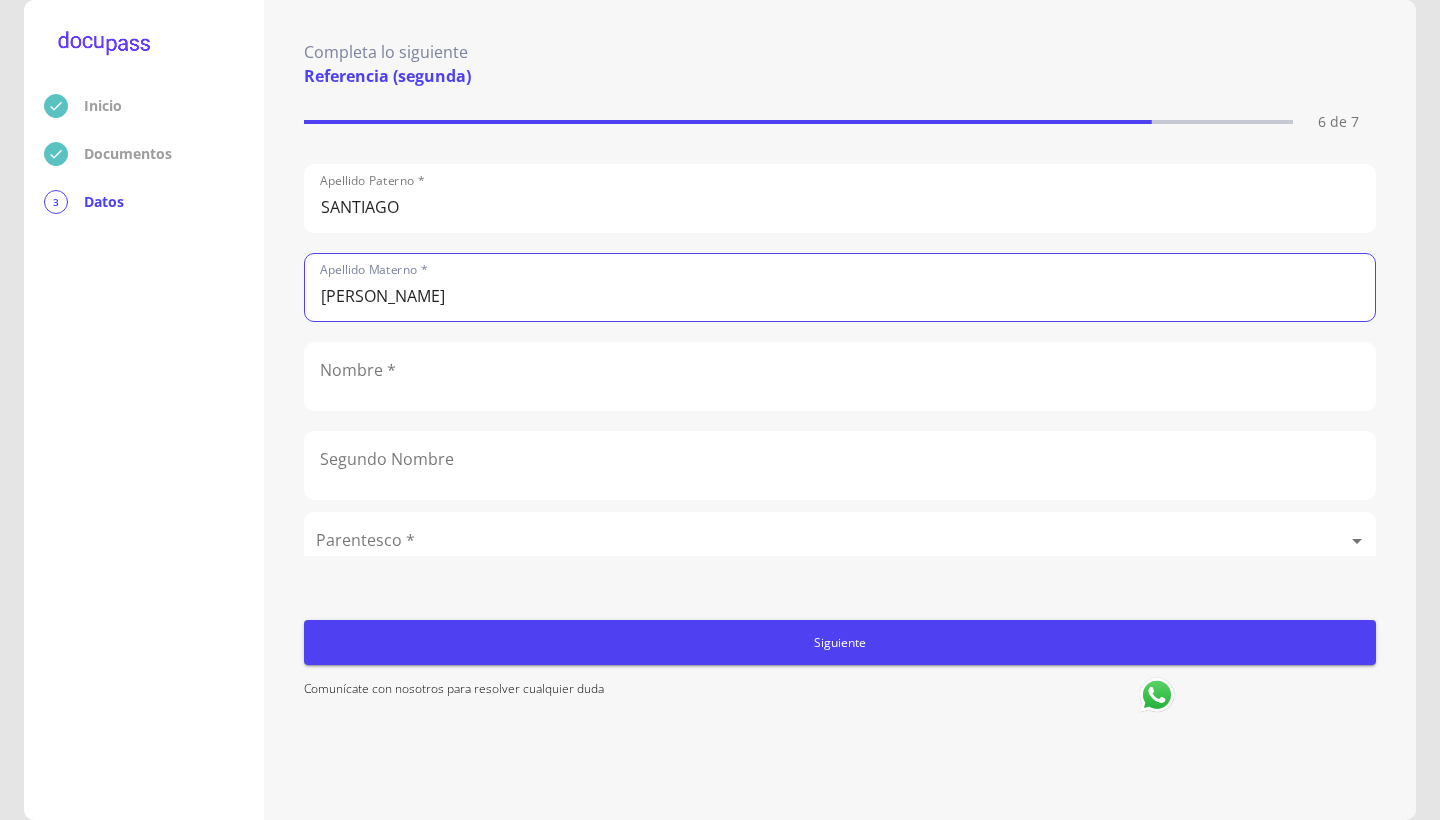 type on "[PERSON_NAME]" 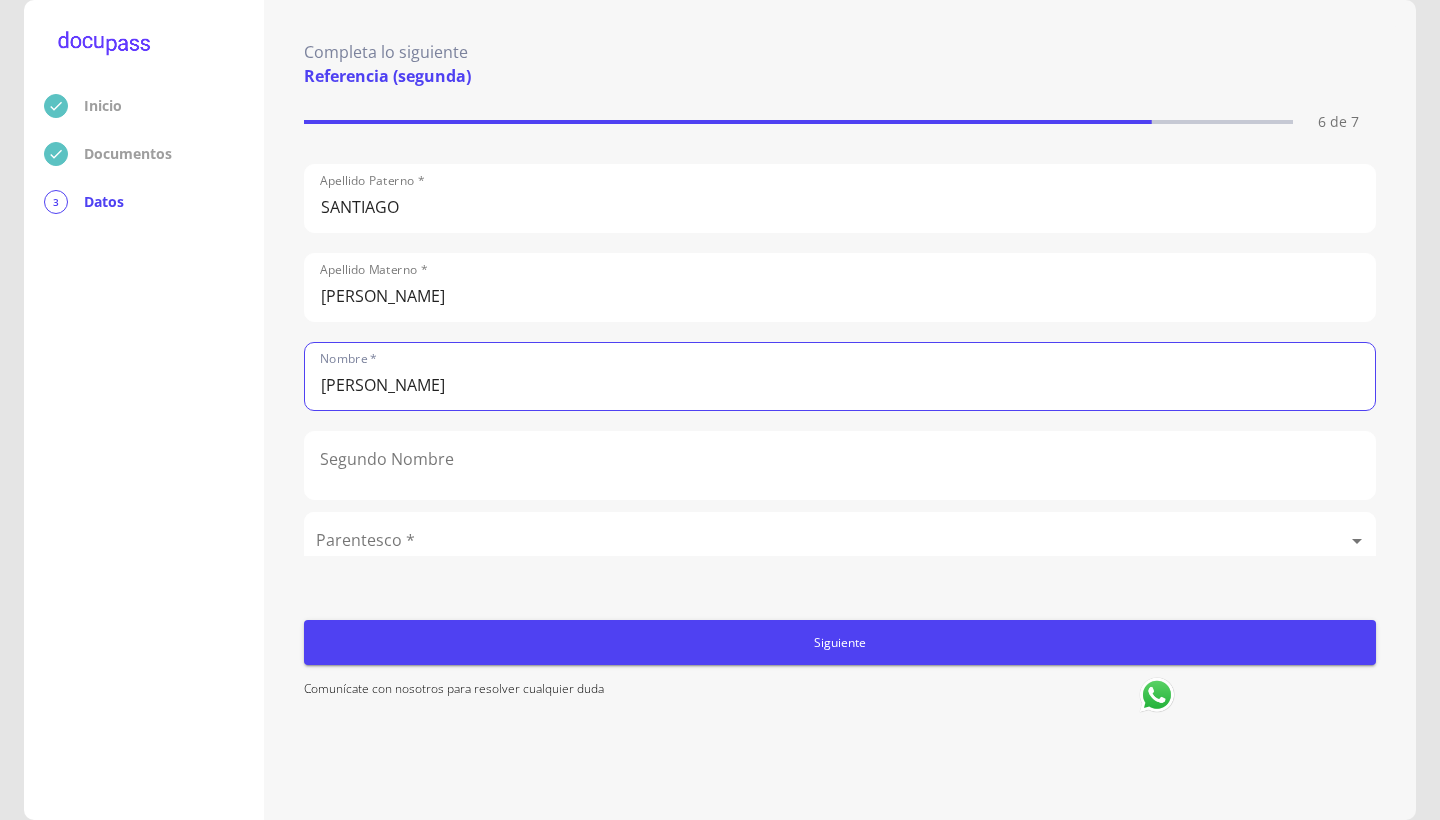 type on "[PERSON_NAME]" 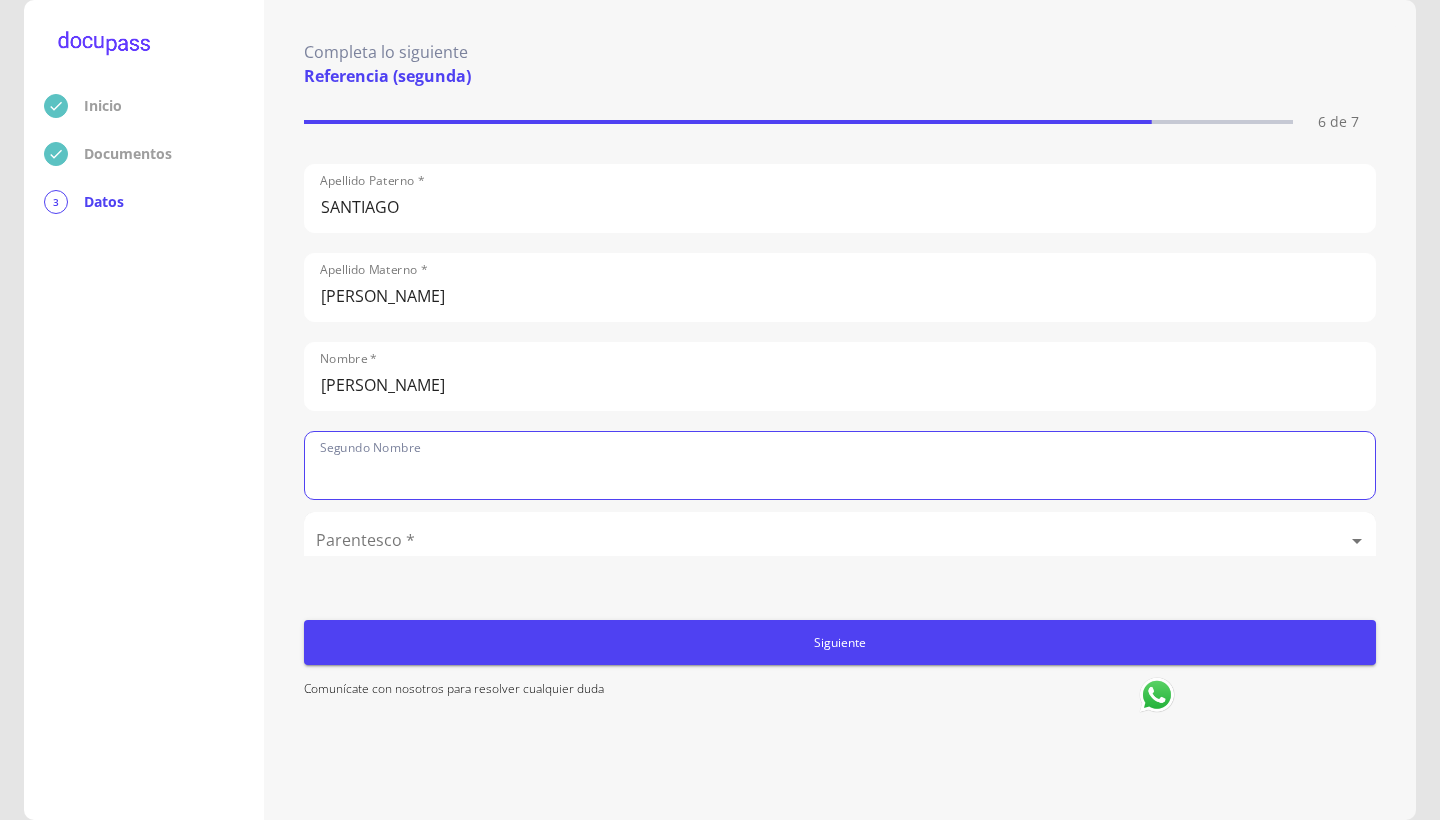 click on "Inicio Documentos 3 Datos   Completa lo siguiente Referencia (segunda) 6 de 7 Apellido Paterno * [PERSON_NAME] Materno * [PERSON_NAME] Nombre * [PERSON_NAME] Nombre Parentesco * ​ Lugar de localización * ​ Celular * Siguiente Comunícate con nosotros para resolver cualquier duda" at bounding box center (720, 410) 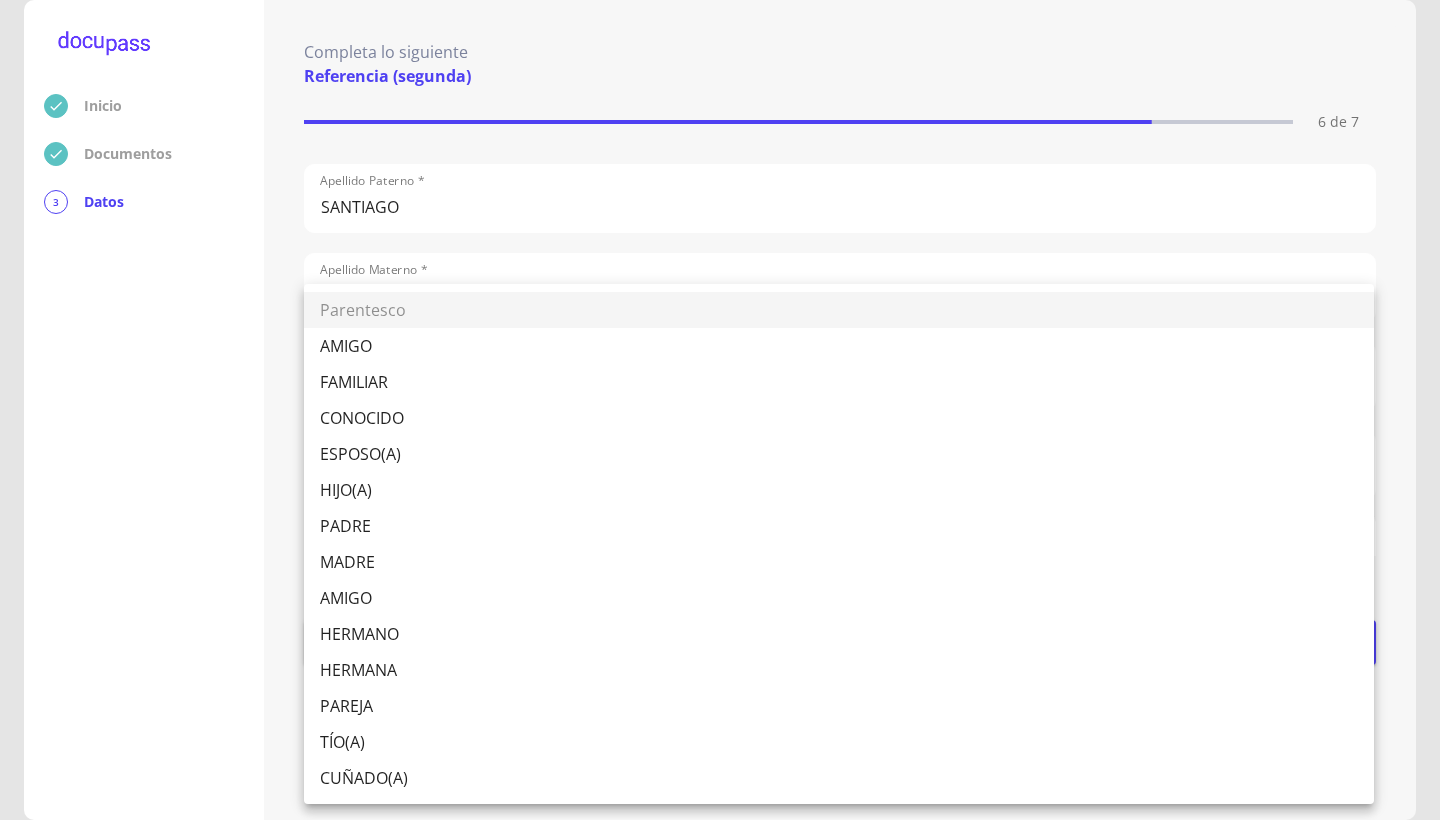 click on "AMIGO" at bounding box center [839, 346] 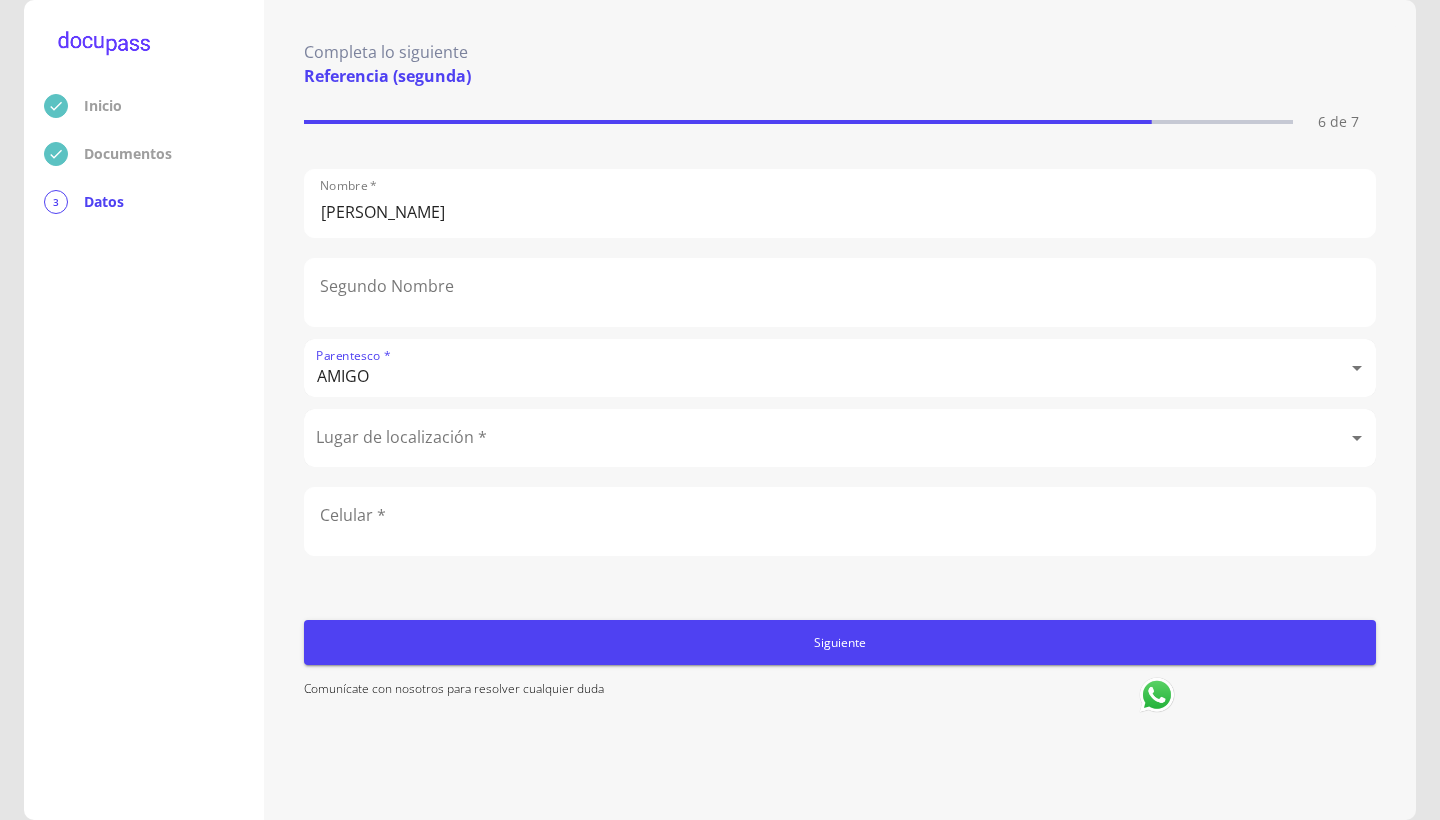 scroll, scrollTop: 173, scrollLeft: 0, axis: vertical 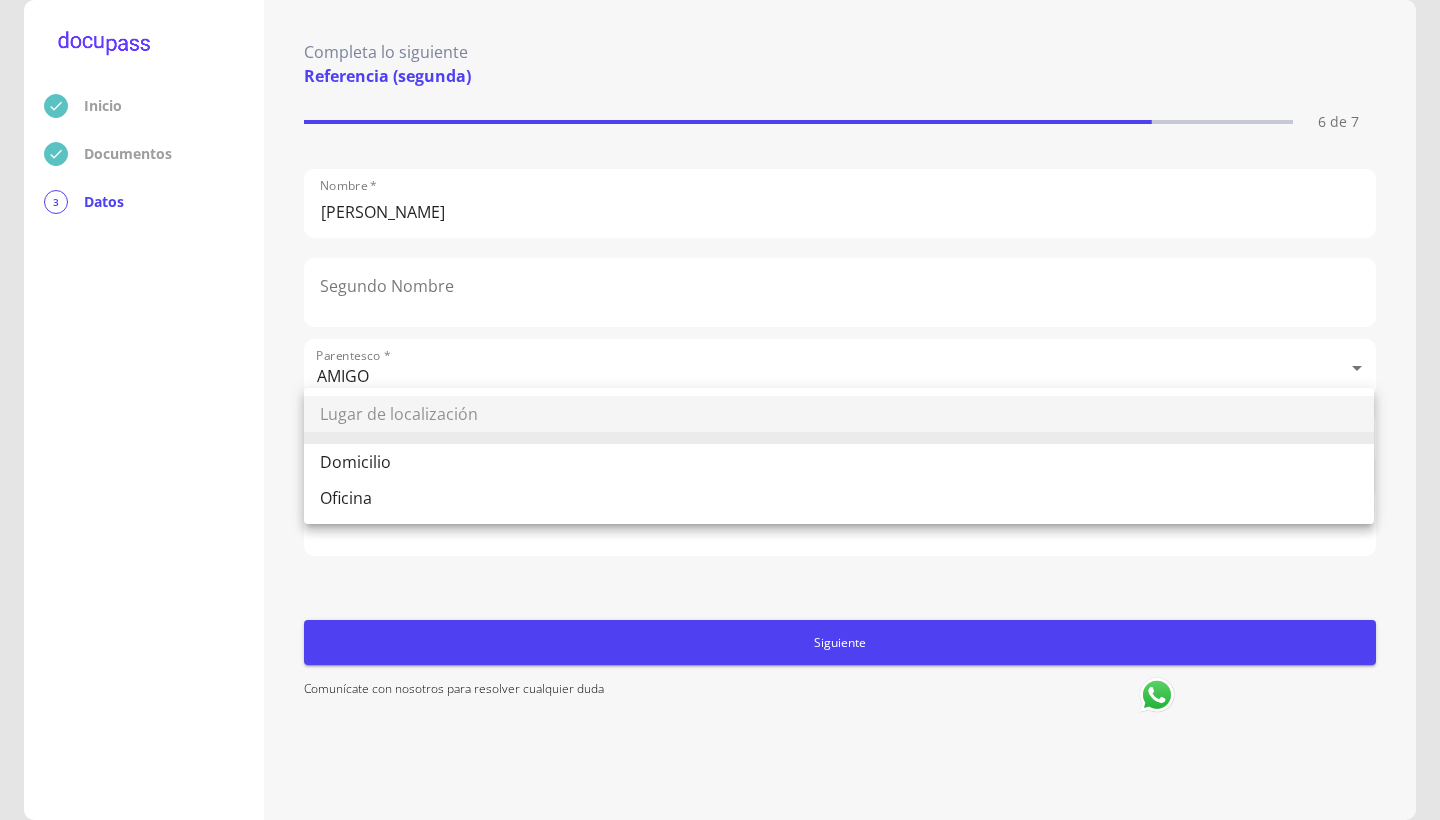 click on "Inicio Documentos 3 Datos   Completa lo siguiente Referencia (segunda) 6 de 7 Apellido Paterno * [PERSON_NAME] * [PERSON_NAME] Nombre * [PERSON_NAME] Nombre Parentesco * AMIGO AMIGO Lugar de localización * ​ Celular * Siguiente Comunícate con nosotros para resolver cualquier duda   Lugar de localización [PERSON_NAME]" at bounding box center (720, 410) 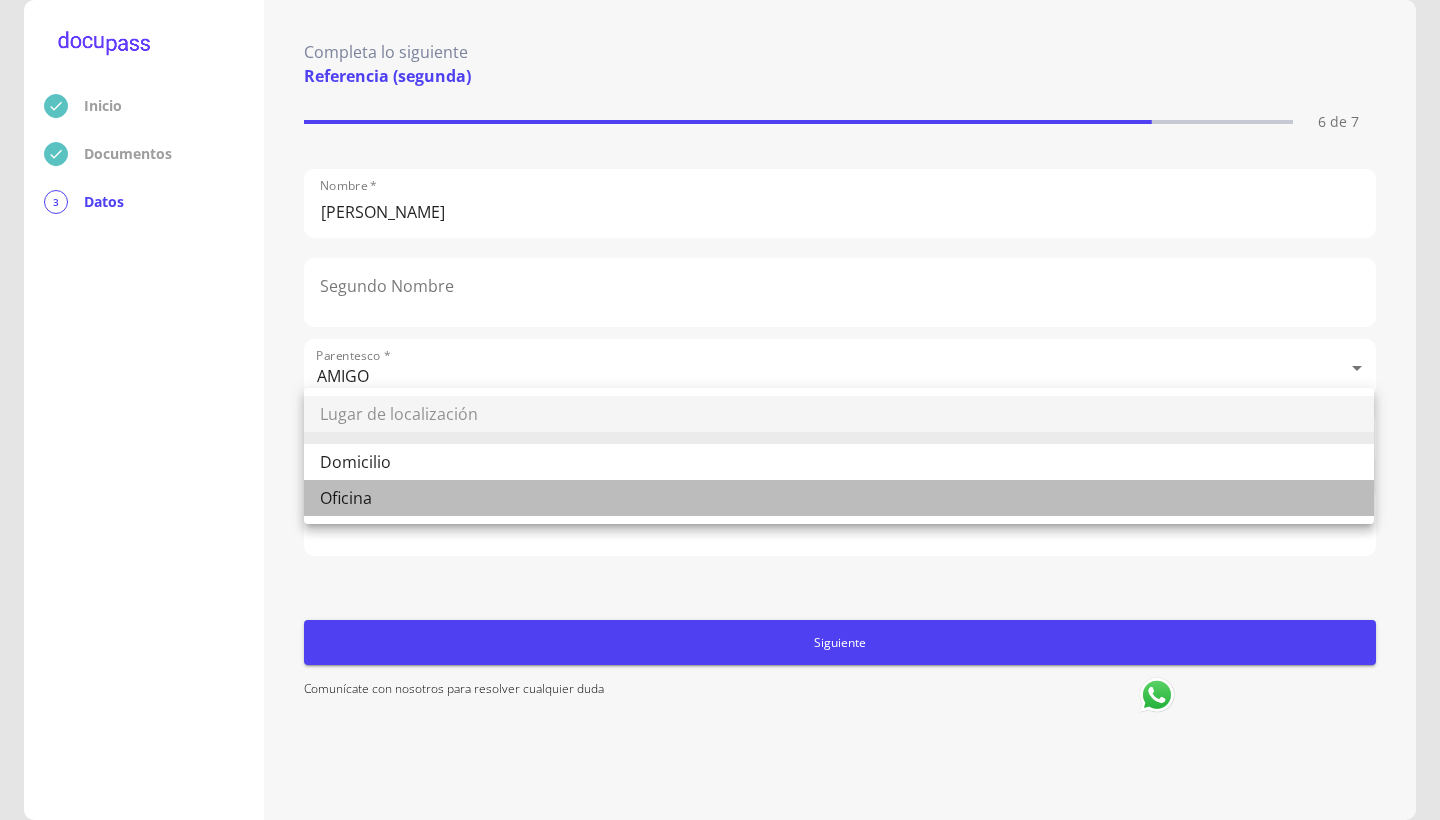 click on "Oficina" at bounding box center (839, 498) 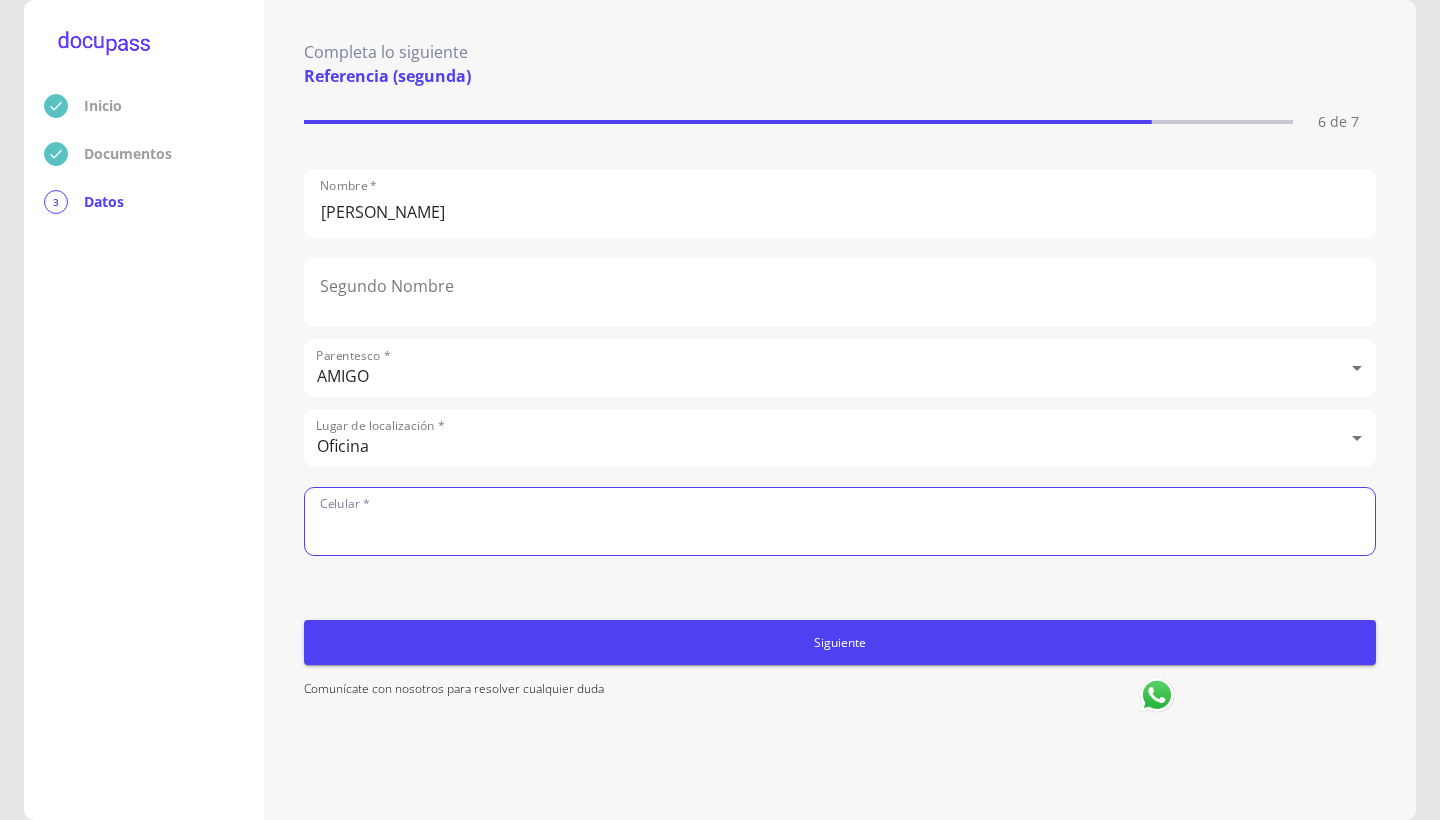 click 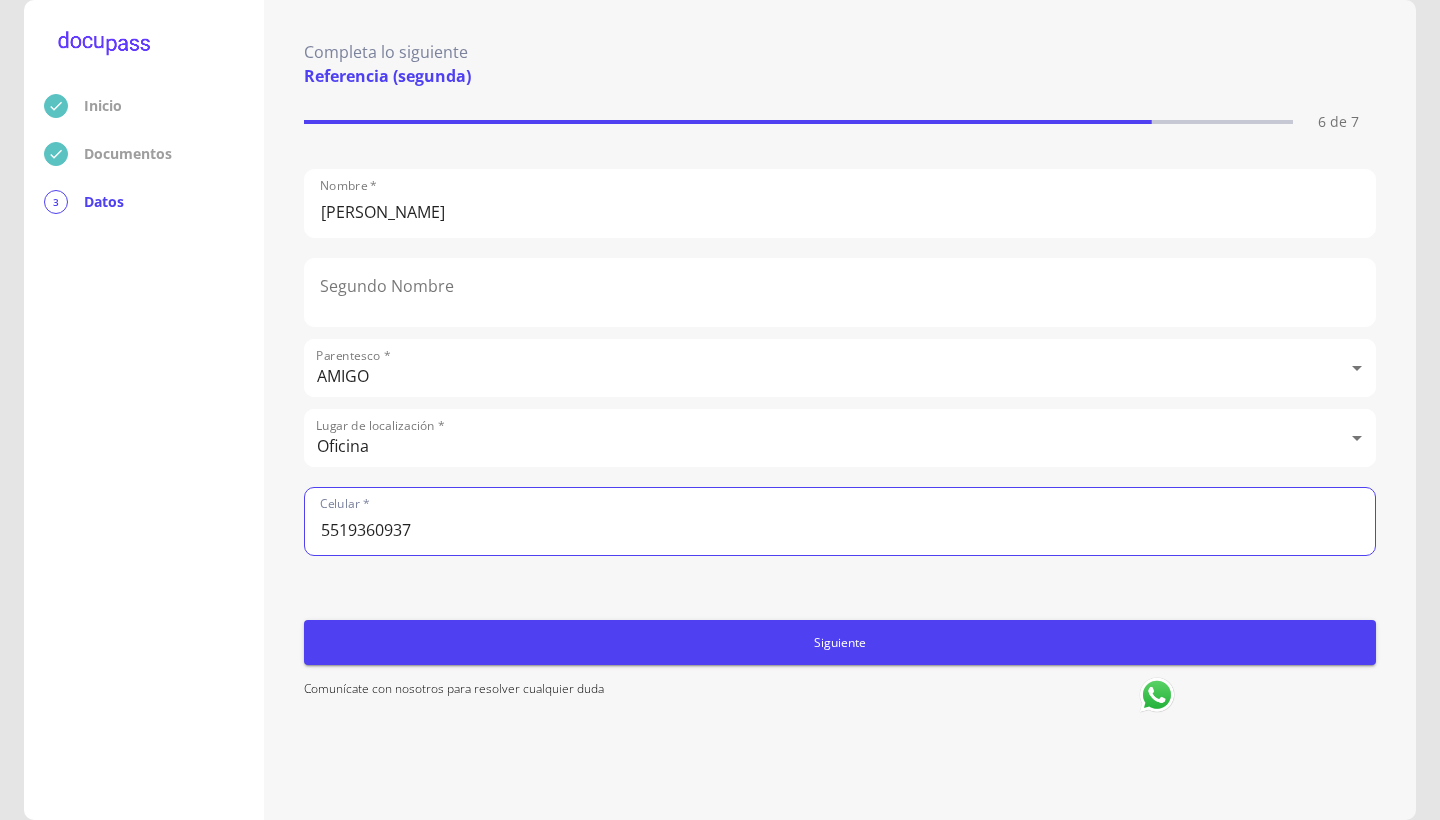 type on "5519360937" 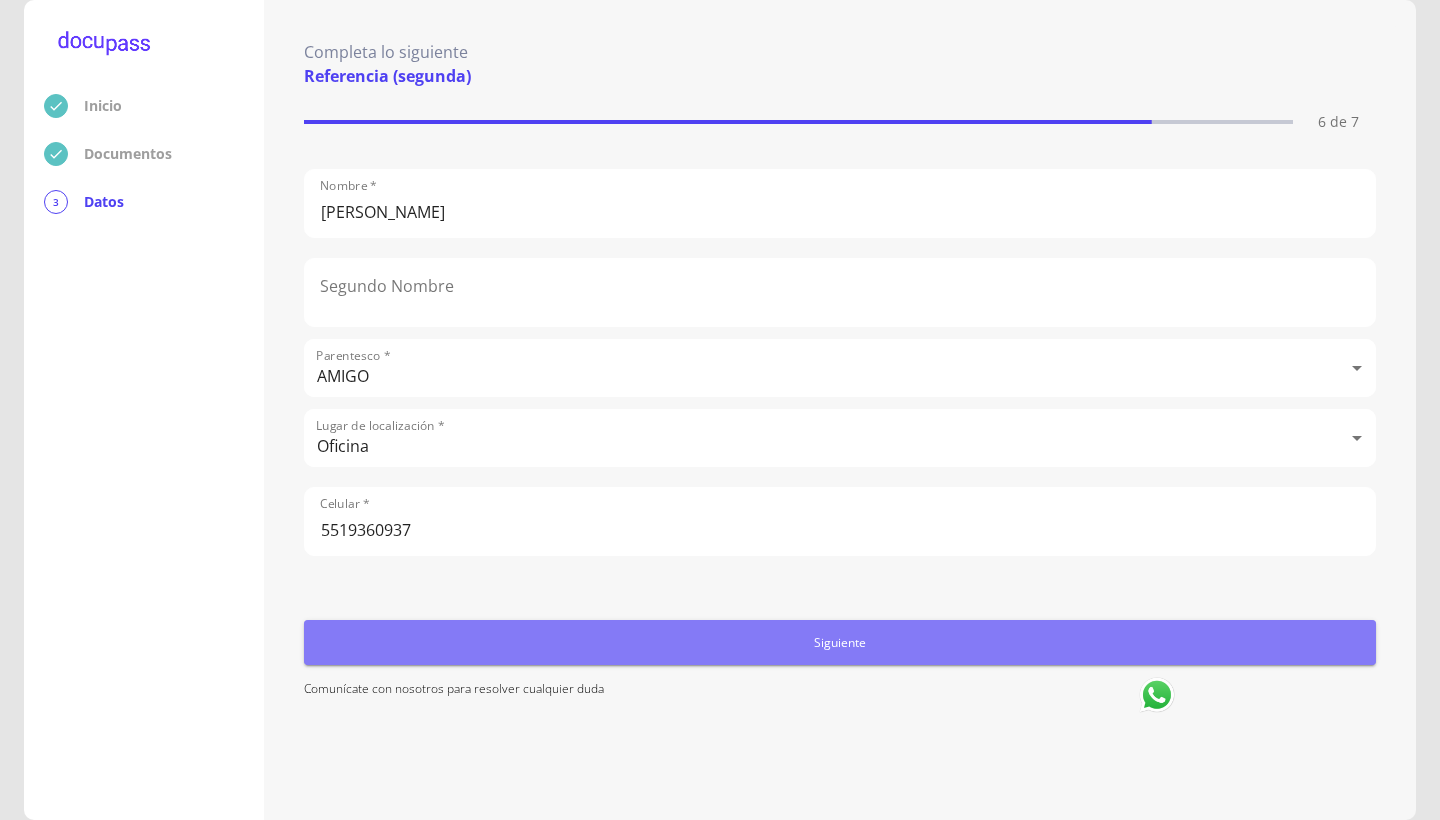 click on "Siguiente" at bounding box center (840, 642) 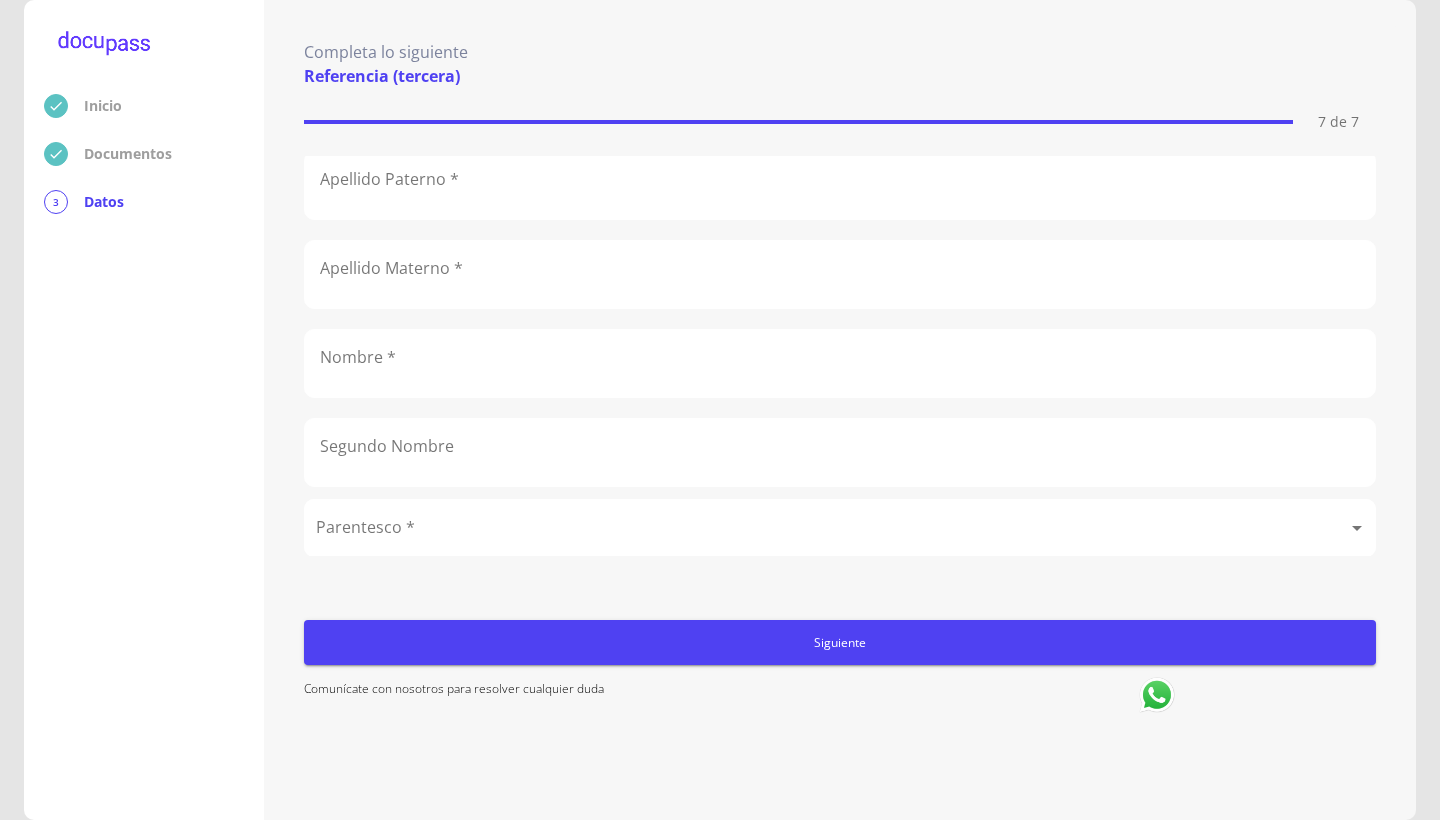 scroll, scrollTop: 0, scrollLeft: 0, axis: both 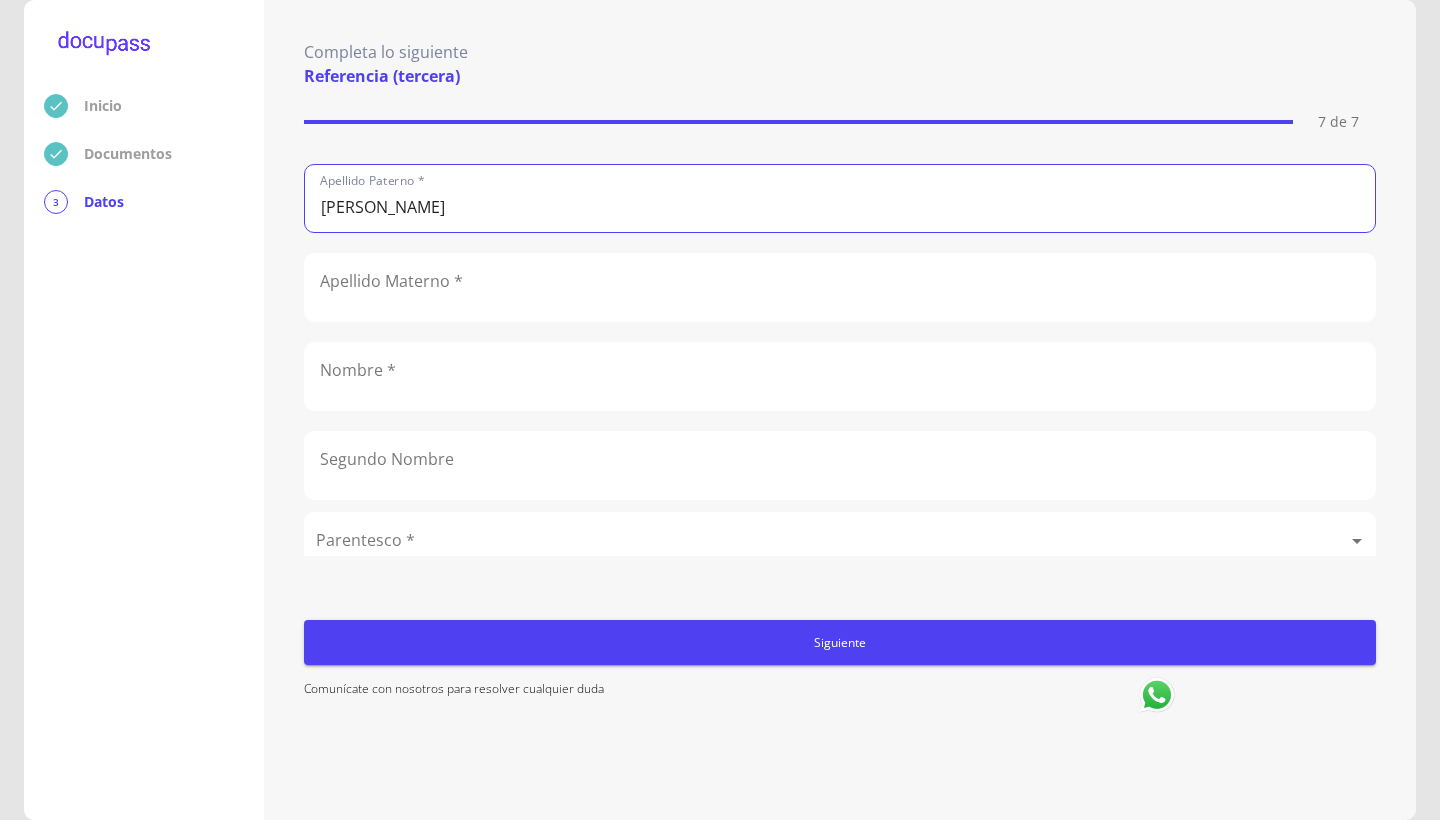 drag, startPoint x: 416, startPoint y: 214, endPoint x: 232, endPoint y: 207, distance: 184.1331 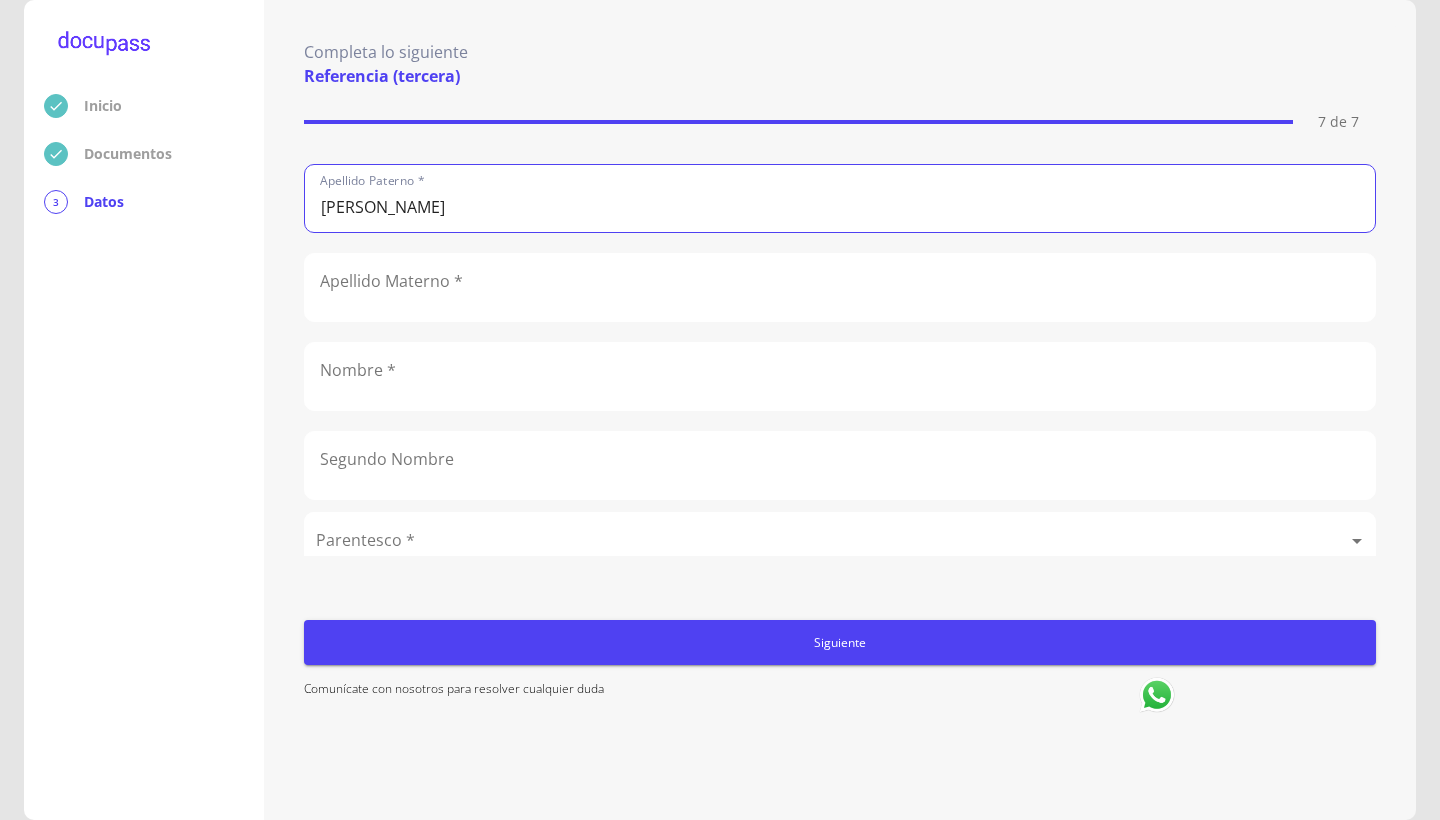 type on "[PERSON_NAME]" 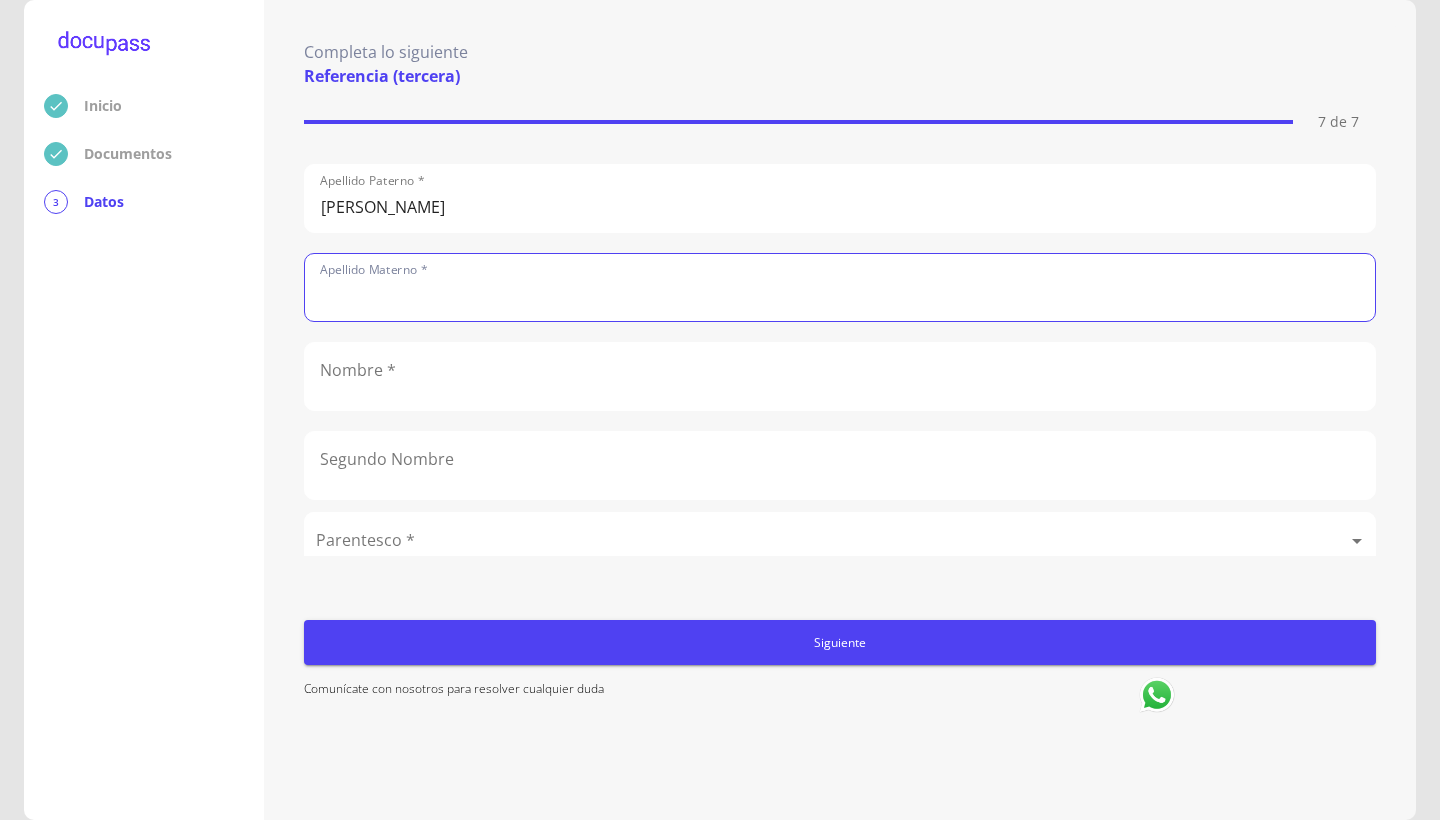 click 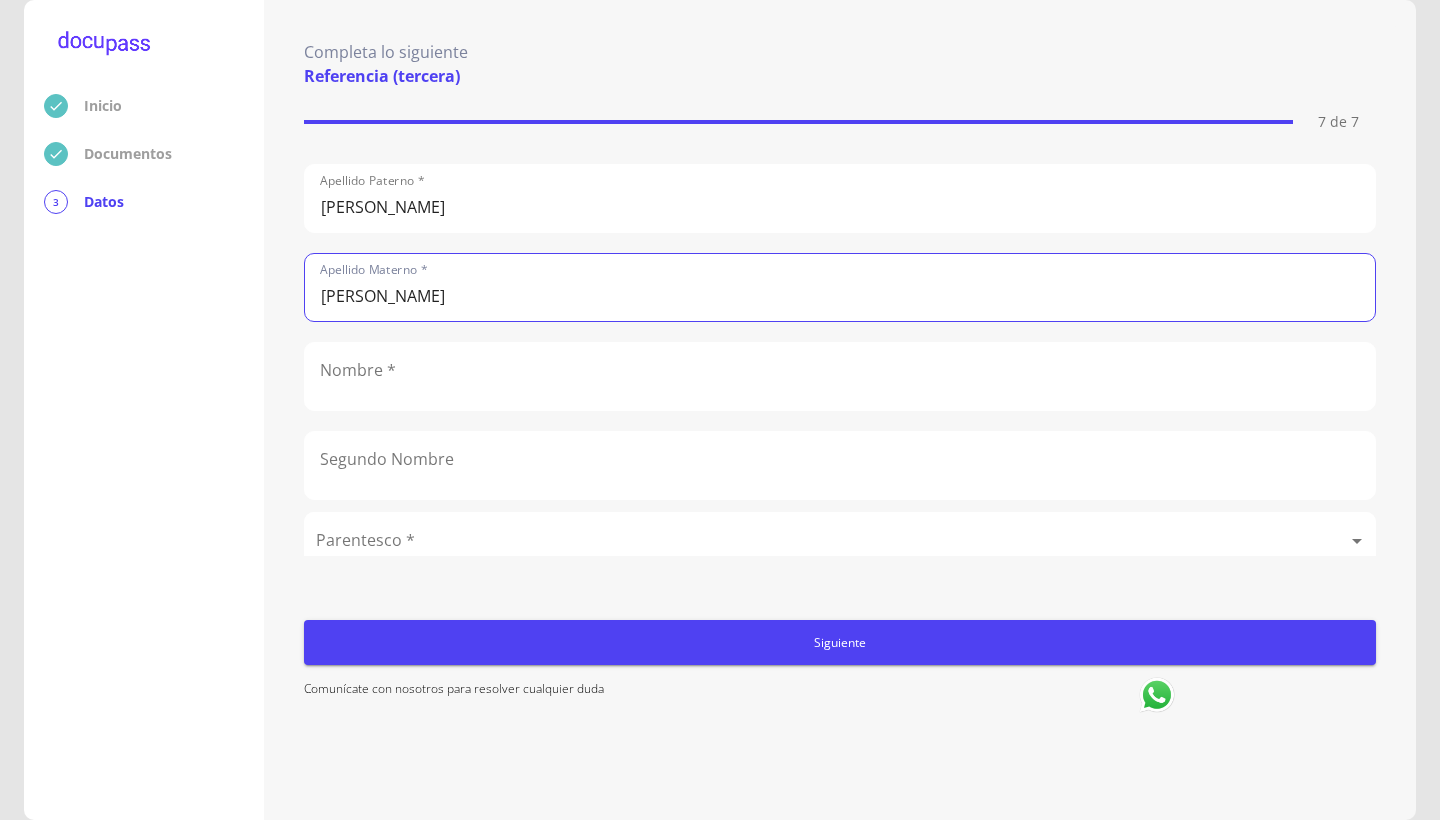 type on "[PERSON_NAME]" 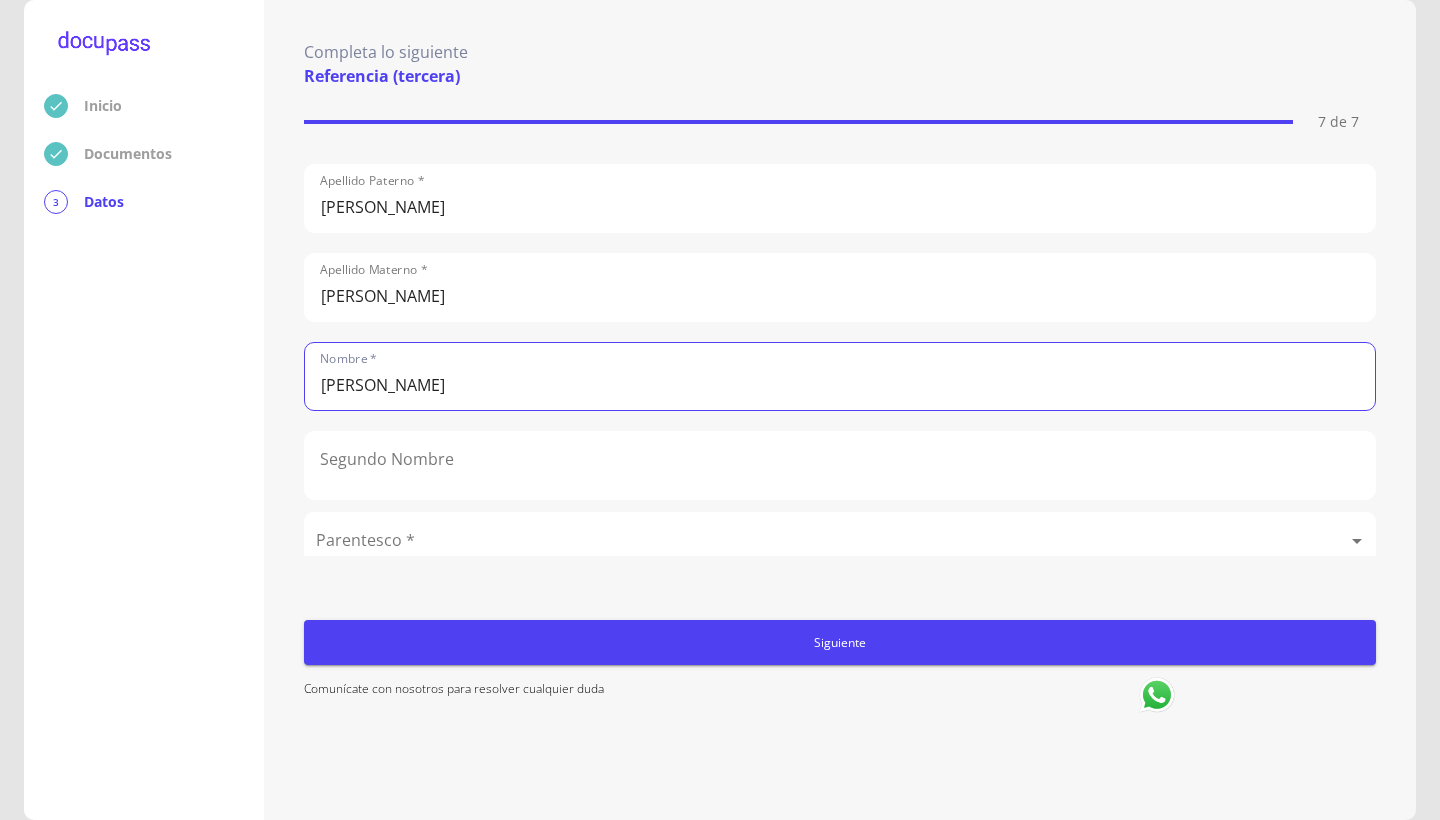 type on "[PERSON_NAME]" 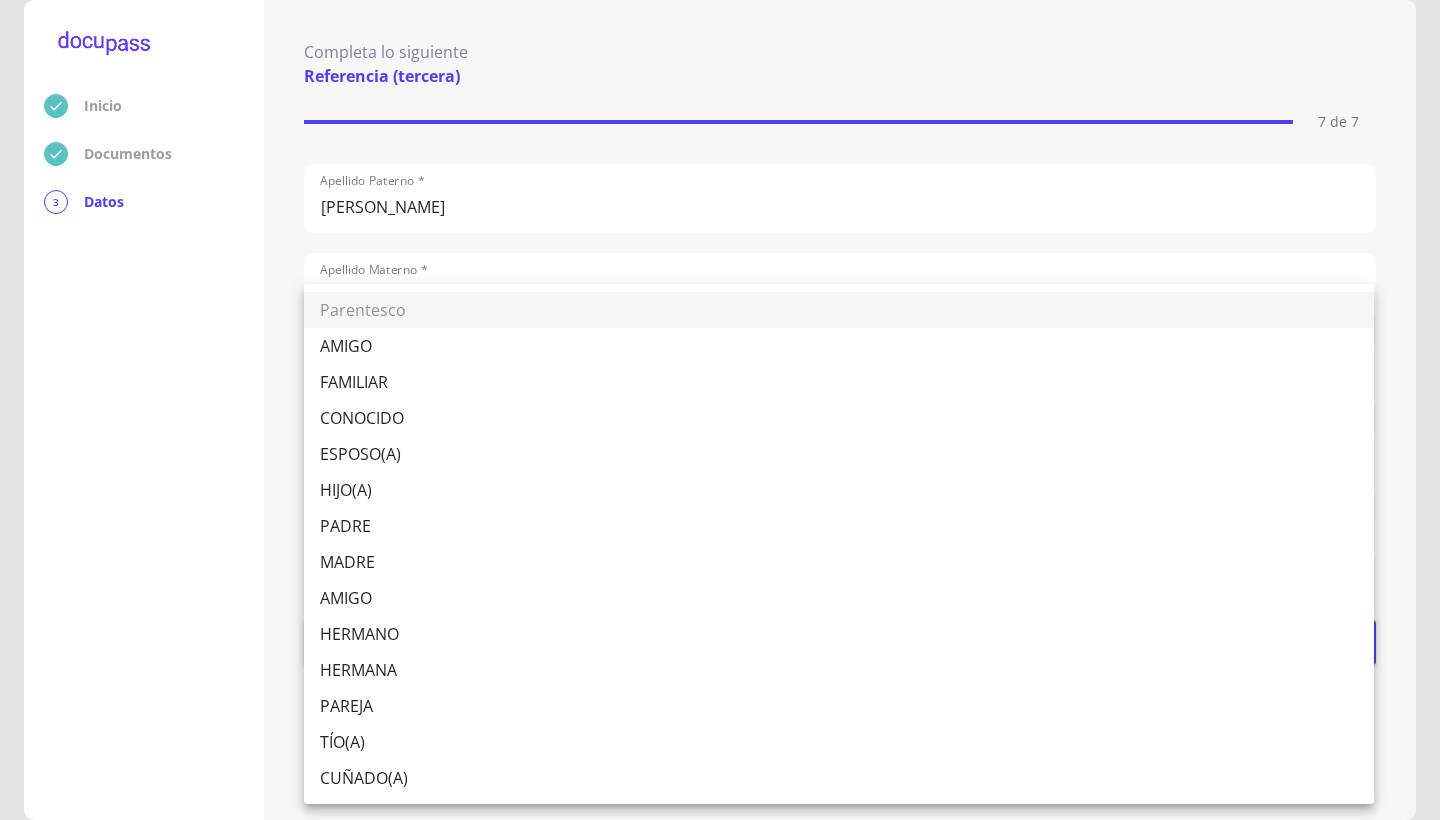 click on "Inicio Documentos 3 Datos   Completa lo siguiente Referencia (tercera) 7 de 7 Apellido Paterno * [PERSON_NAME] Apellido Materno * [PERSON_NAME] Nombre * [PERSON_NAME] Nombre Parentesco * ​ Lugar de localización * ​ Celular * Siguiente Comunícate con nosotros para resolver cualquier duda   Parentesco AMIGO FAMILIAR CONOCIDO ESPOSO(A) HIJO(A) PADRE MADRE AMIGO HERMANO HERMANA PAREJA TÍO(A) CUÑADO(A)" at bounding box center (720, 410) 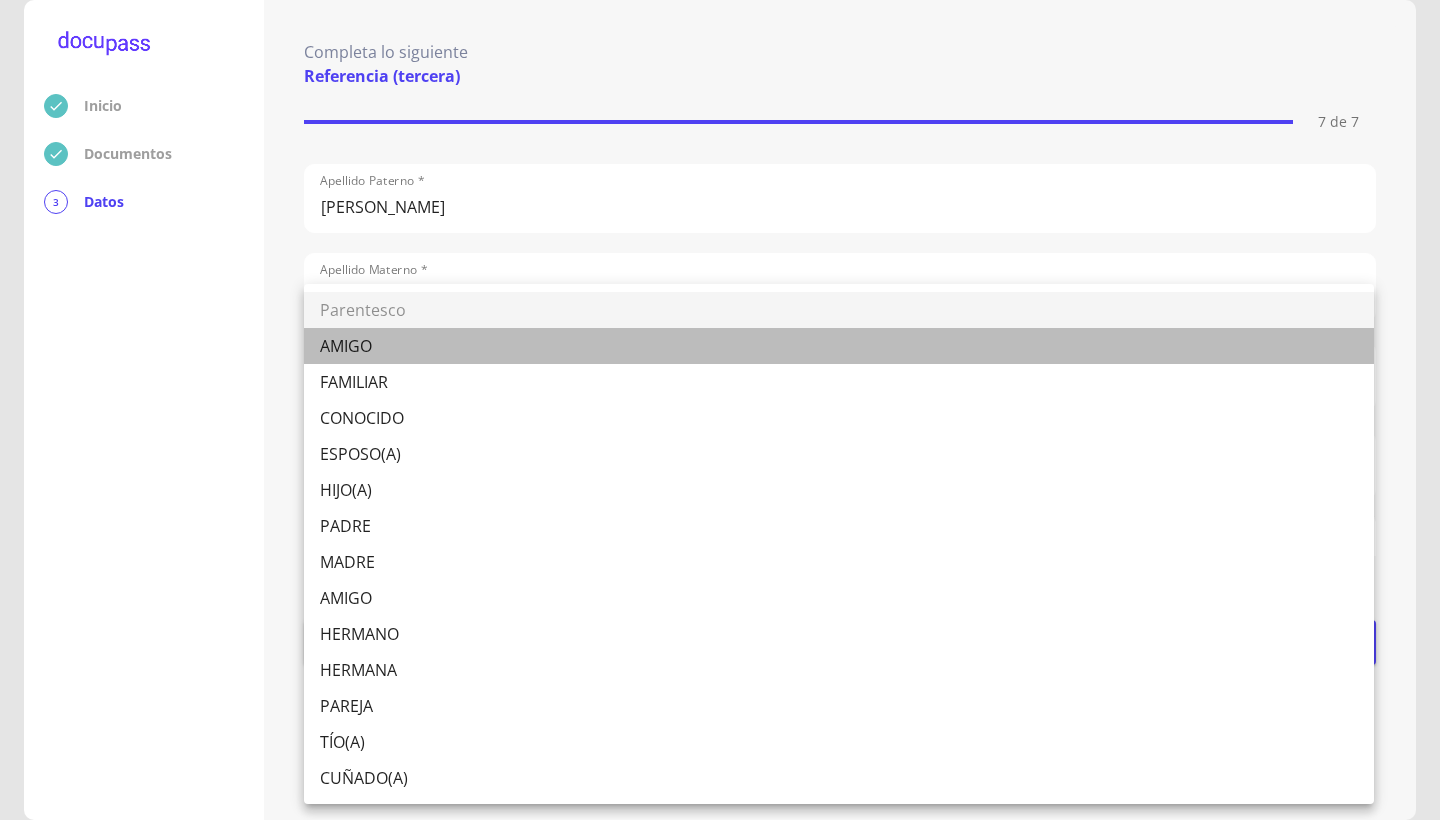 click on "AMIGO" at bounding box center (839, 346) 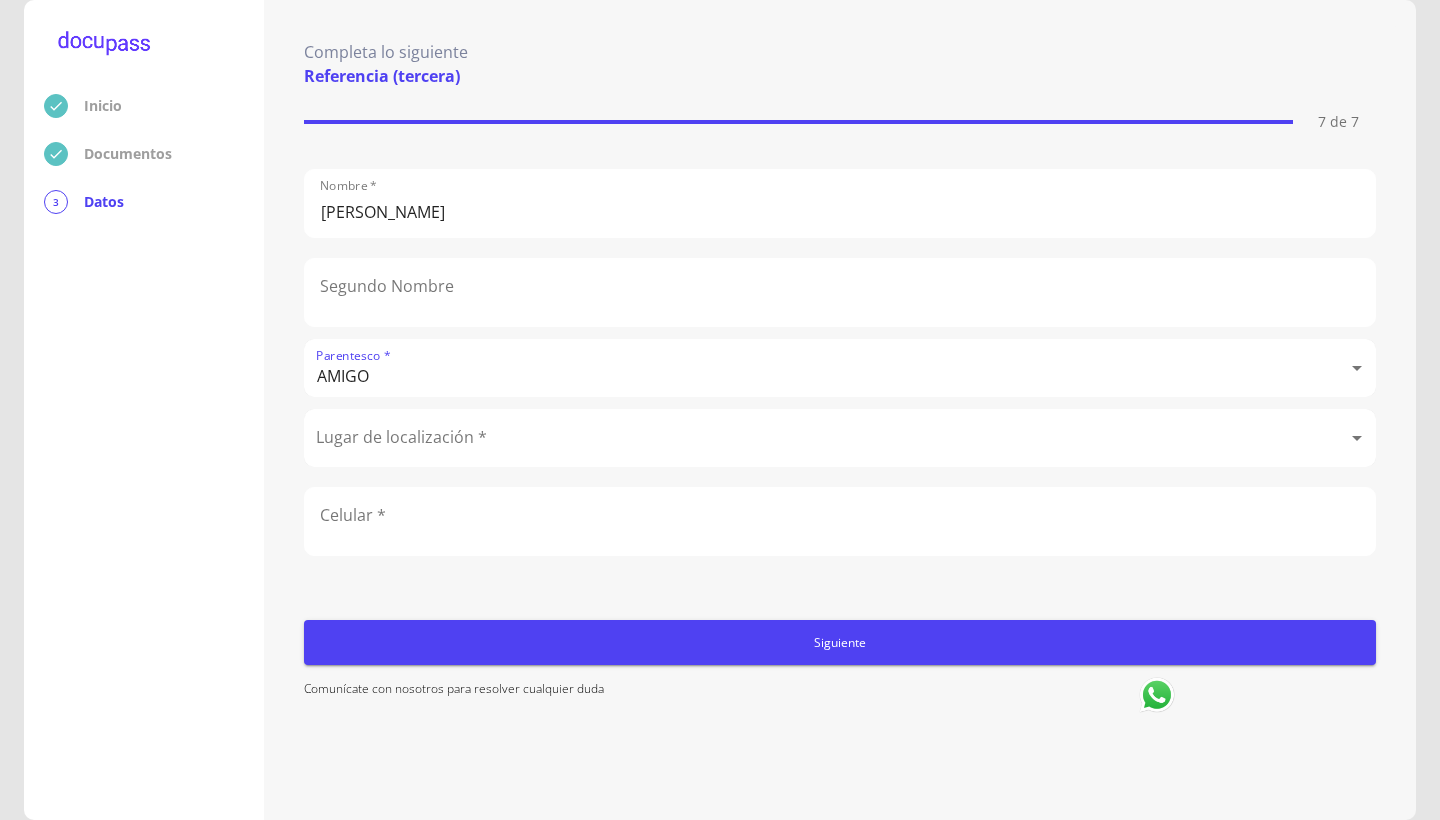 scroll, scrollTop: 173, scrollLeft: 0, axis: vertical 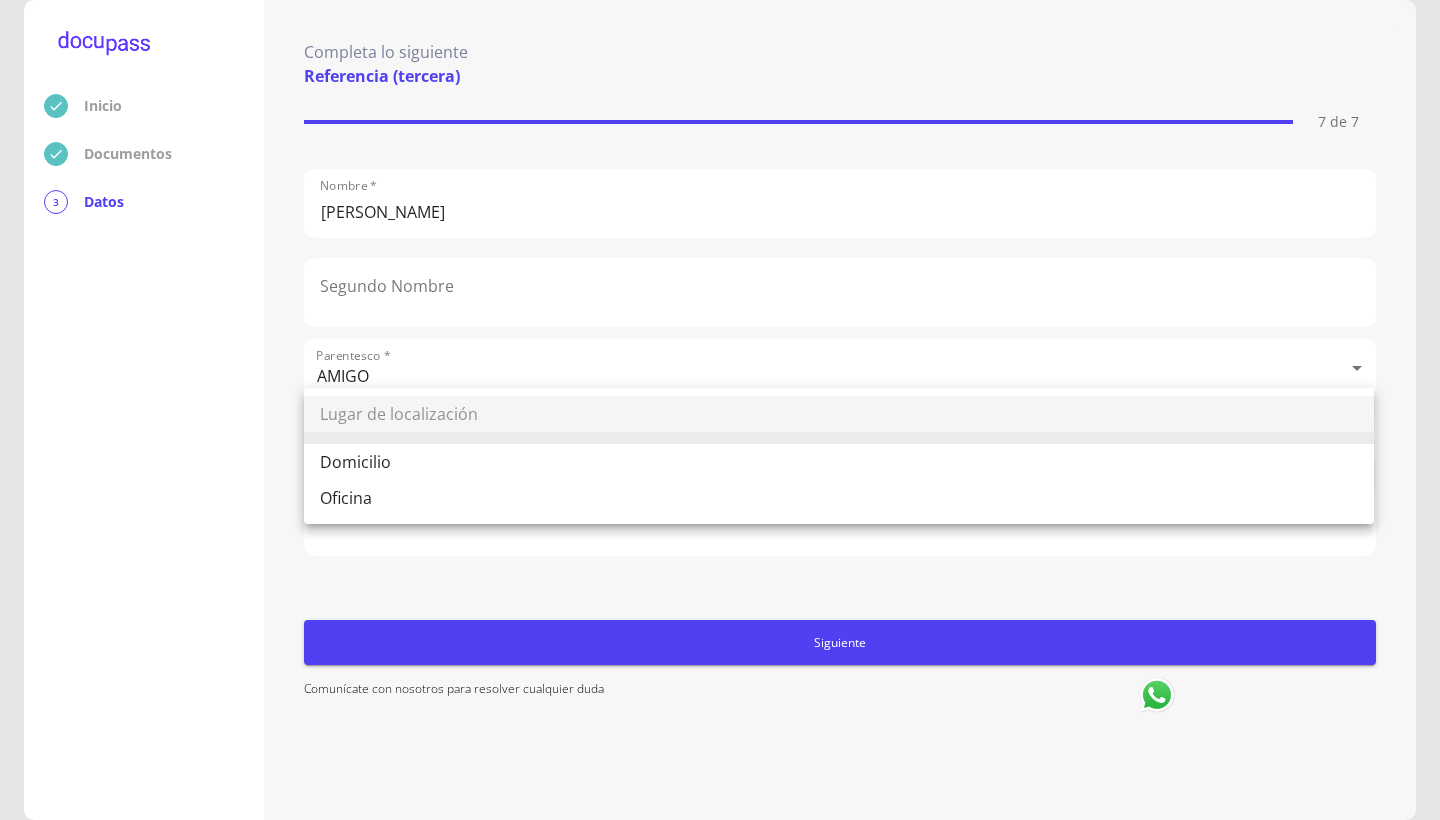 click on "Inicio Documentos 3 Datos   Completa lo siguiente Referencia (tercera) 7 de 7 Apellido Paterno * [PERSON_NAME] Apellido Materno * [PERSON_NAME] Nombre * [PERSON_NAME] Nombre Parentesco * AMIGO AMIGO Lugar de localización * ​ Celular * Siguiente Comunícate con nosotros para resolver cualquier duda   Lugar de localización Domicilio Oficina" at bounding box center (720, 410) 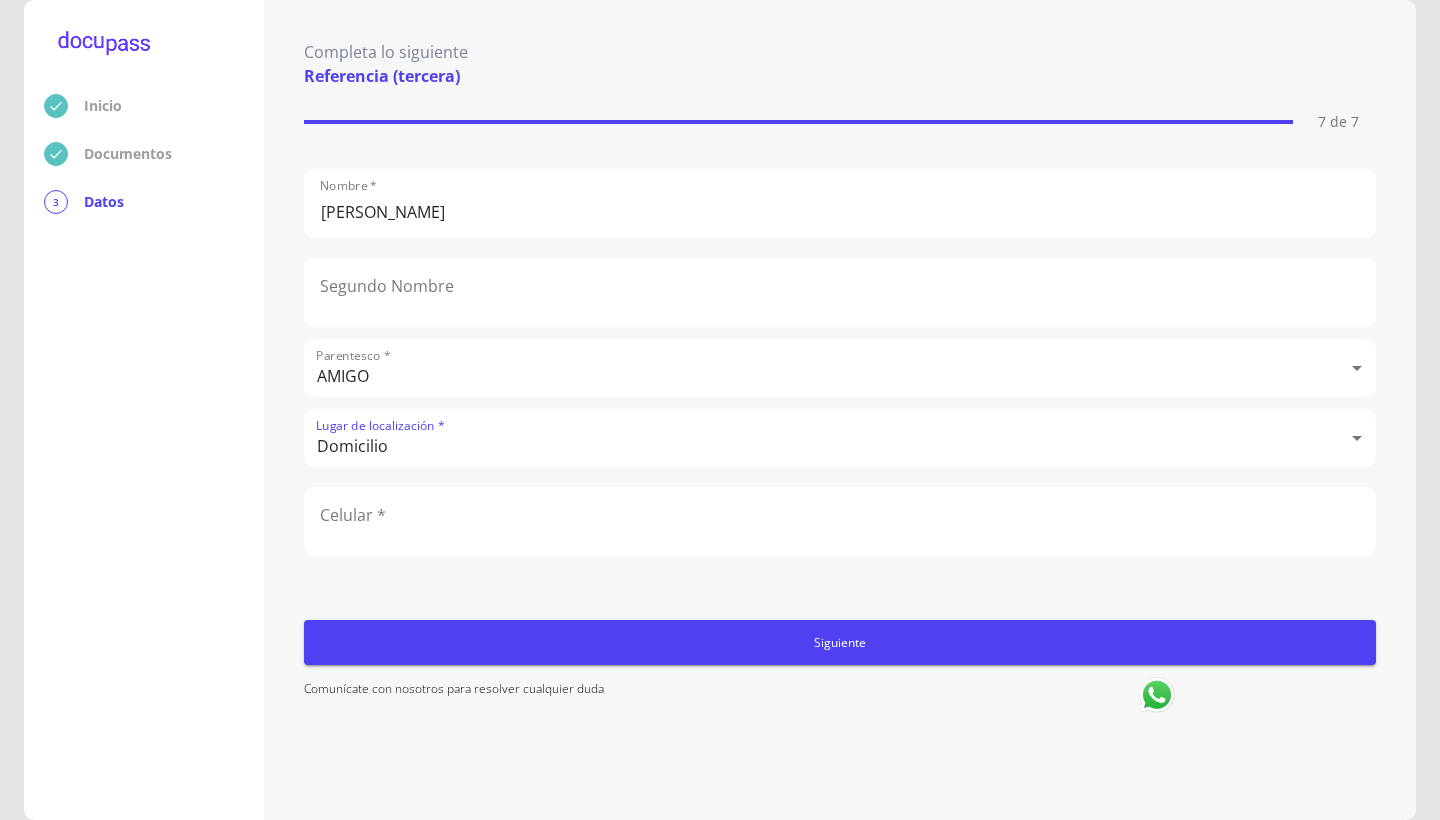 click 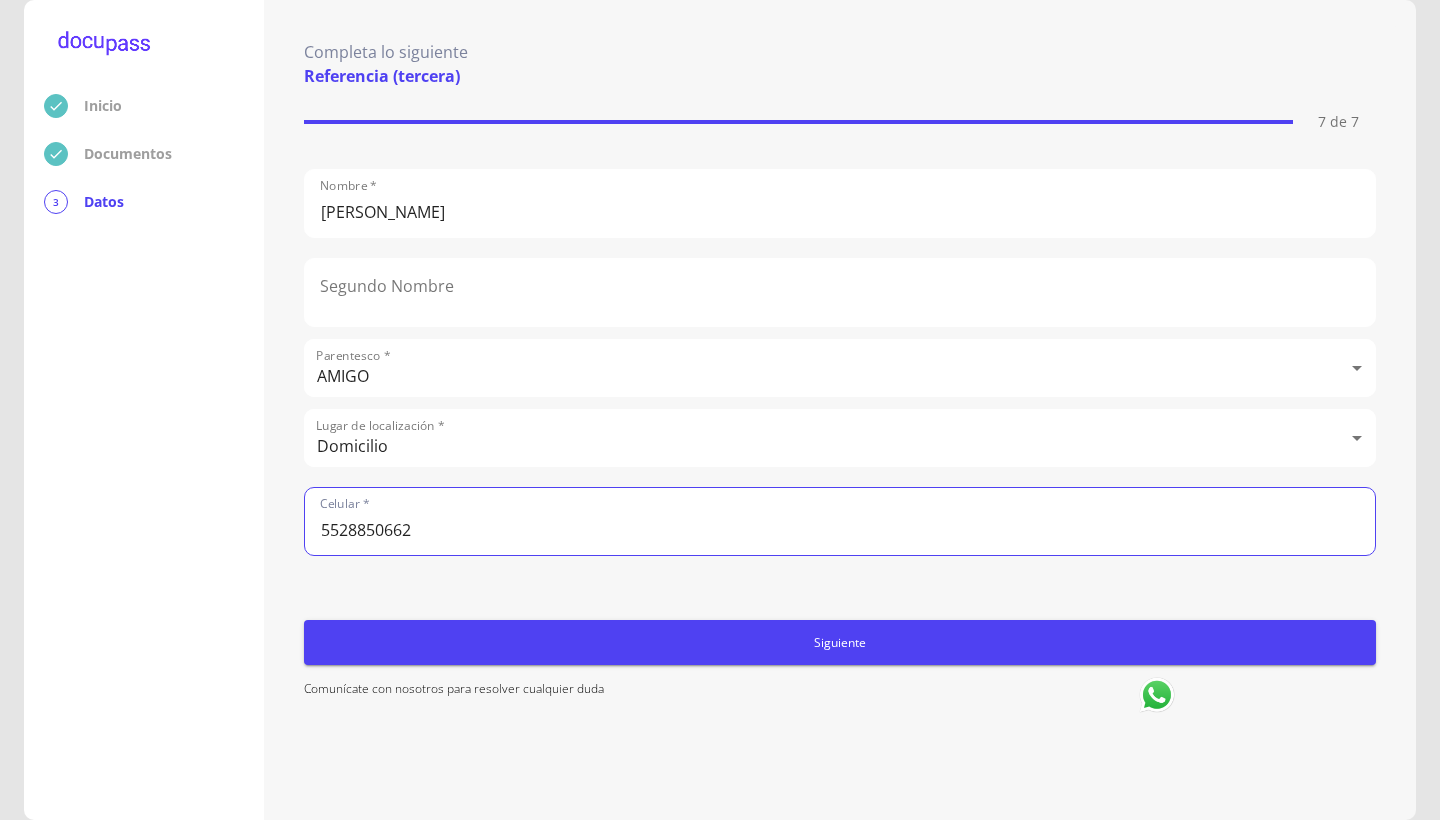 type on "5528850662" 